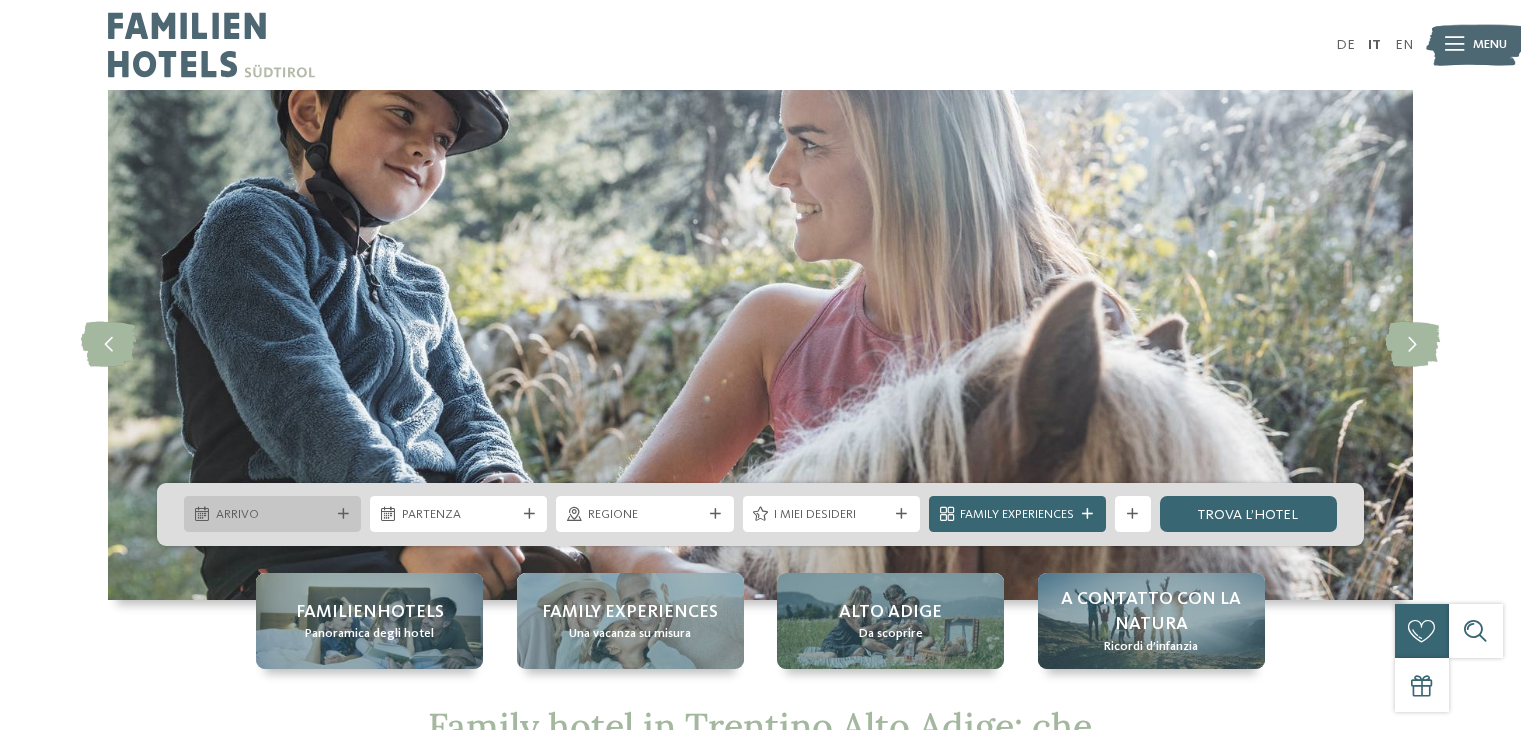 scroll, scrollTop: 0, scrollLeft: 0, axis: both 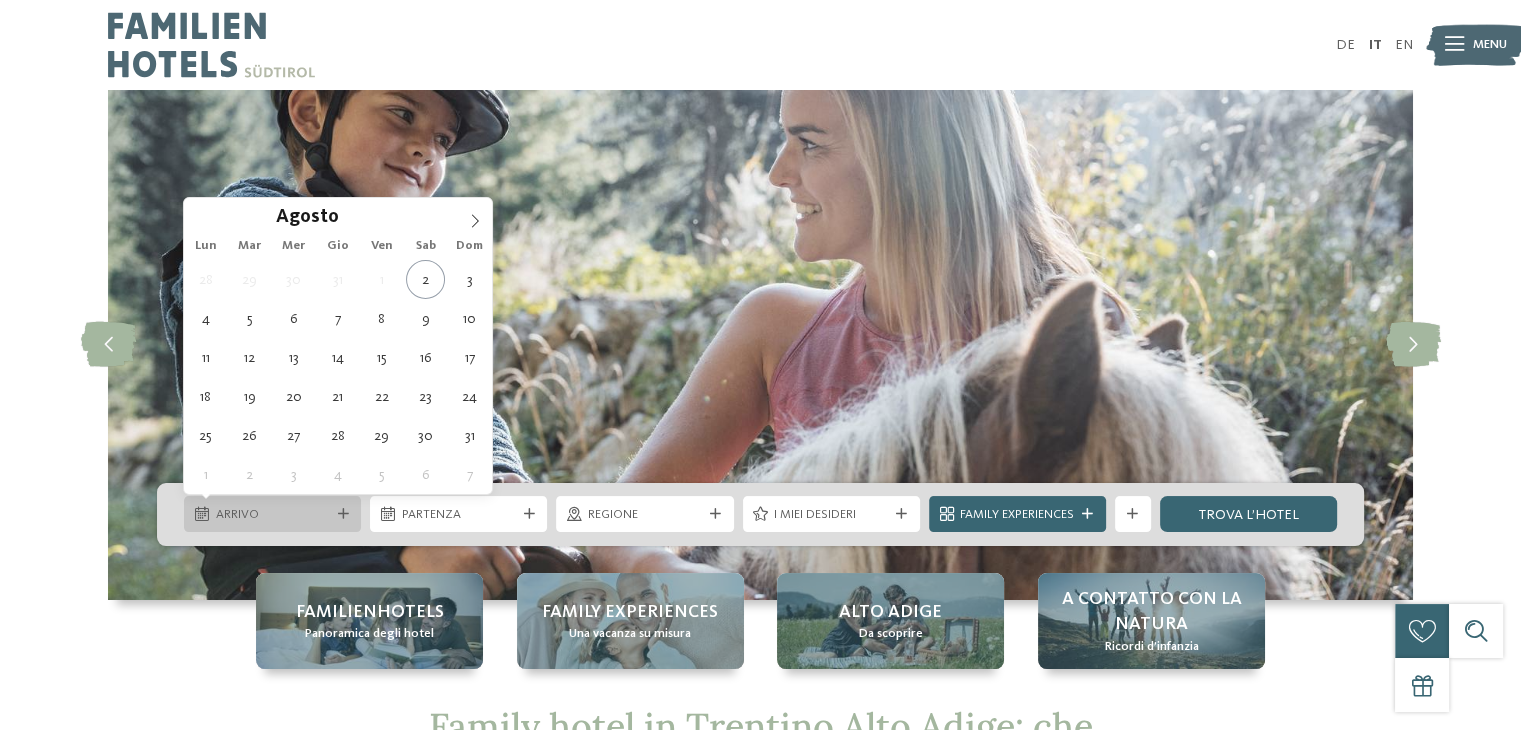click on "Arrivo" at bounding box center (273, 515) 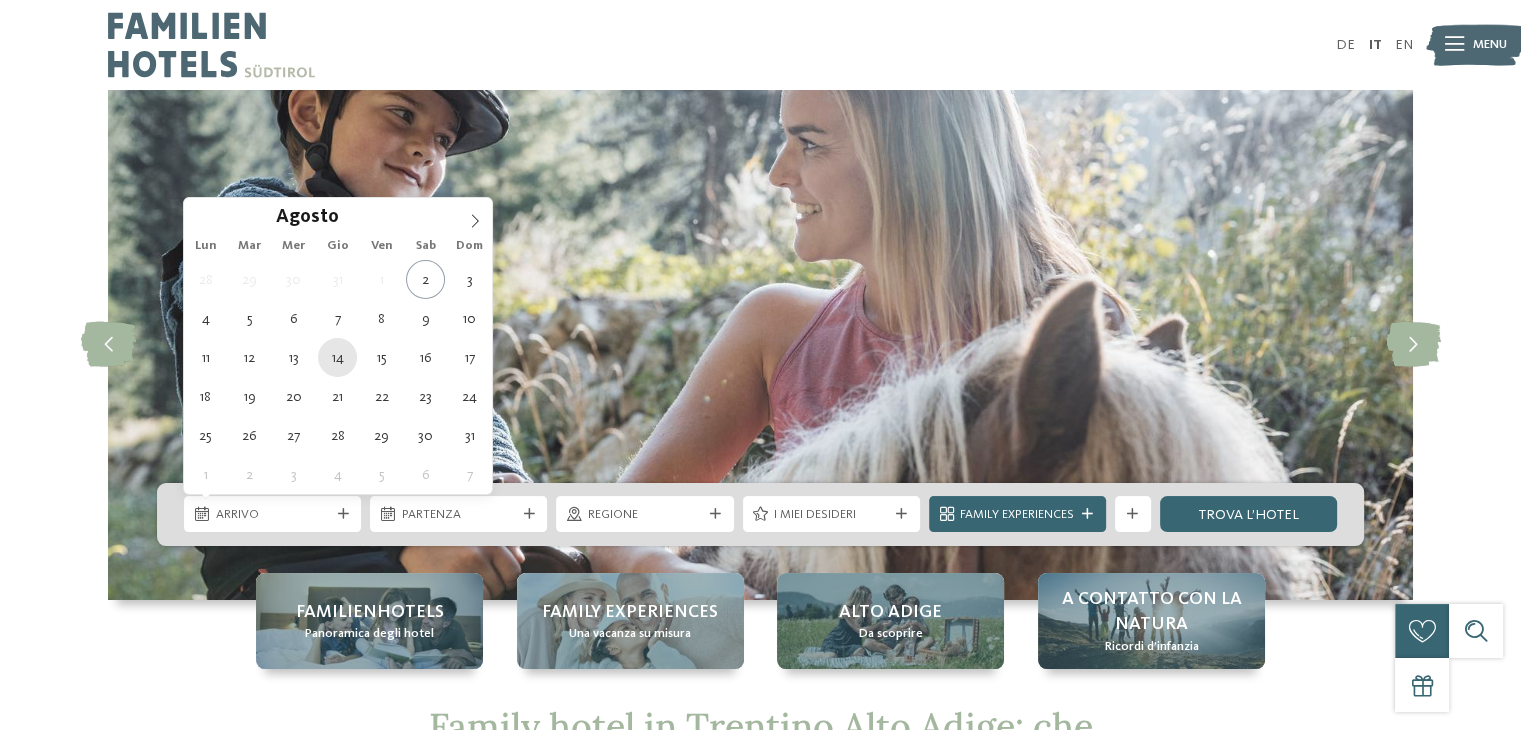 type on "14.08.2025" 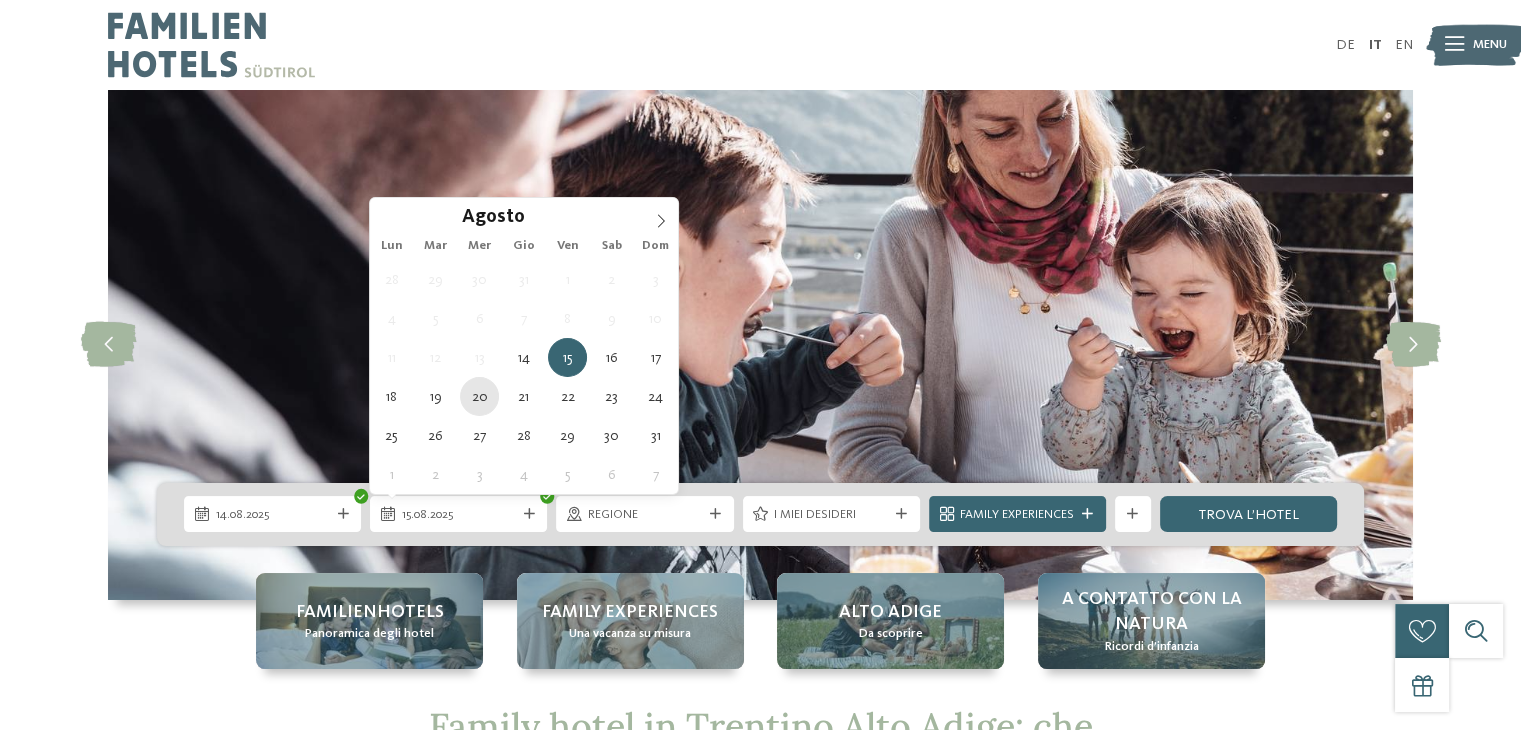 type on "20.08.2025" 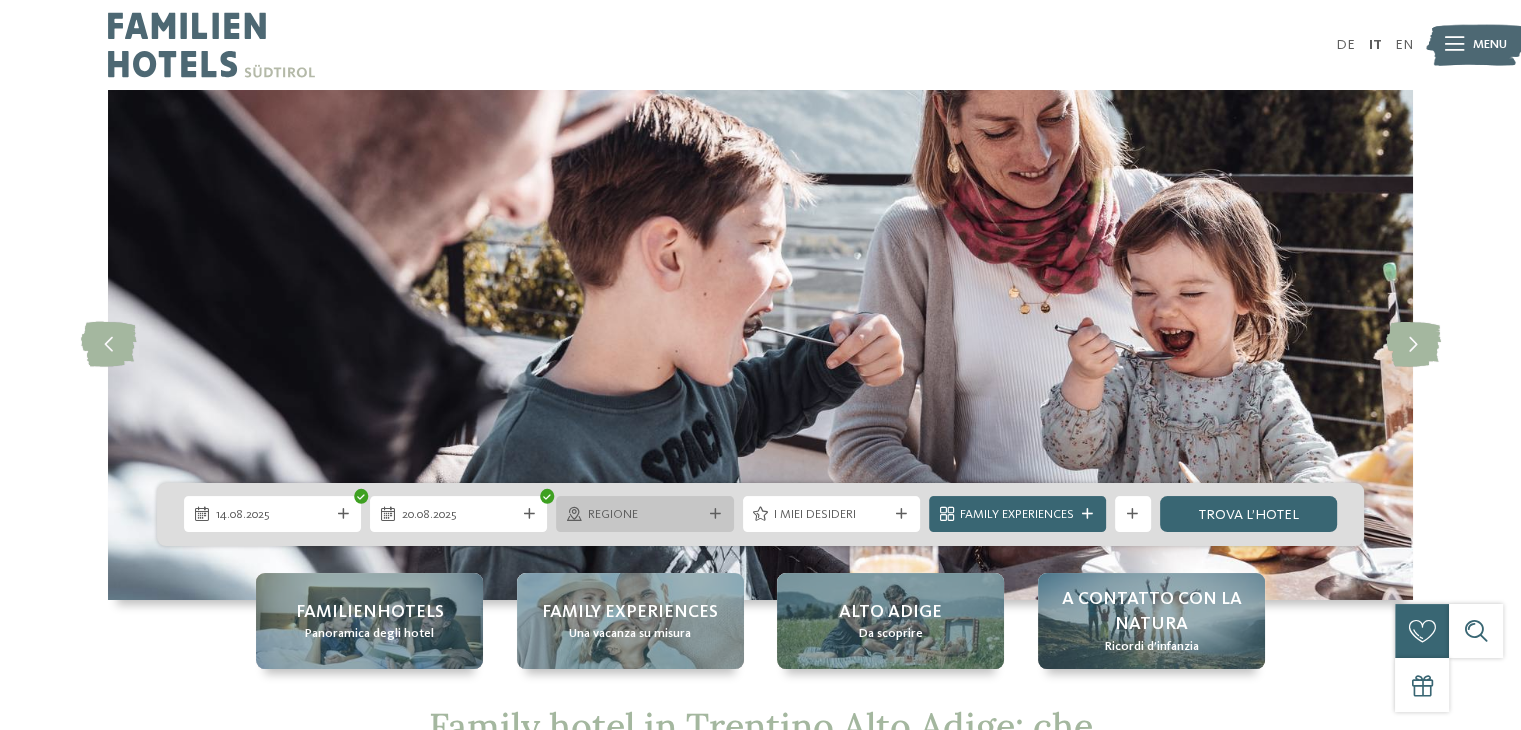 click on "Regione" at bounding box center (644, 514) 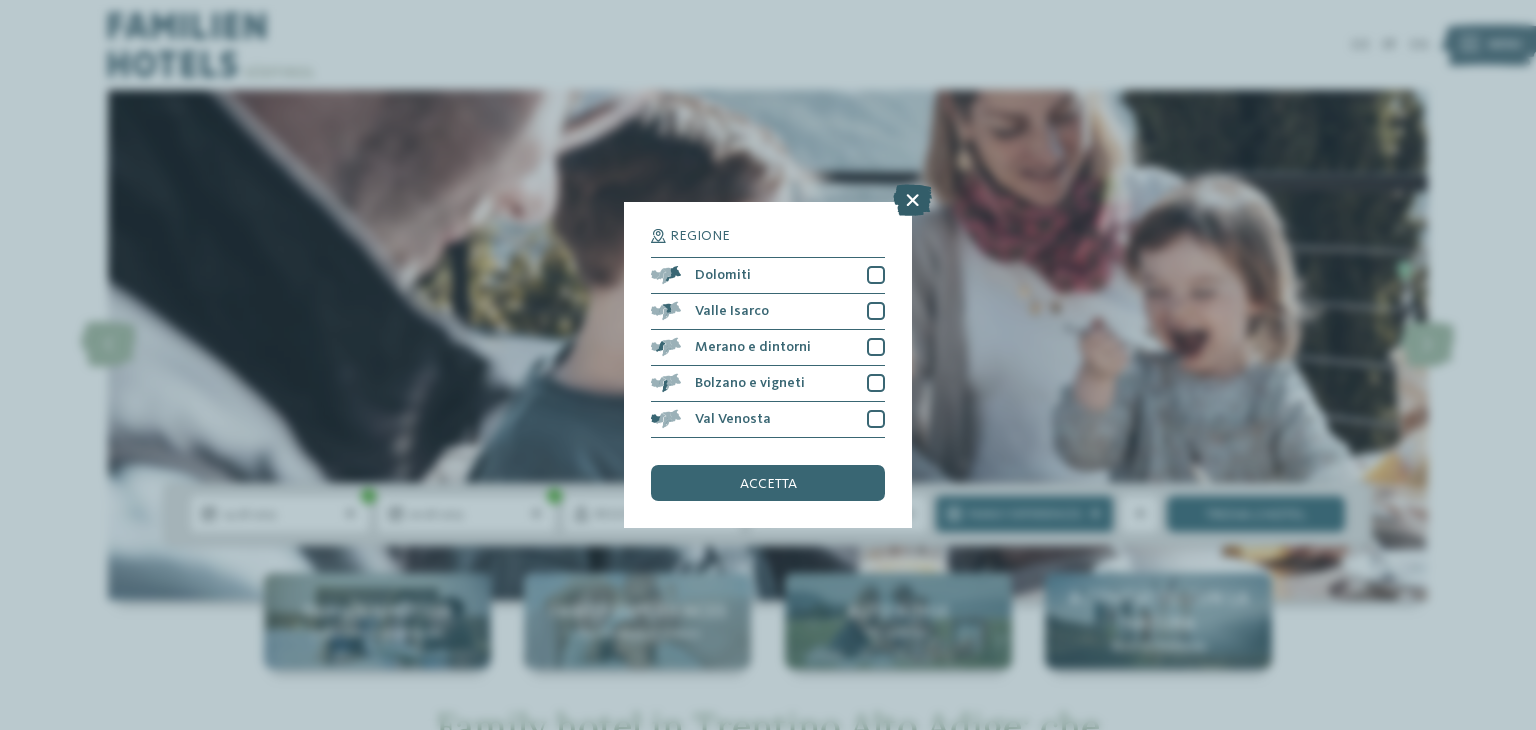 click at bounding box center (912, 200) 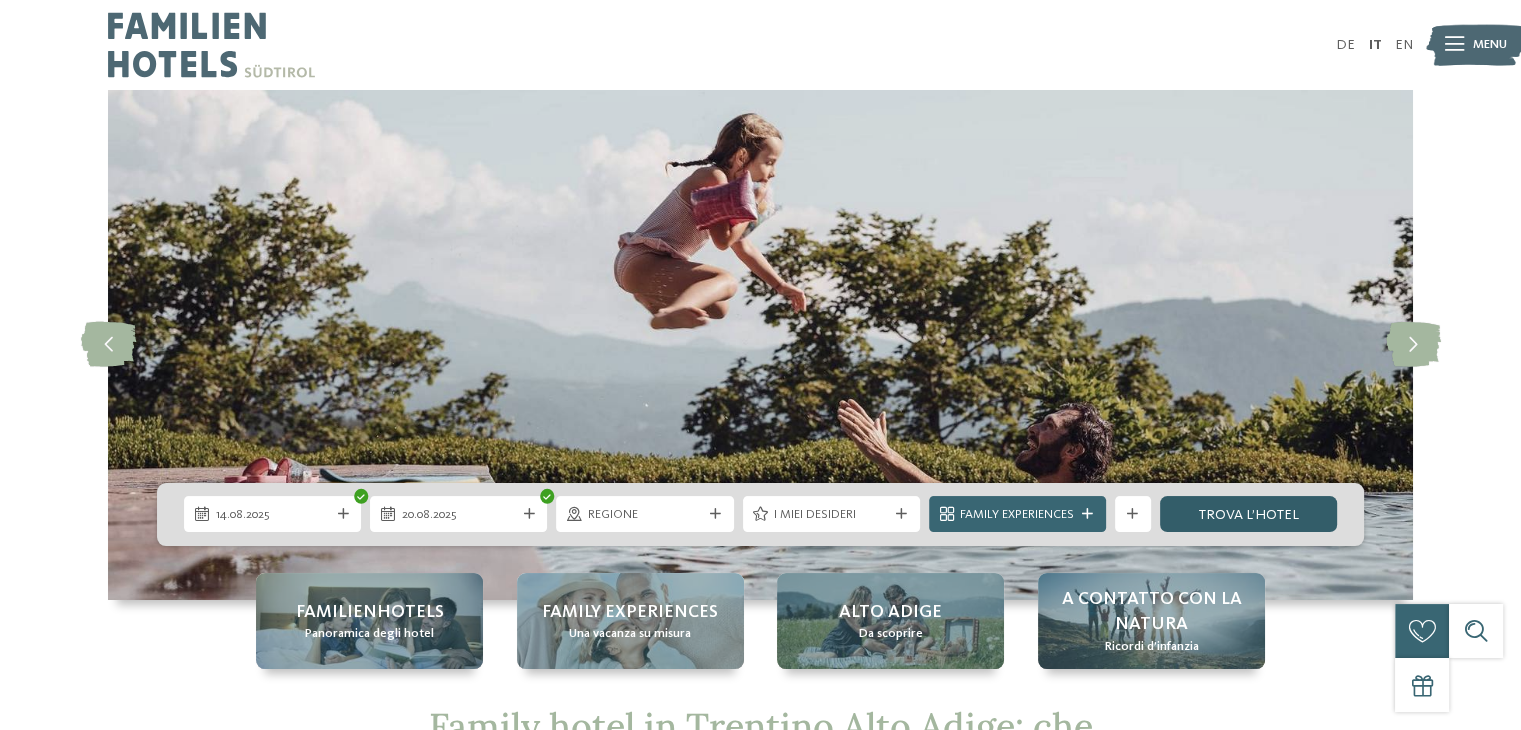 click on "trova l’hotel" at bounding box center [1248, 514] 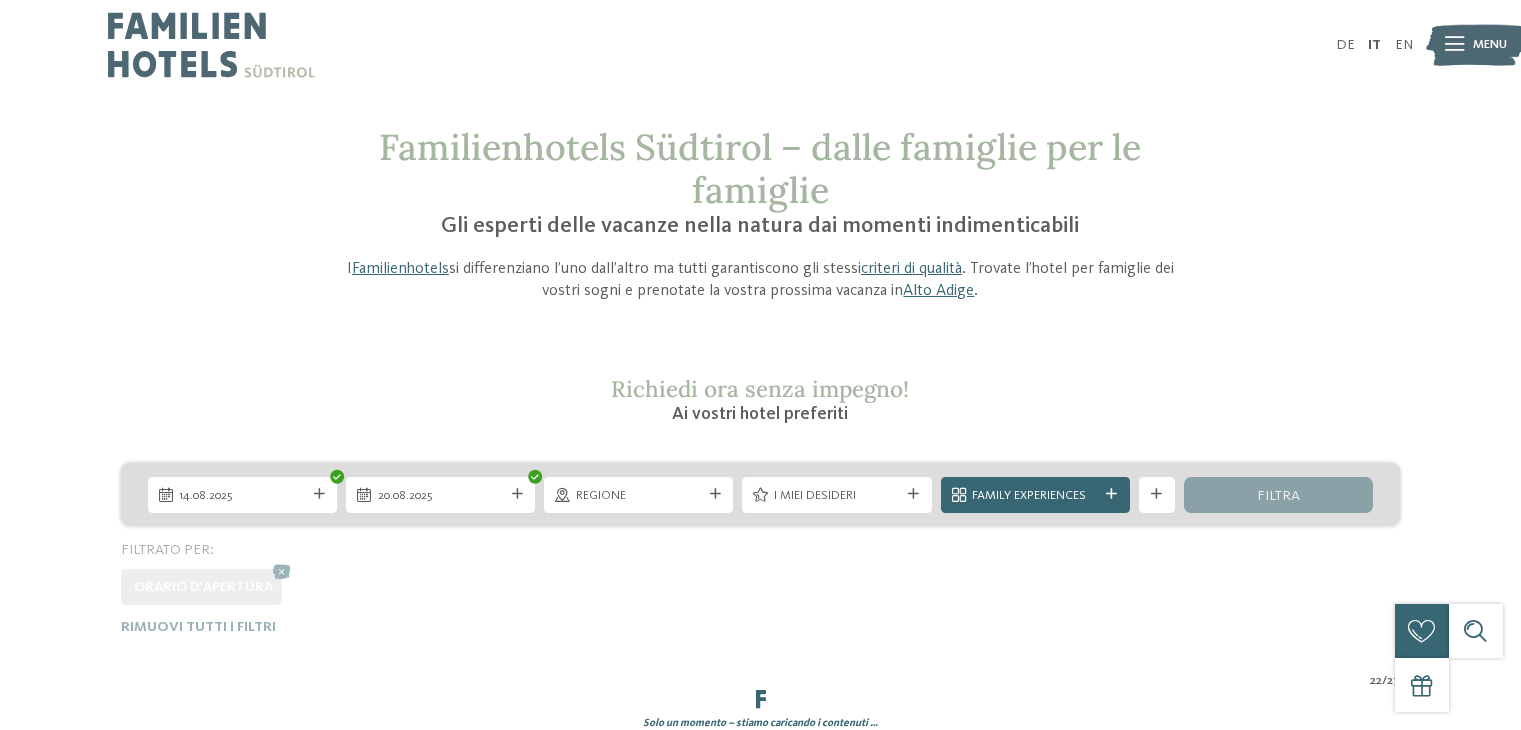 scroll, scrollTop: 0, scrollLeft: 0, axis: both 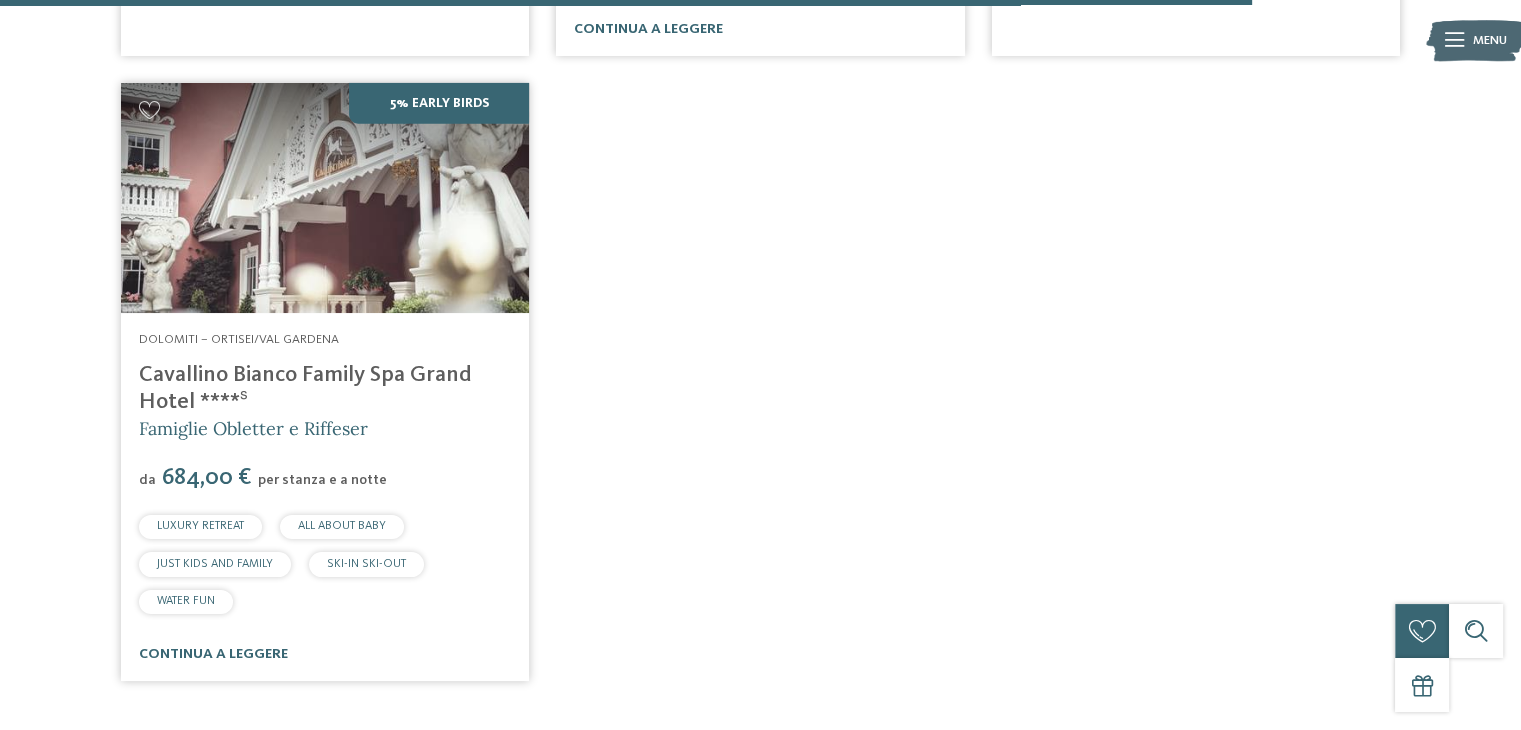 click on "Cavallino Bianco Family Spa Grand Hotel ****ˢ" at bounding box center (305, 388) 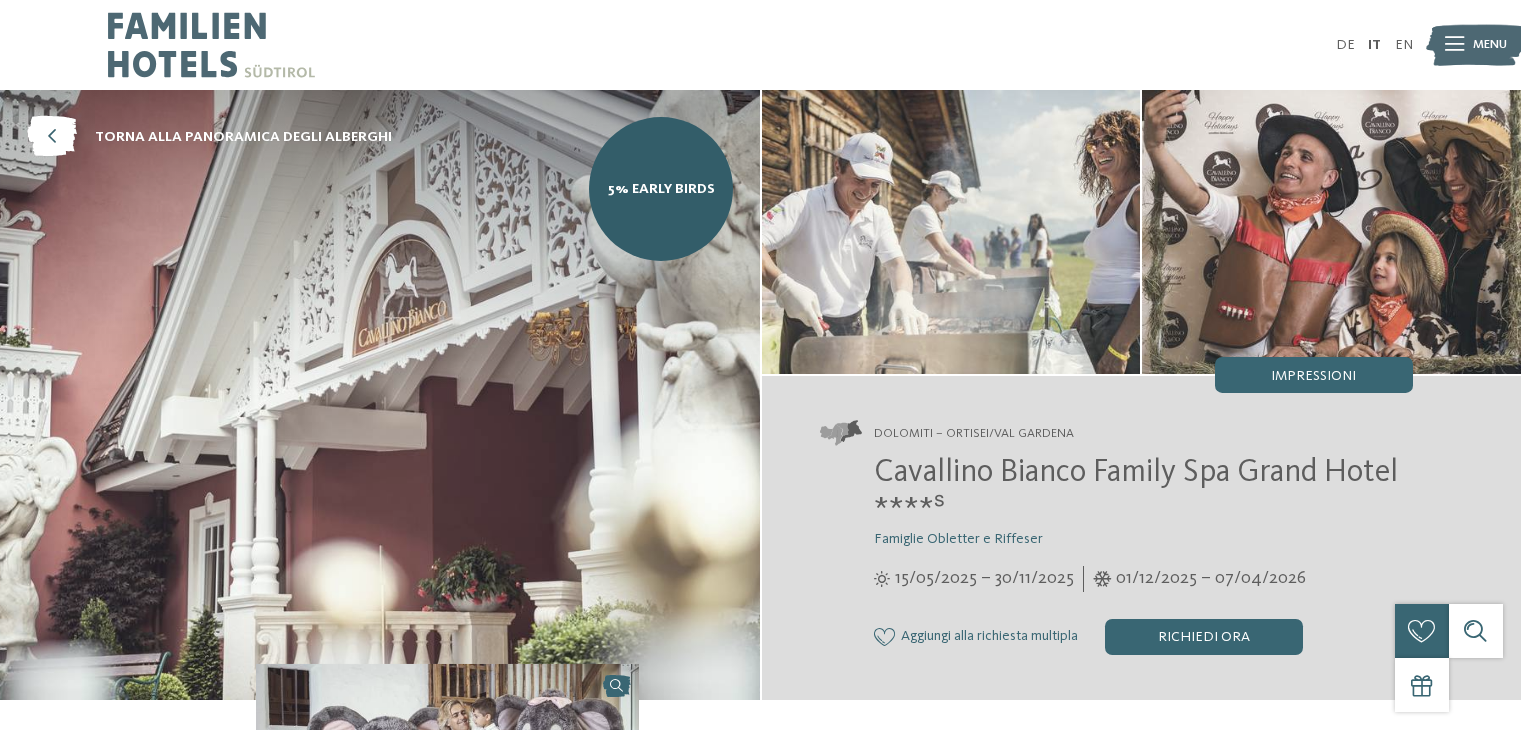 scroll, scrollTop: 0, scrollLeft: 0, axis: both 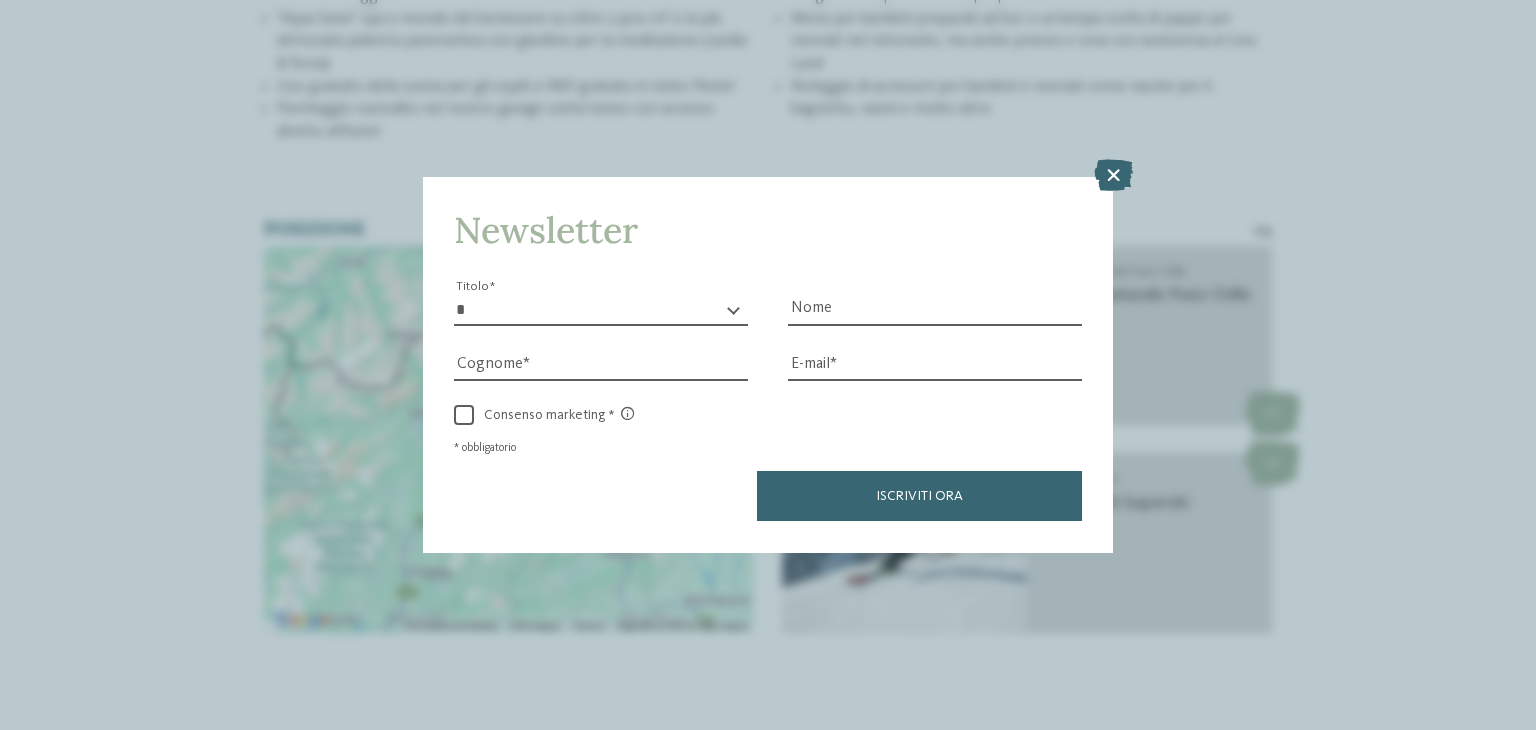 drag, startPoint x: 1528, startPoint y: 36, endPoint x: 1474, endPoint y: 362, distance: 330.44214 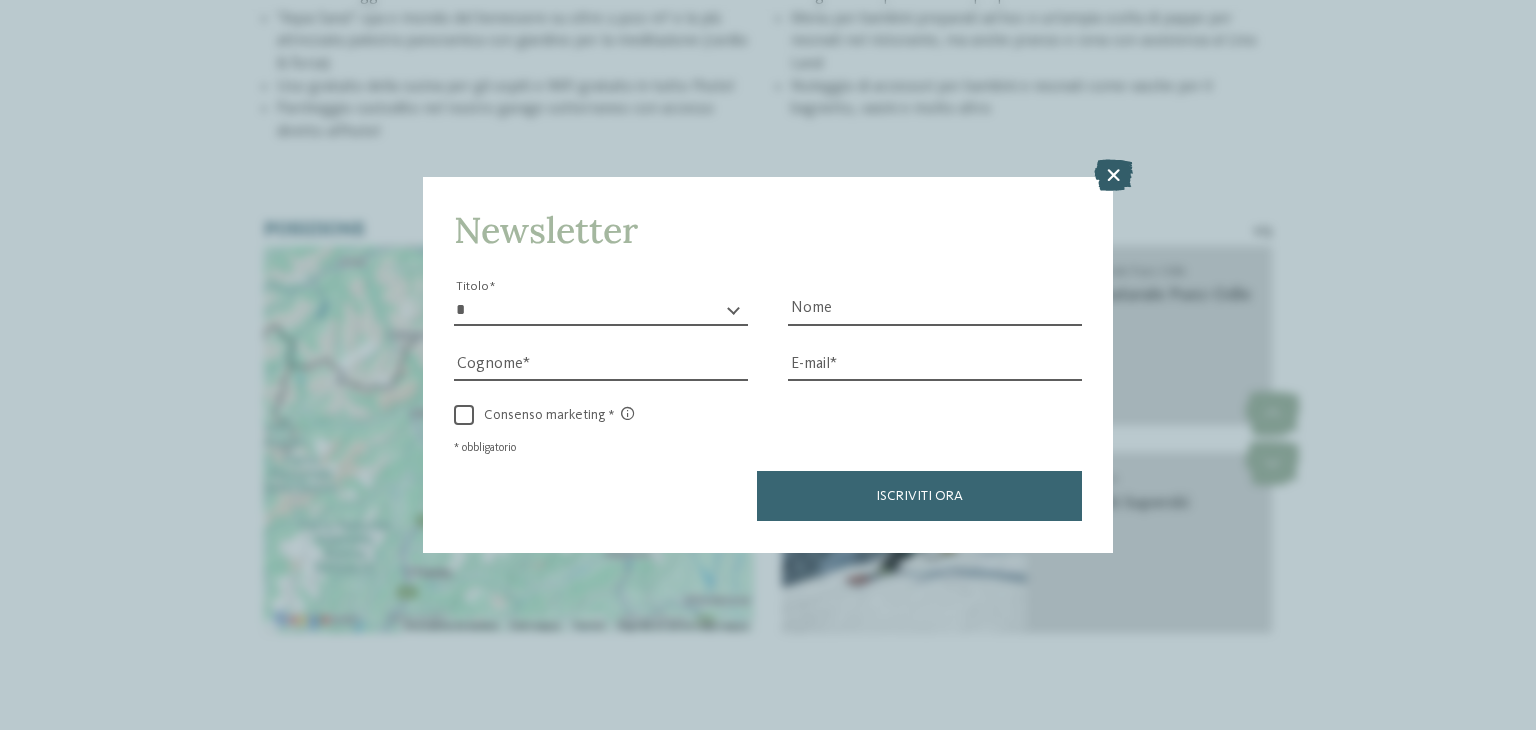 click at bounding box center [1113, 176] 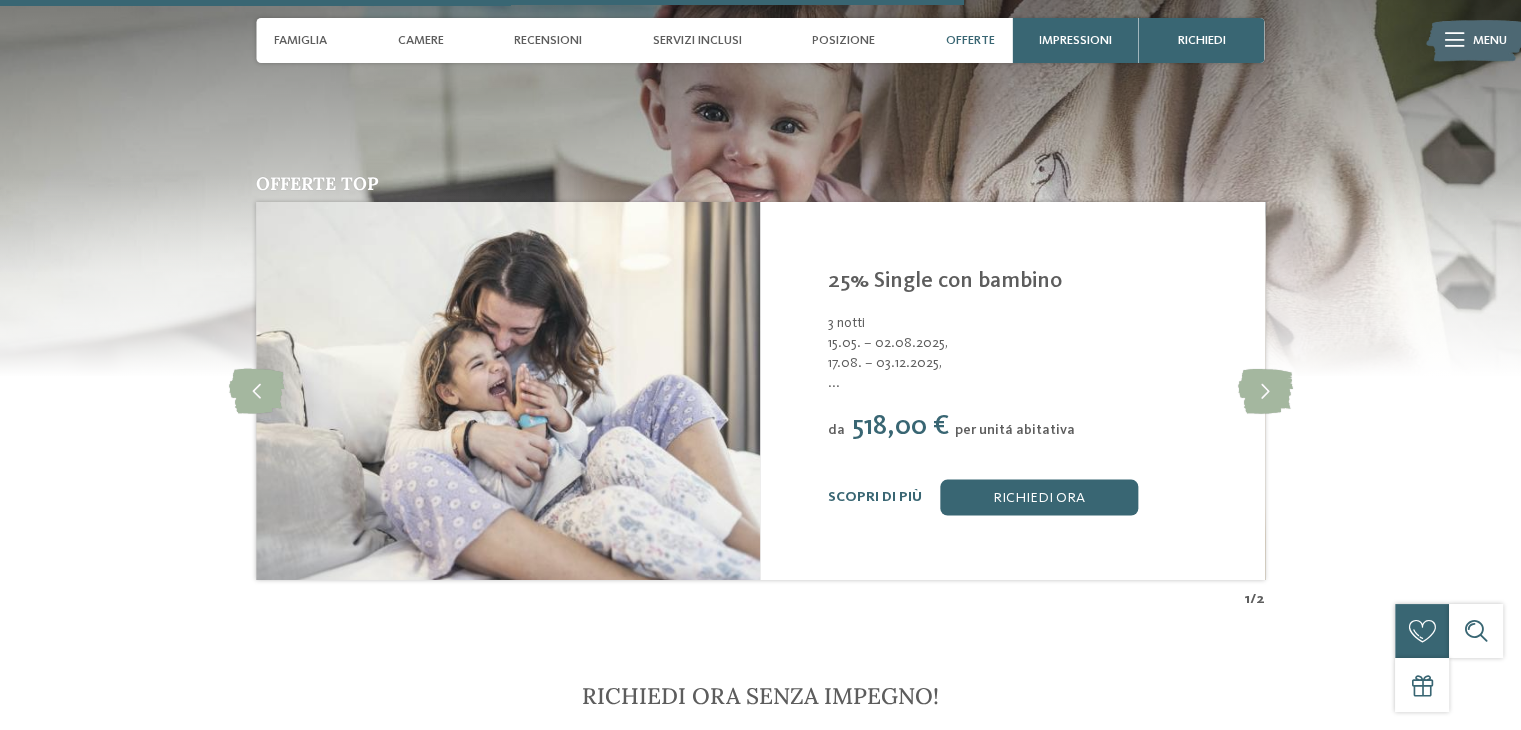 scroll, scrollTop: 4148, scrollLeft: 0, axis: vertical 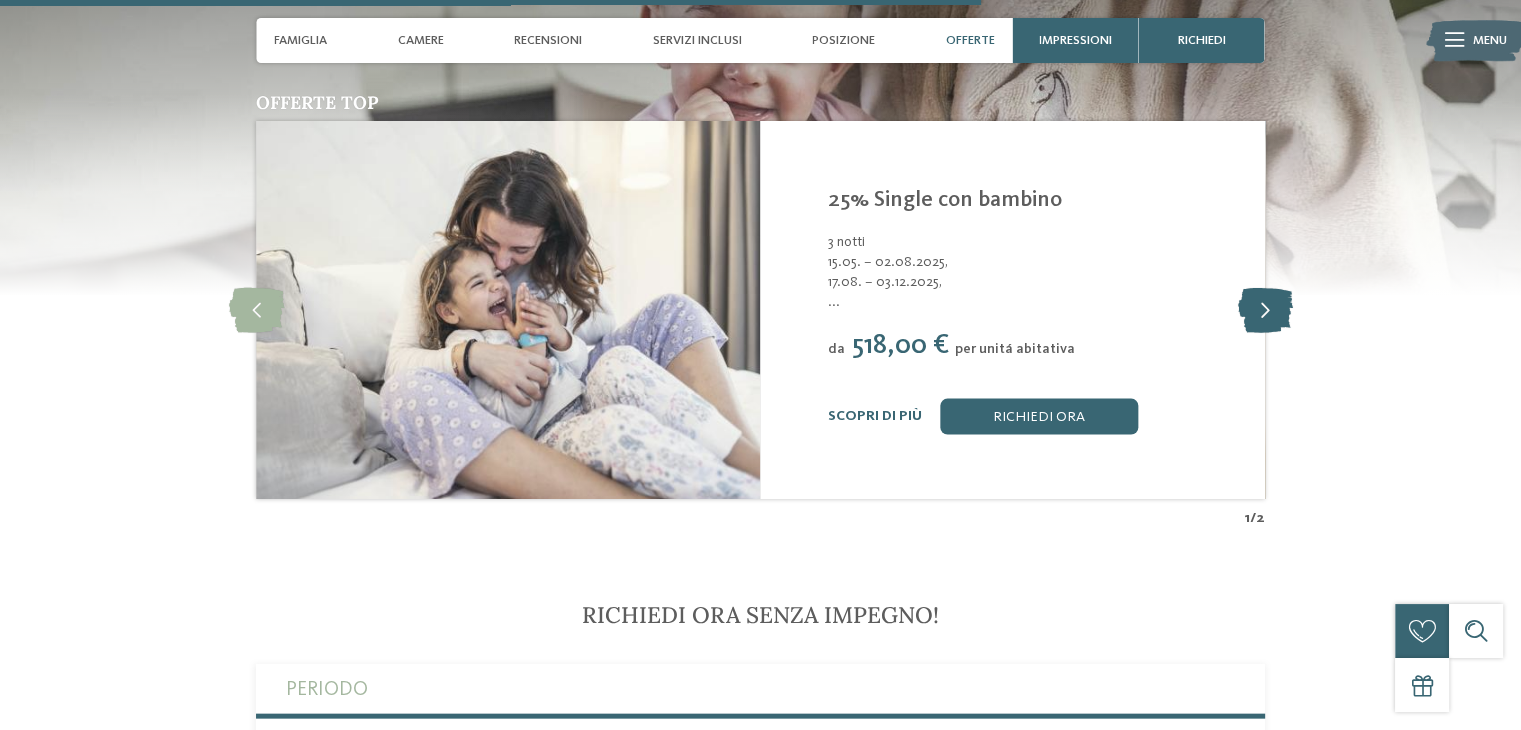 click at bounding box center (1264, 310) 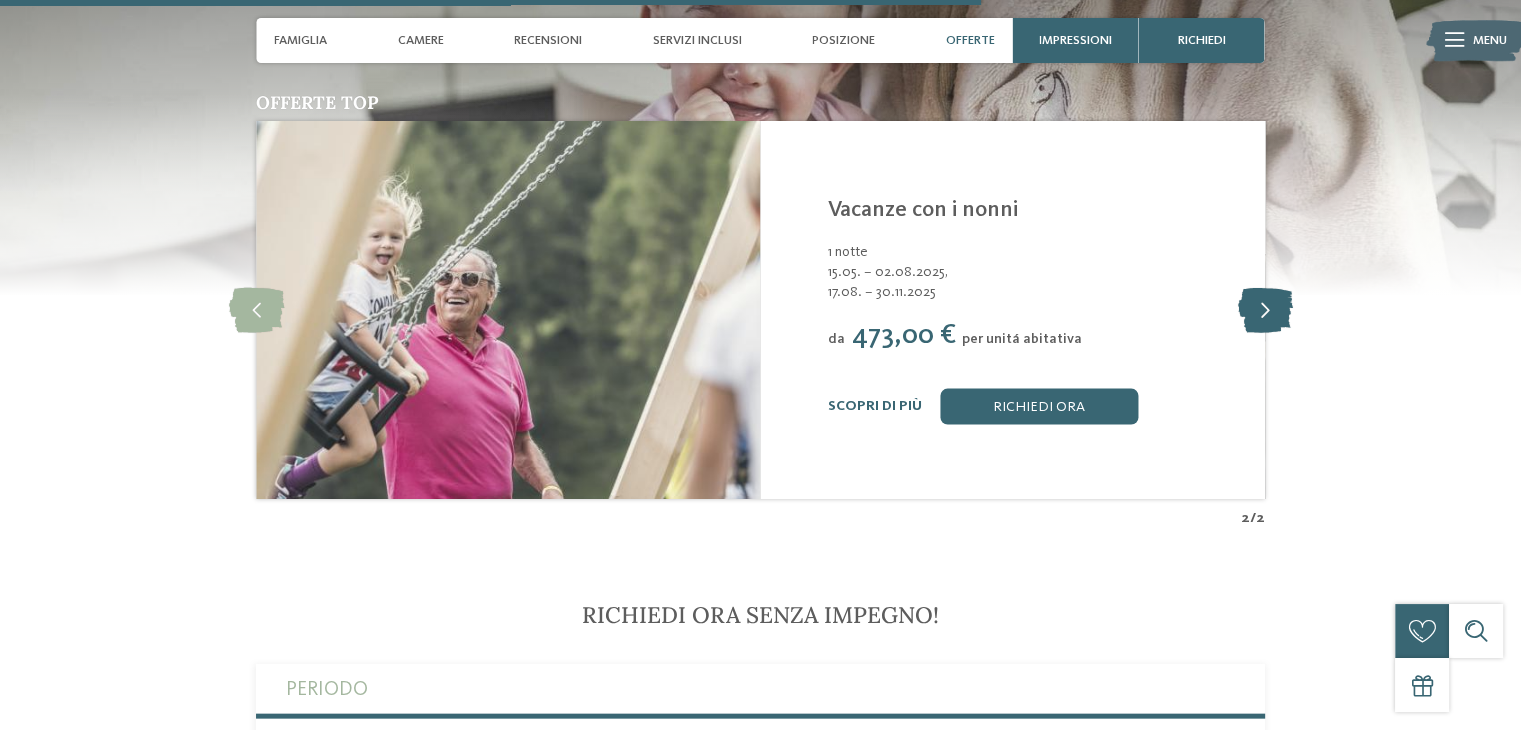 click at bounding box center (1264, 310) 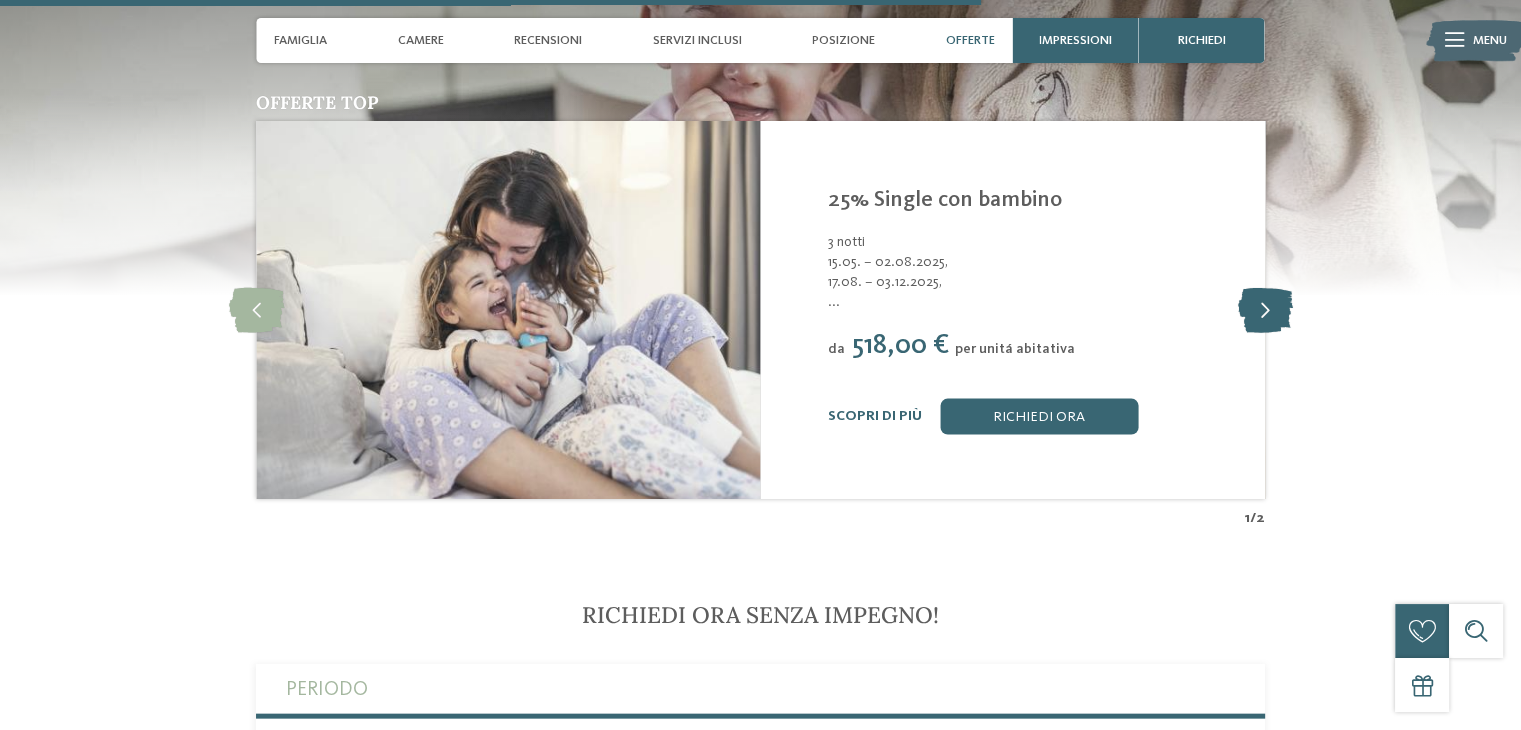click at bounding box center (1264, 310) 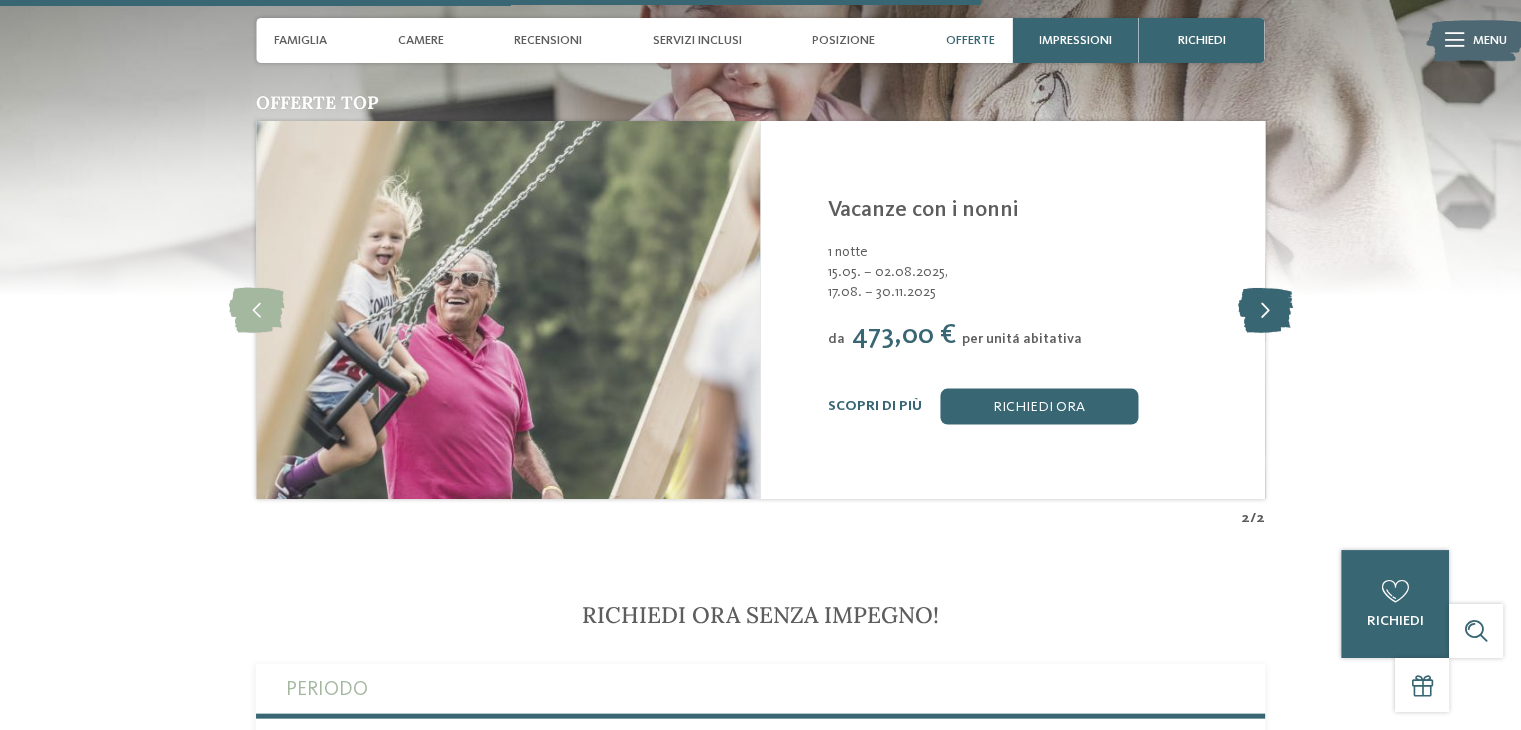 click at bounding box center (1264, 310) 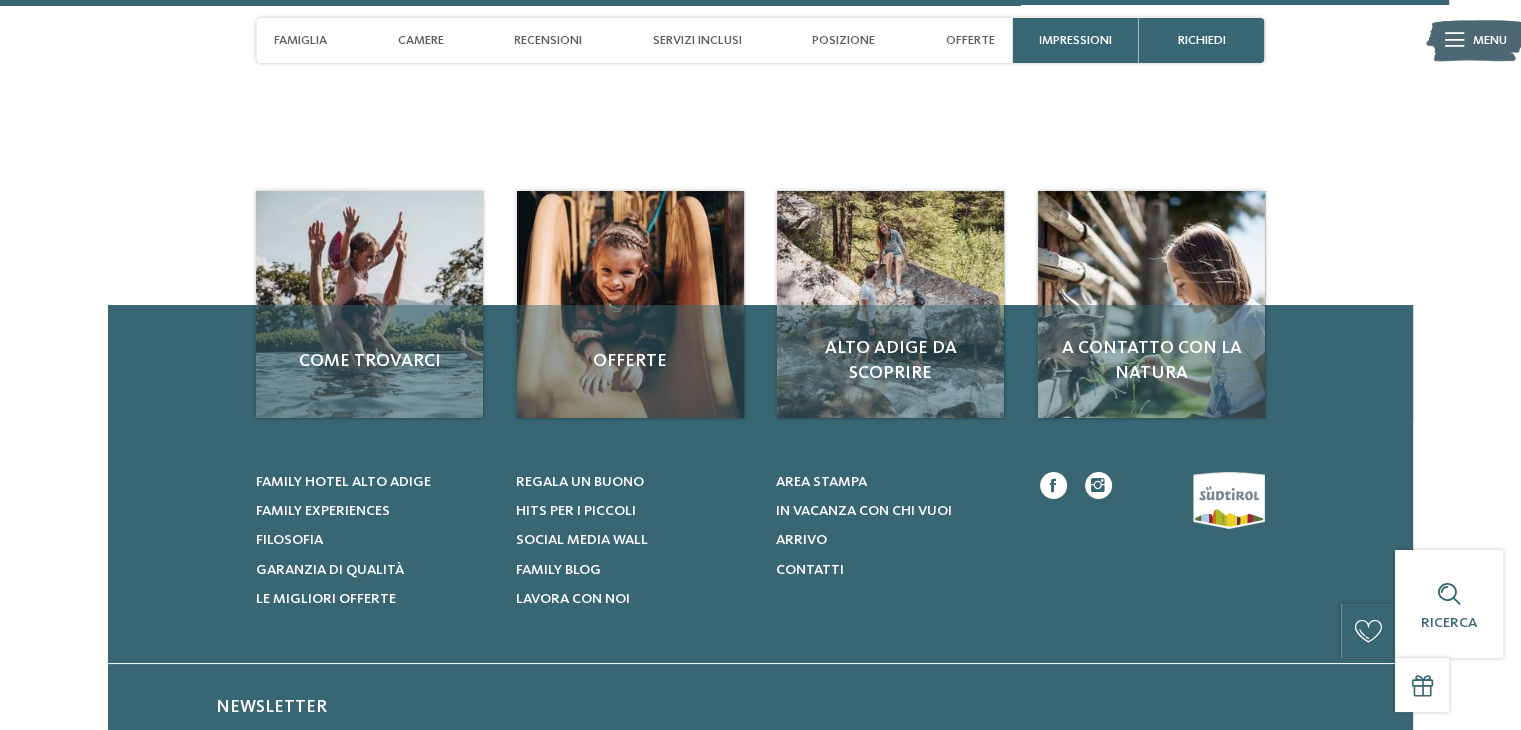 scroll, scrollTop: 6196, scrollLeft: 0, axis: vertical 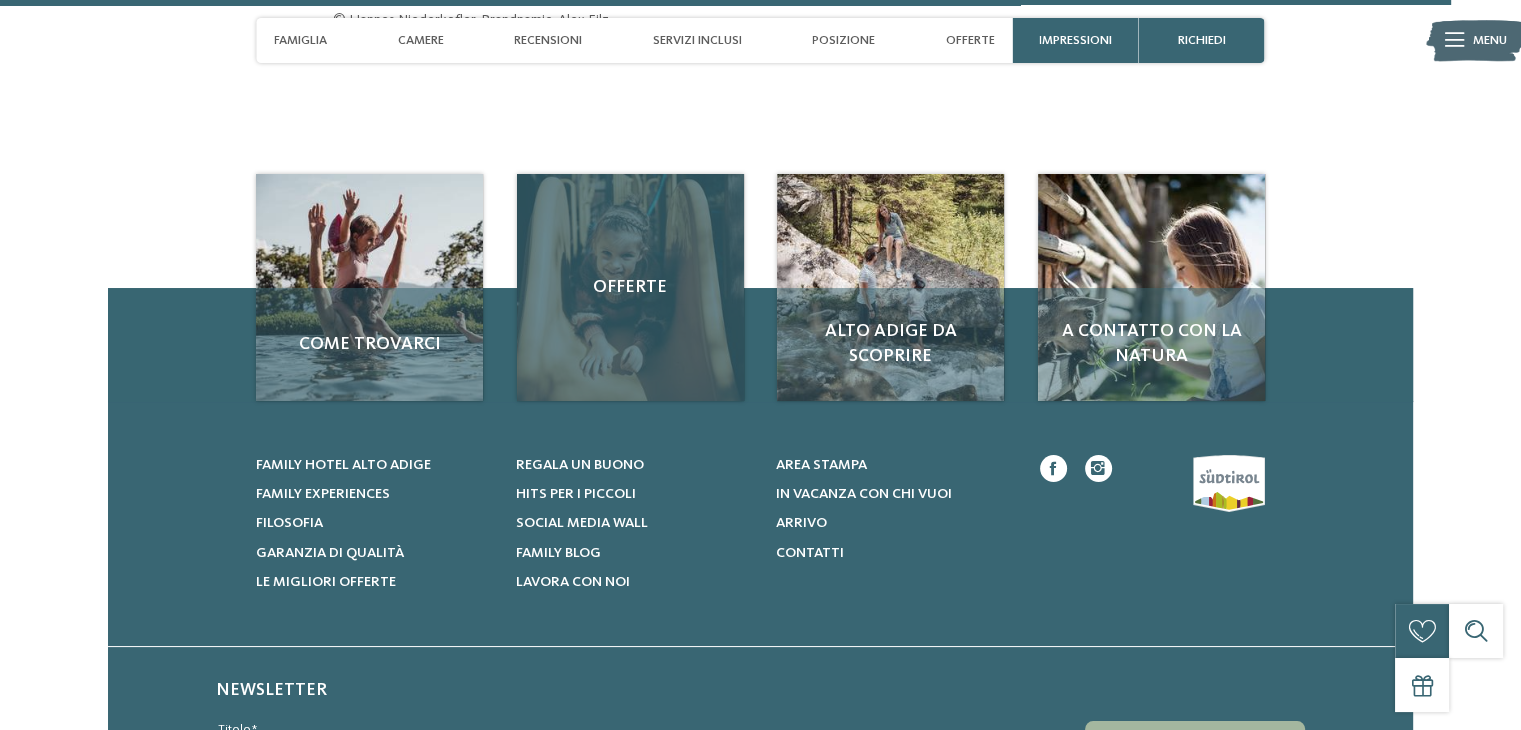 click on "Offerte" at bounding box center (630, 287) 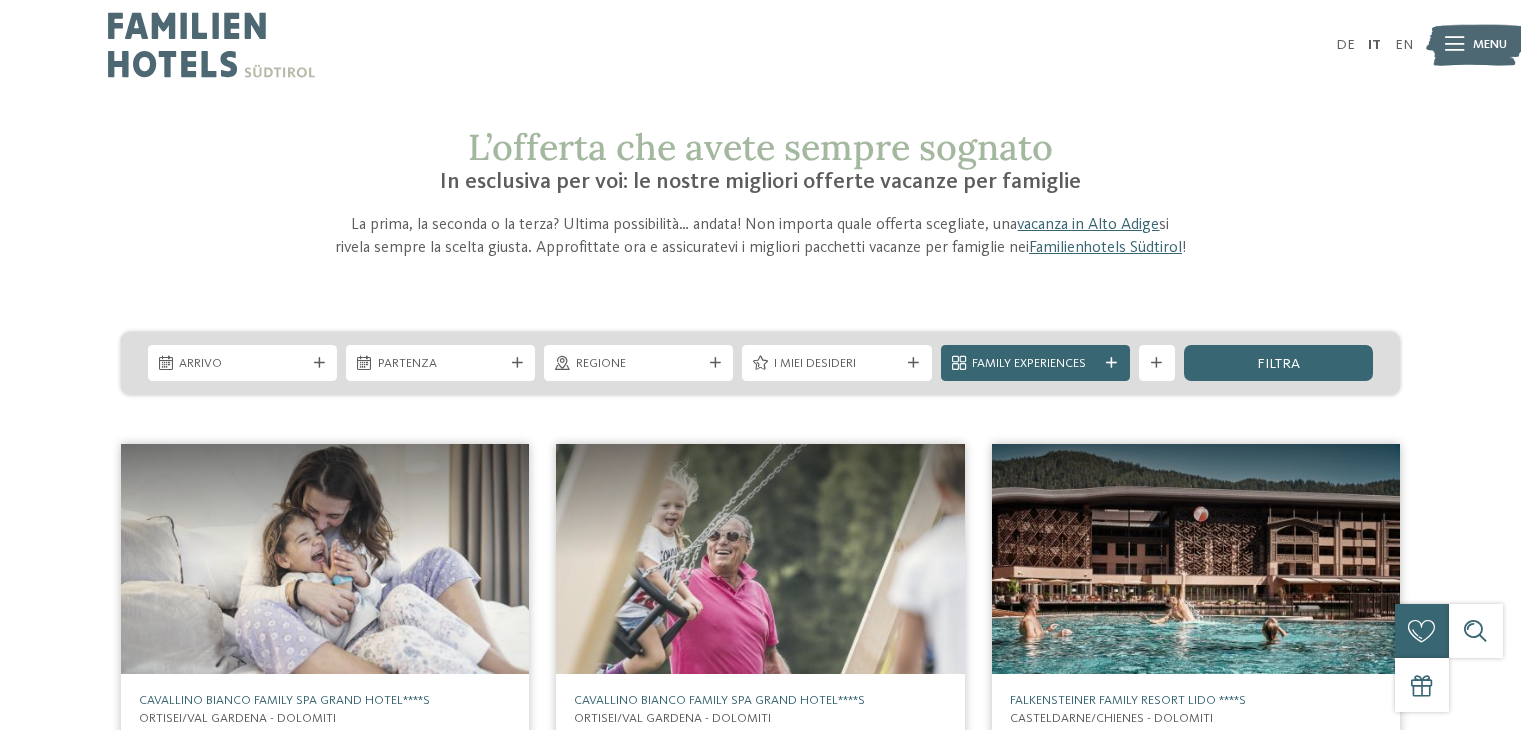 scroll, scrollTop: 0, scrollLeft: 0, axis: both 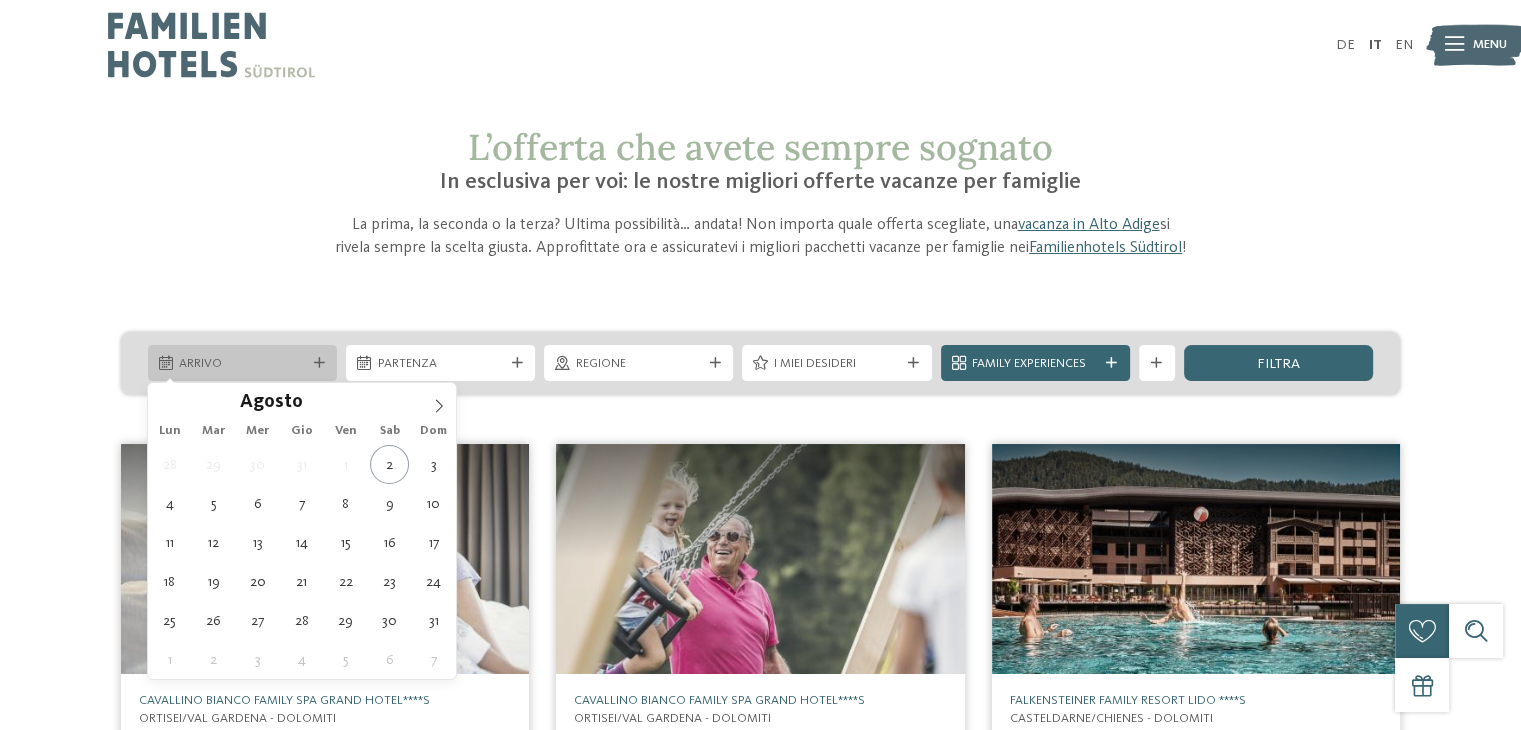 click on "Arrivo" at bounding box center (242, 364) 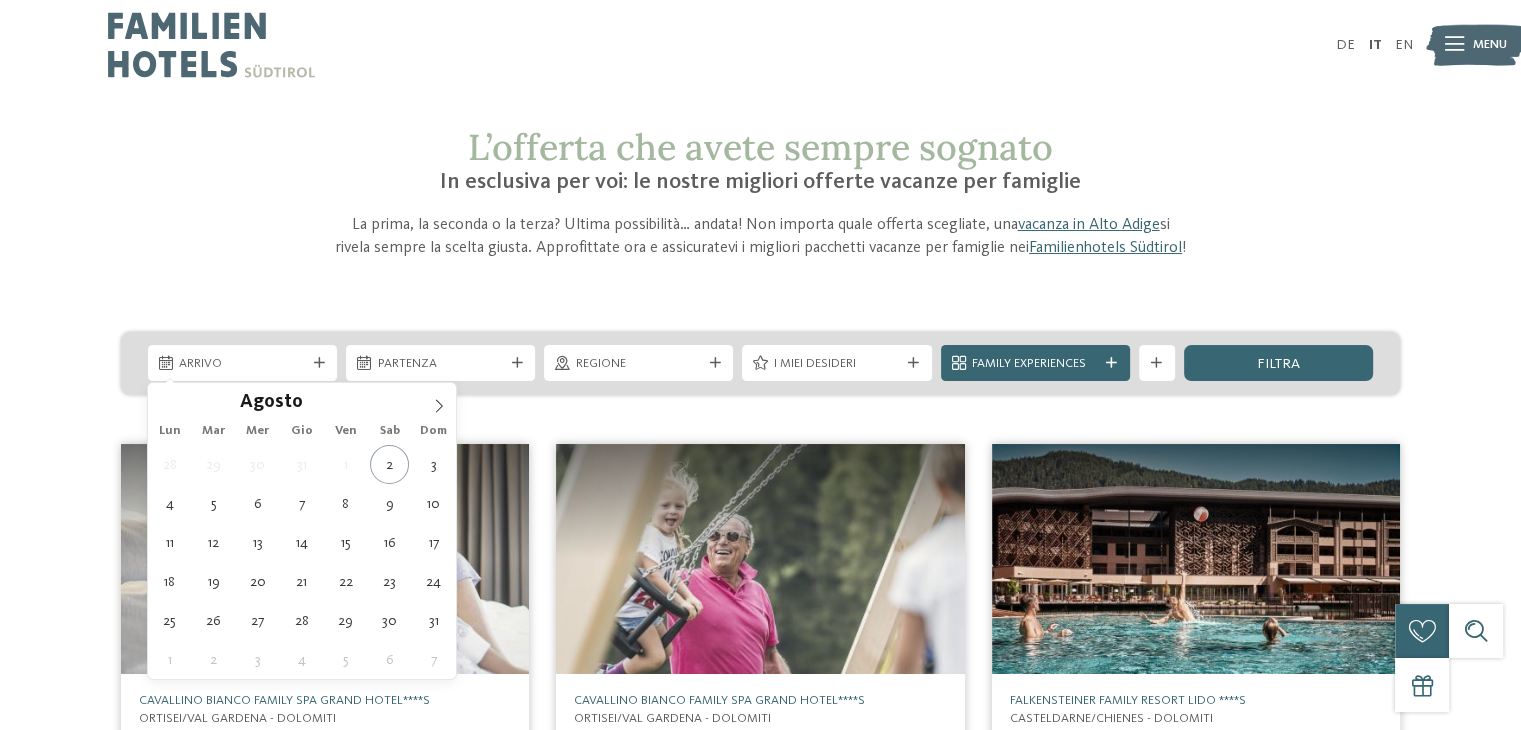 type on "14.08.2025" 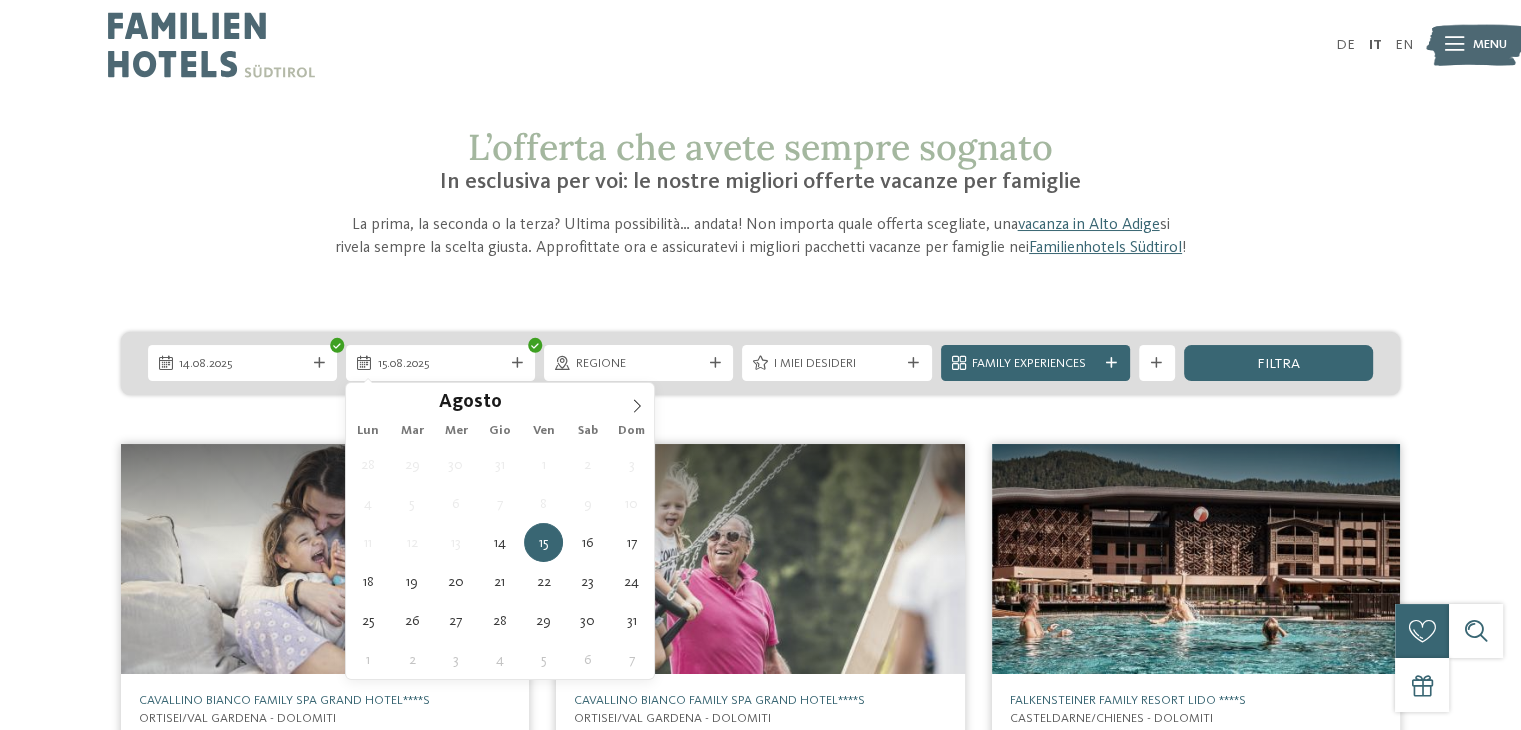 type on "20.08.2025" 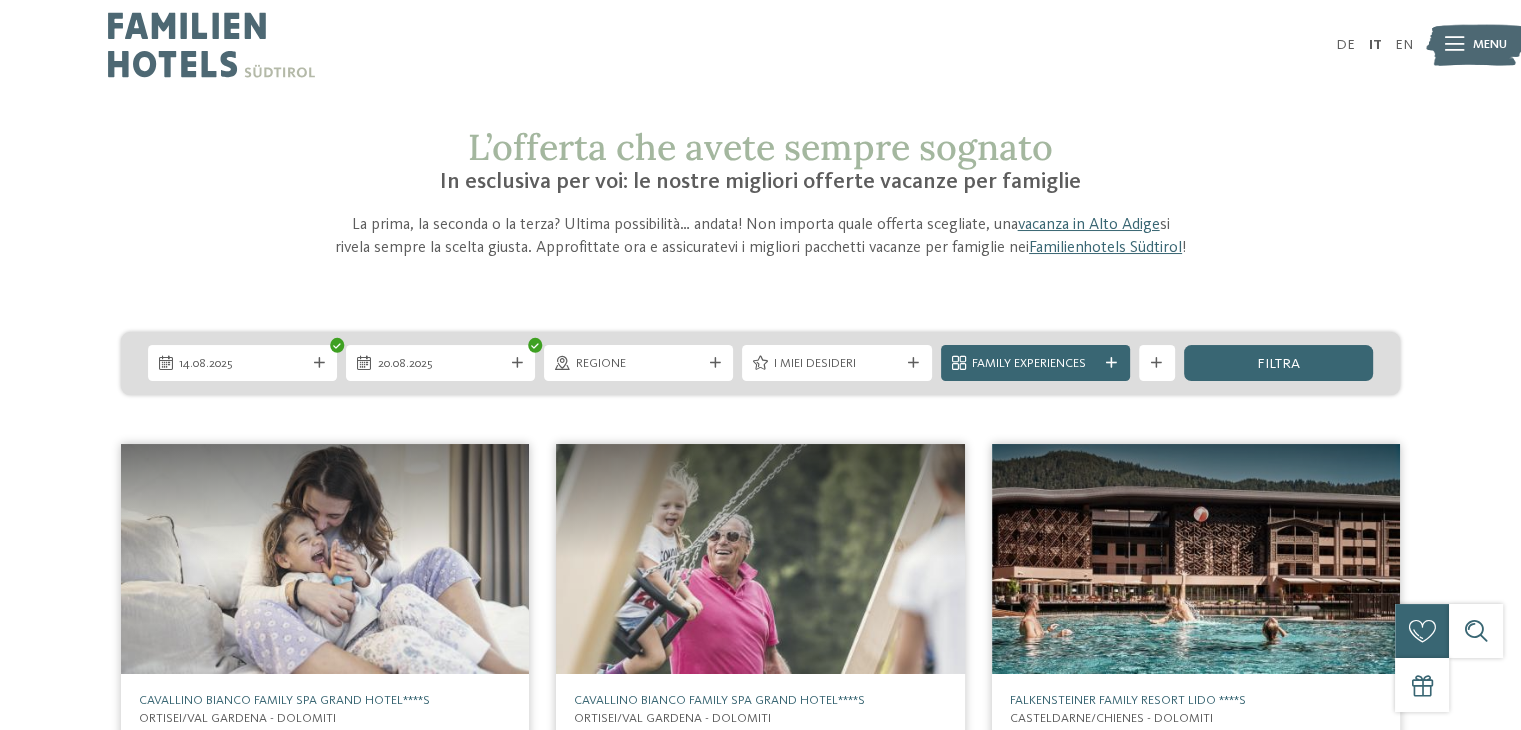 click at bounding box center [325, 559] 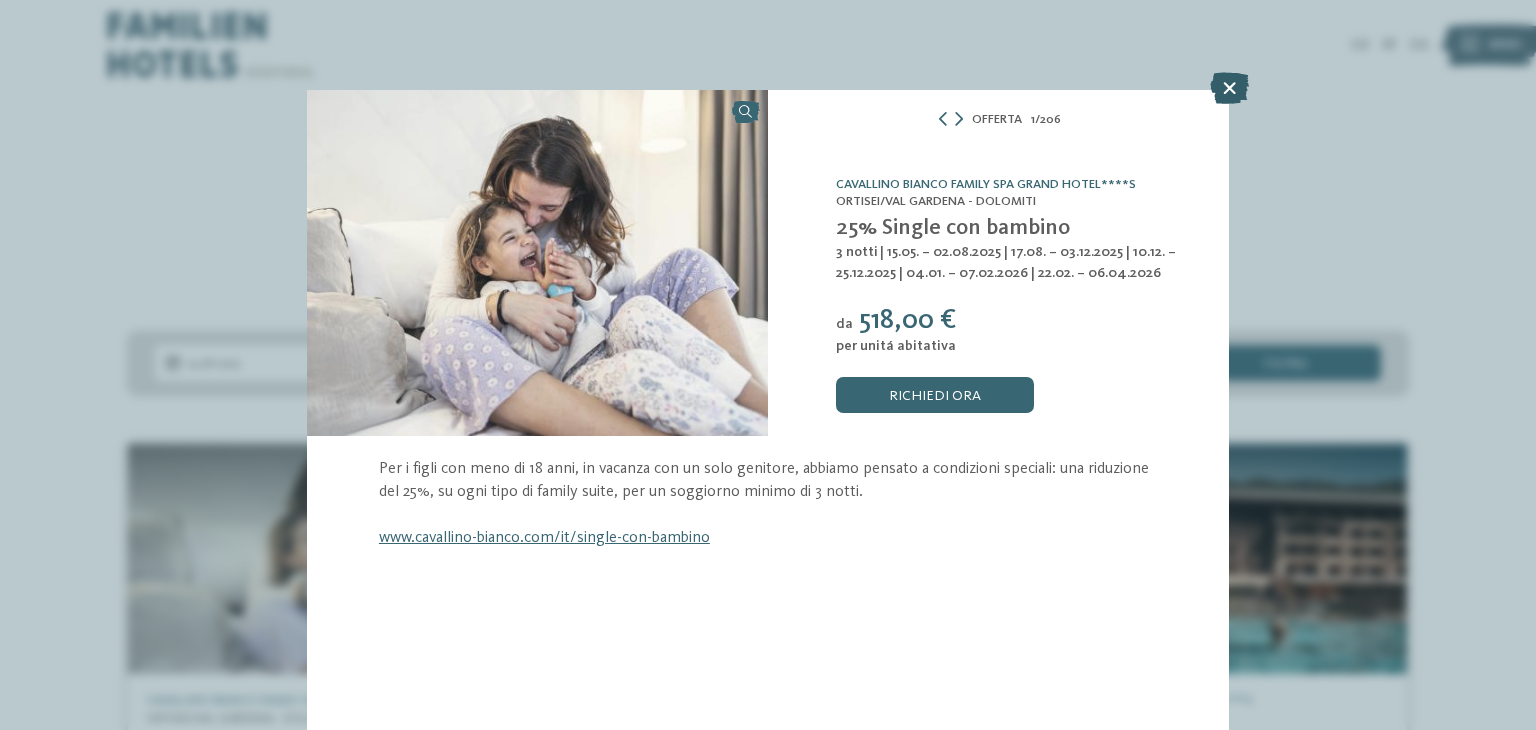 click at bounding box center [1229, 88] 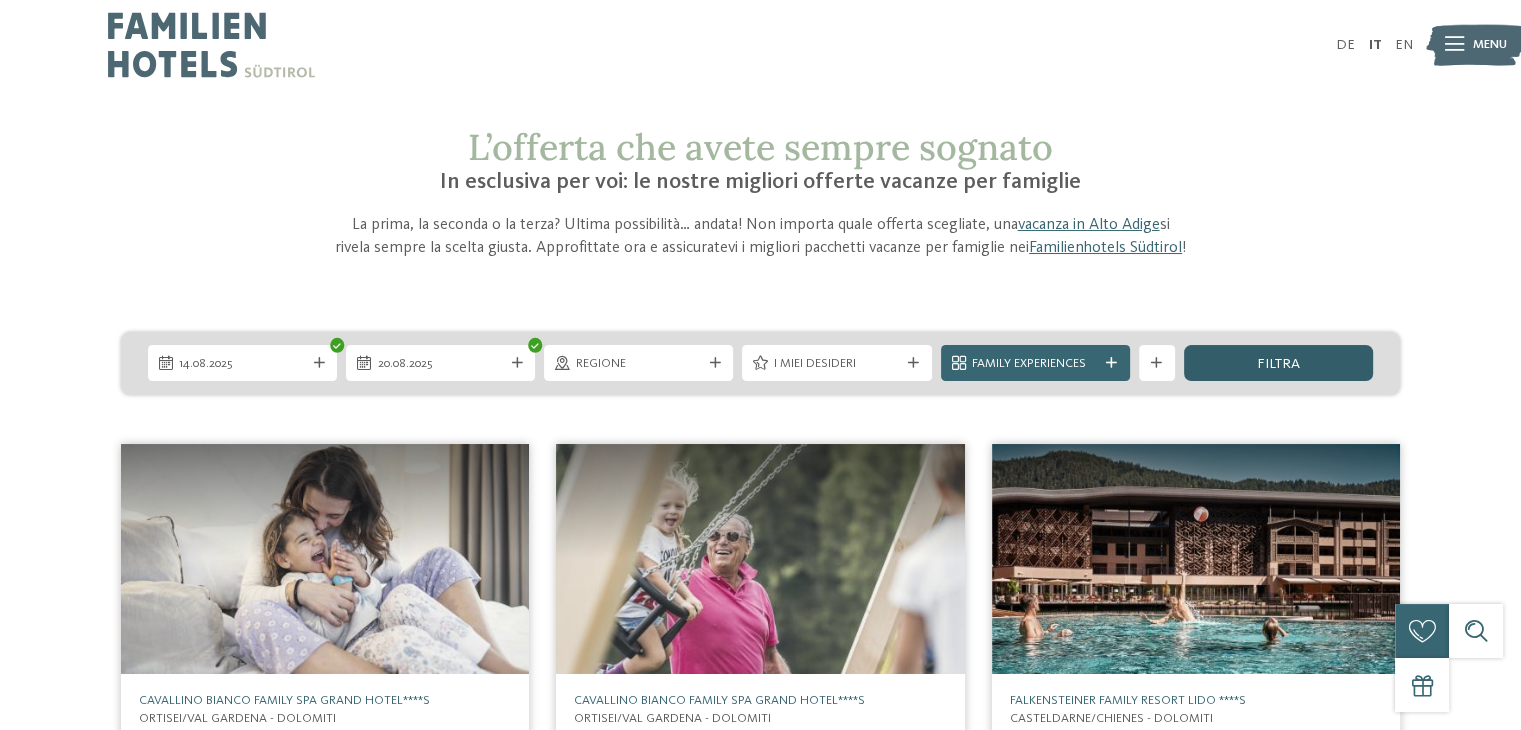 click on "filtra" at bounding box center [1278, 363] 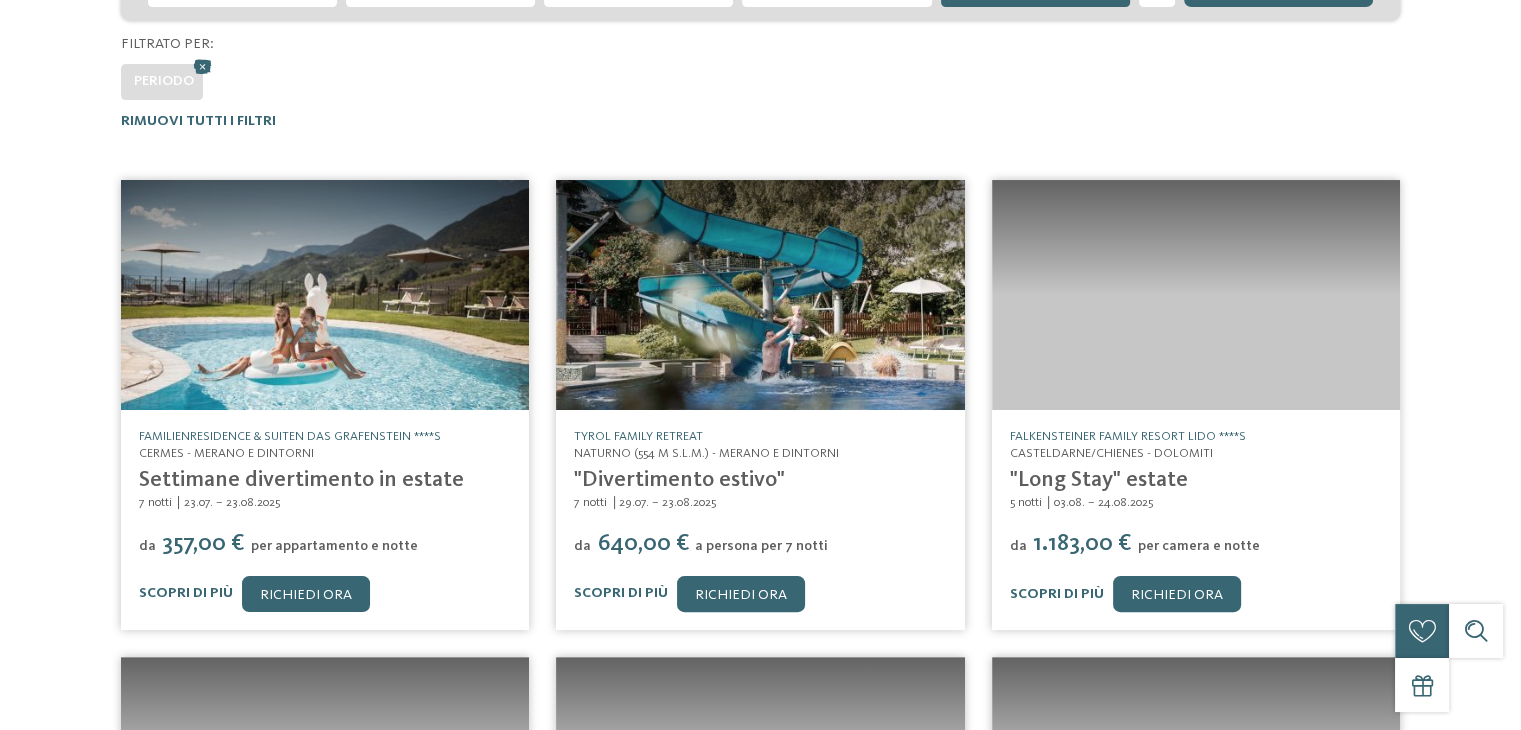 scroll, scrollTop: 430, scrollLeft: 0, axis: vertical 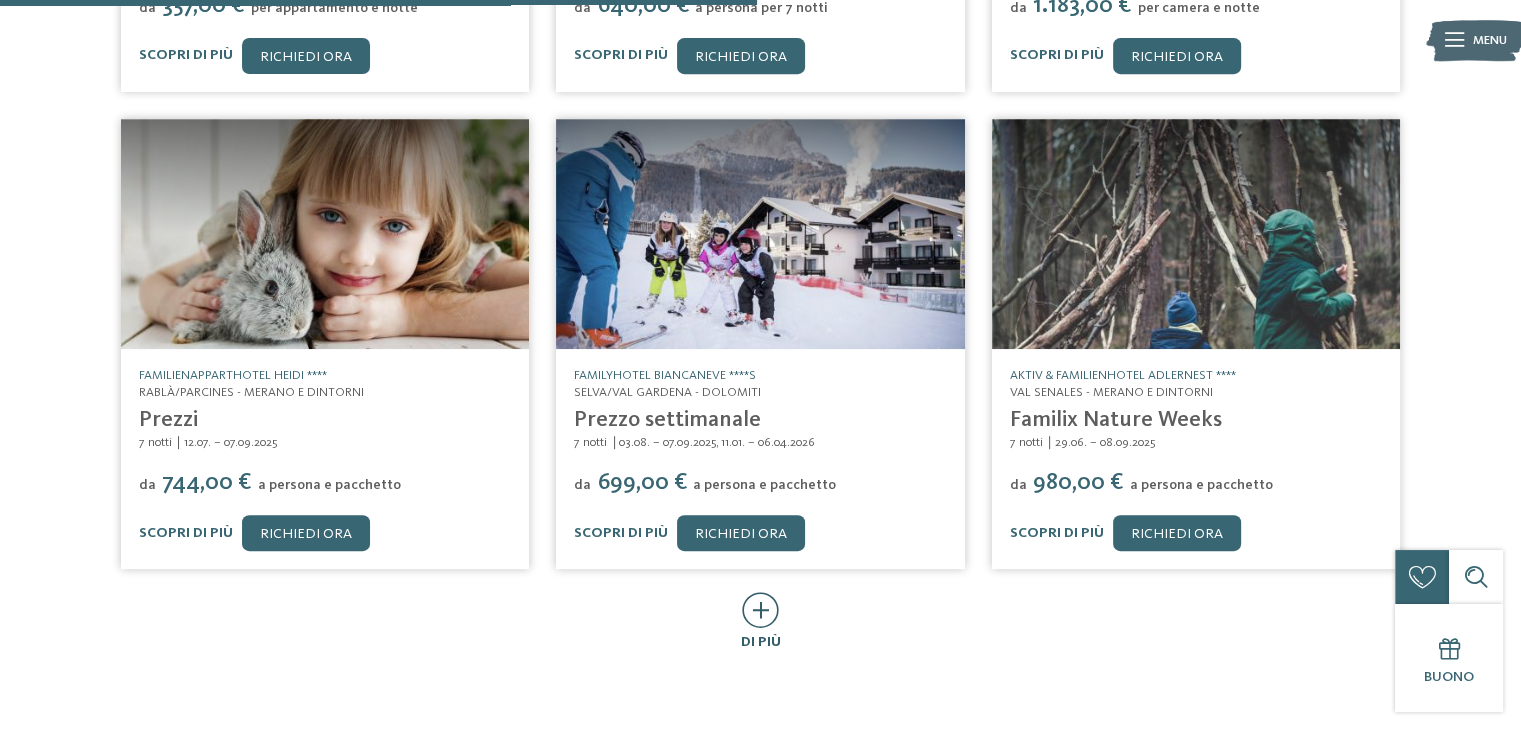 click at bounding box center (760, 610) 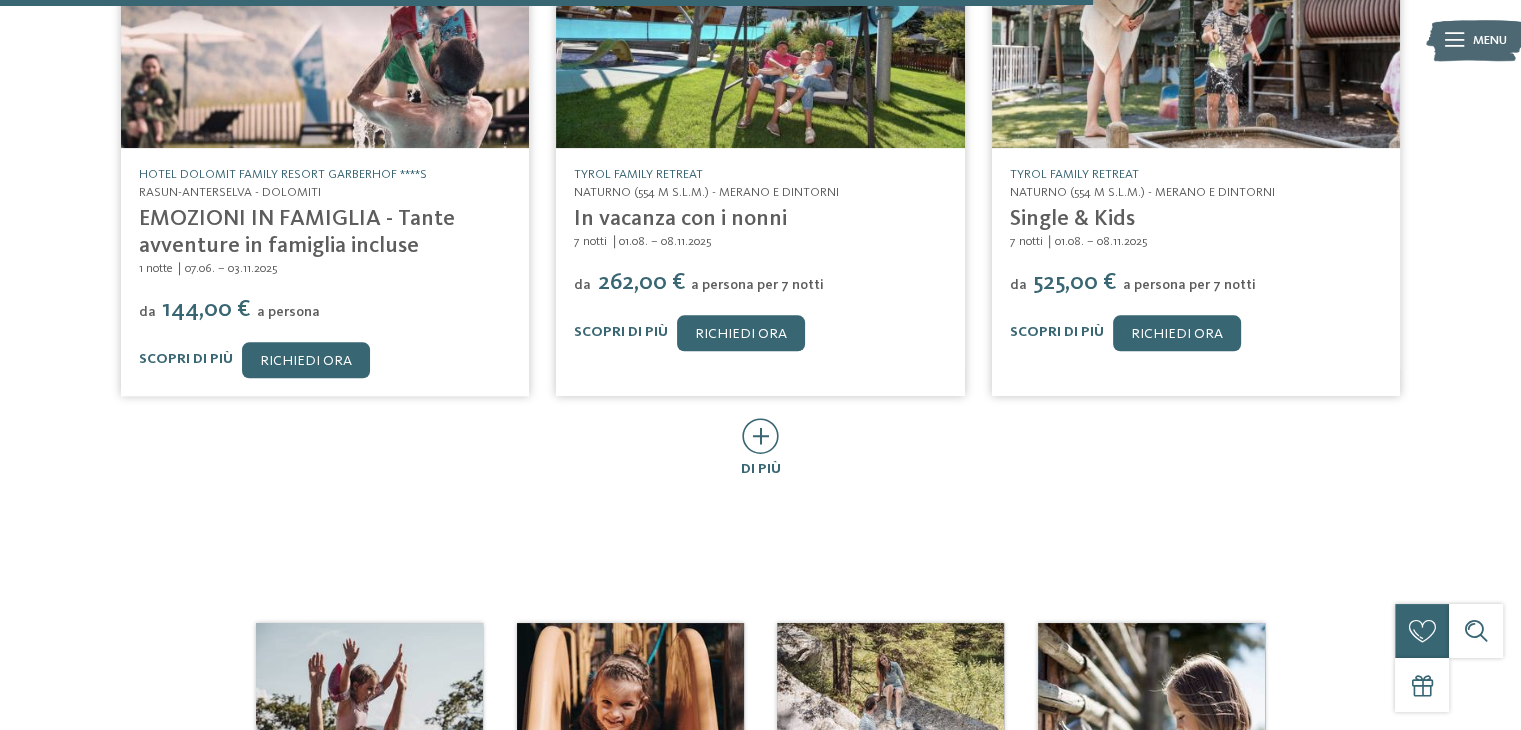 scroll, scrollTop: 2098, scrollLeft: 0, axis: vertical 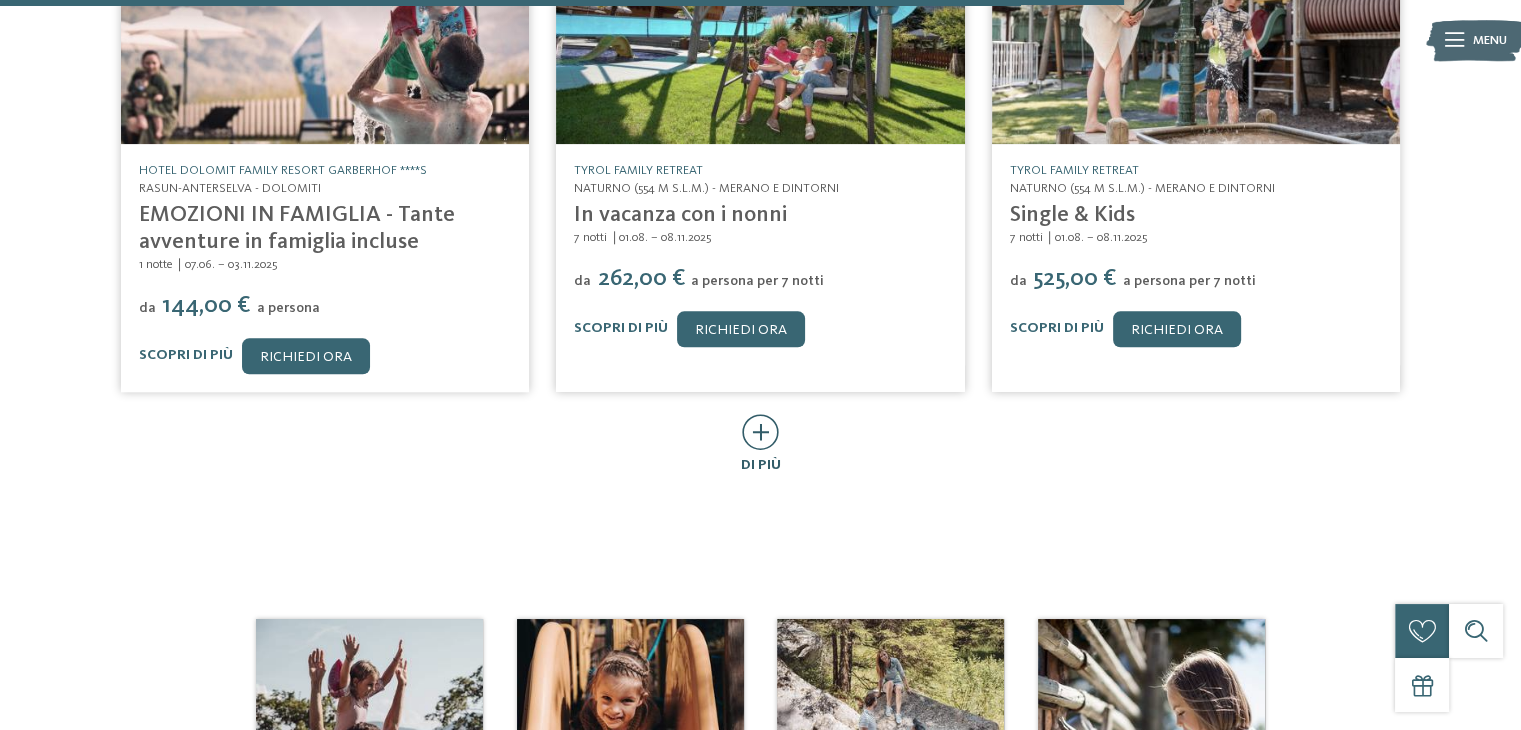 click at bounding box center [760, 432] 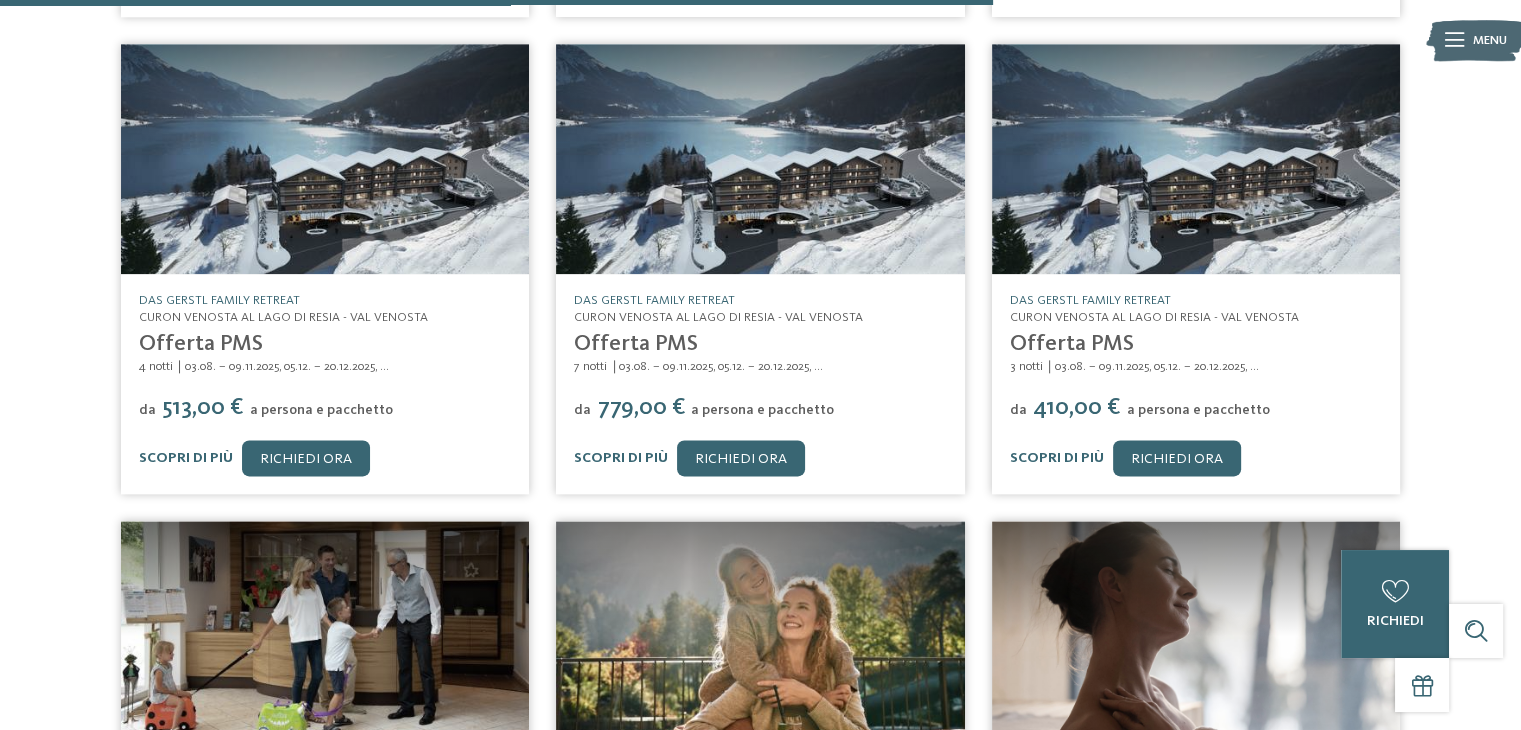 scroll, scrollTop: 2478, scrollLeft: 0, axis: vertical 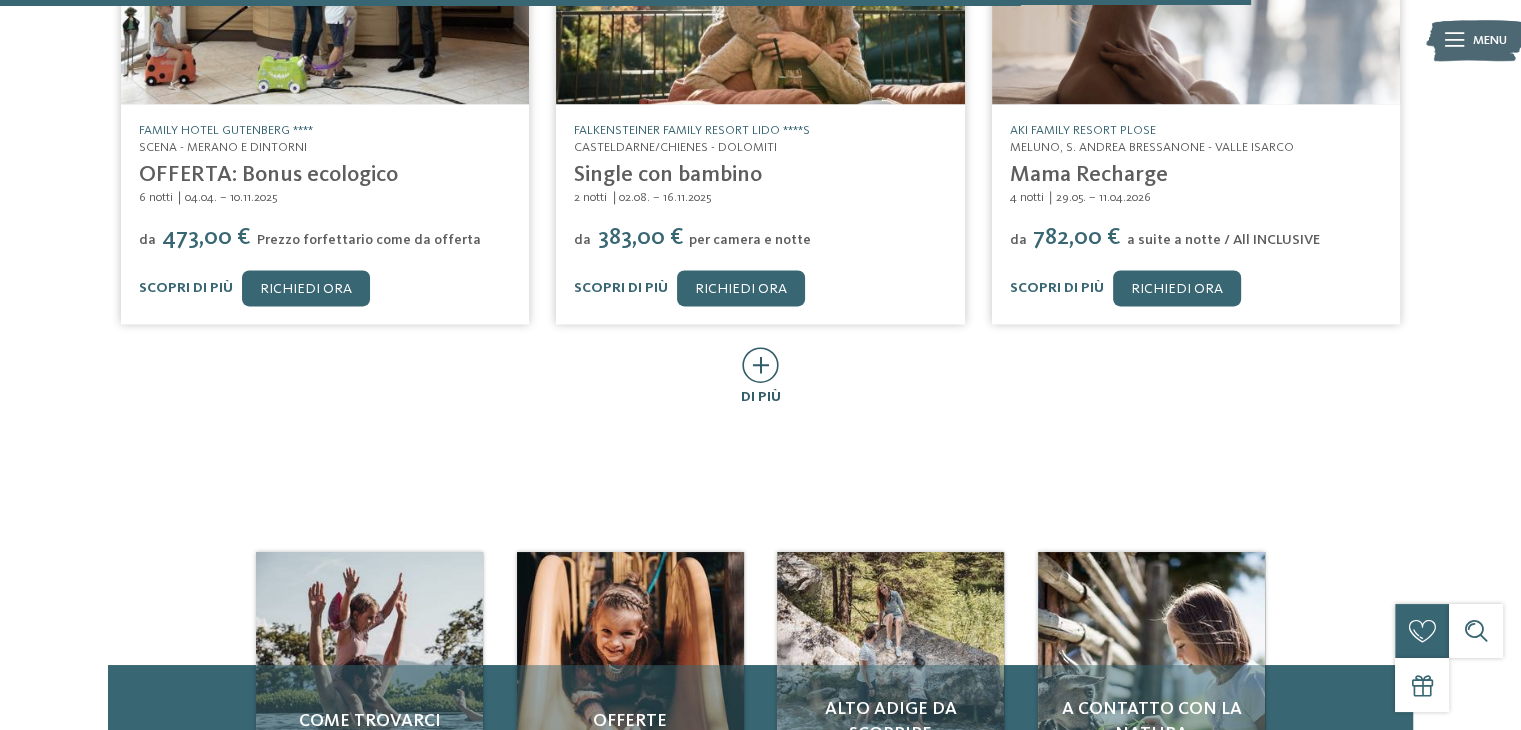 click at bounding box center (760, 365) 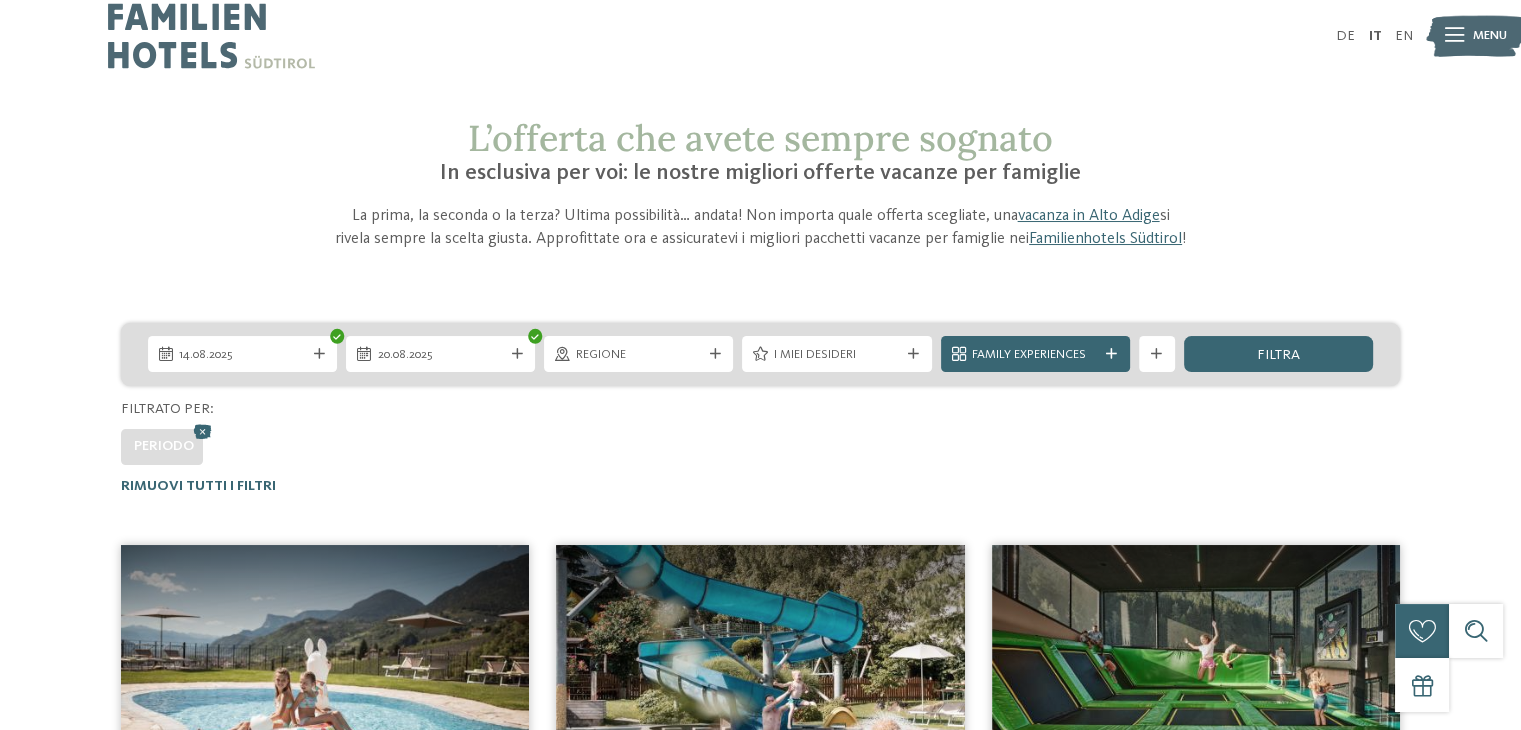 scroll, scrollTop: 0, scrollLeft: 0, axis: both 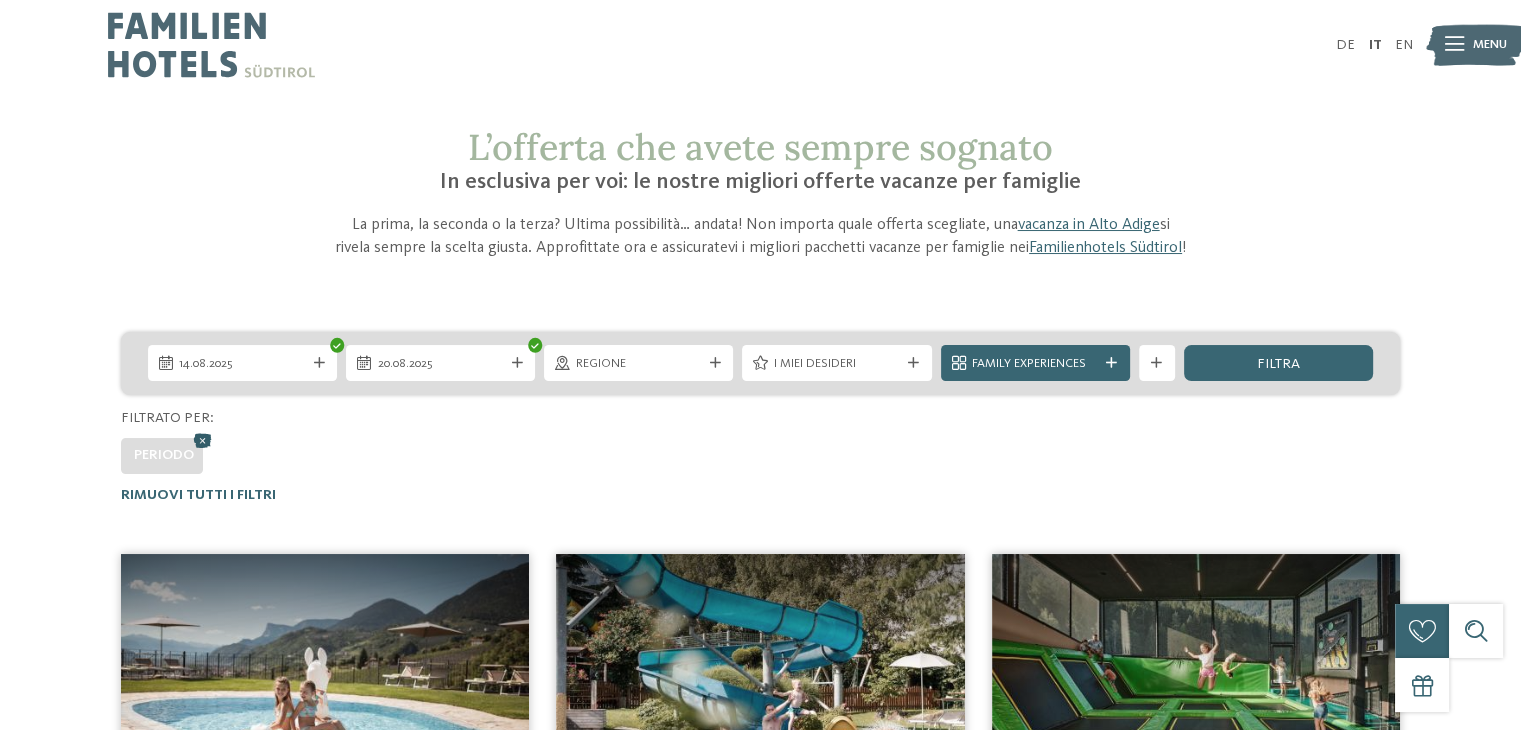 click at bounding box center [203, 440] 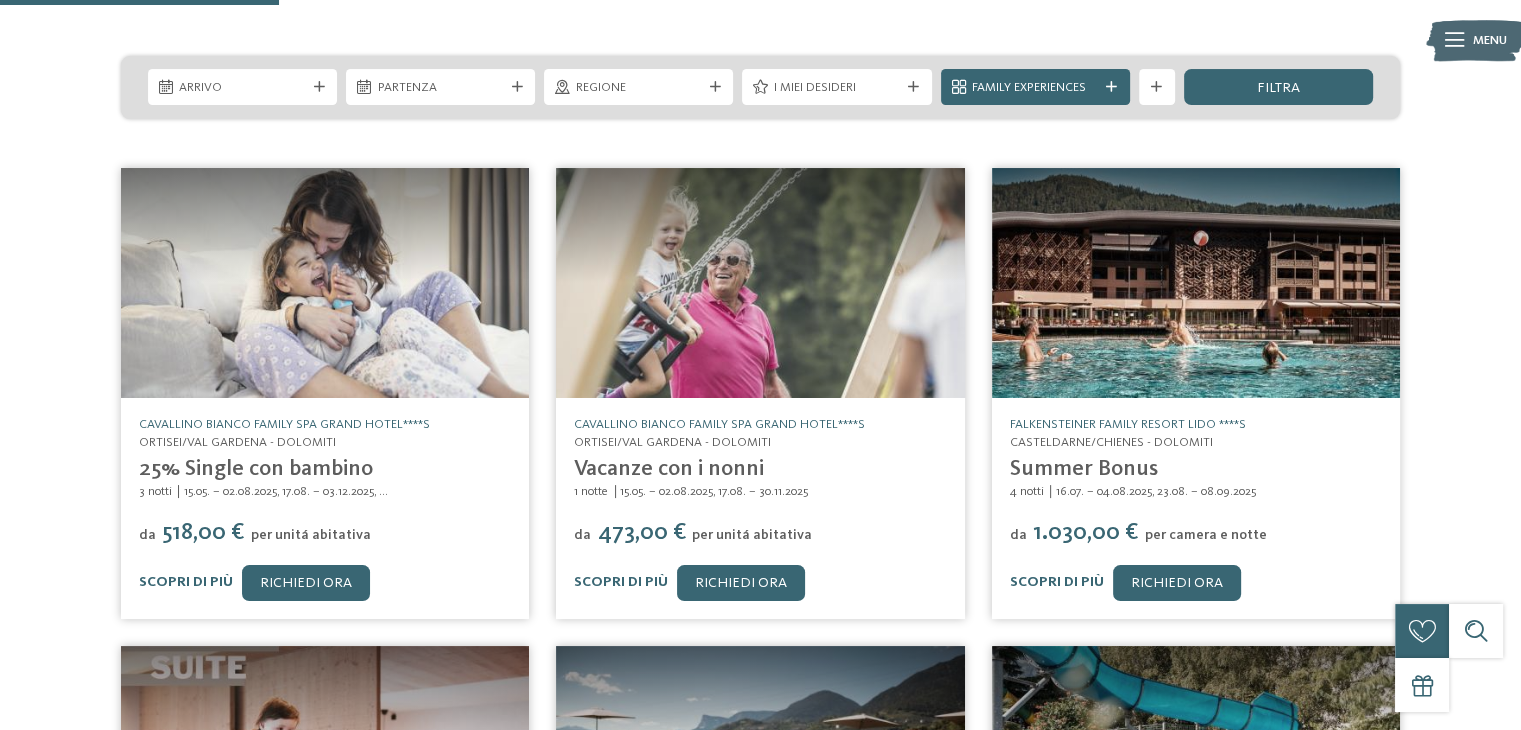 scroll, scrollTop: 320, scrollLeft: 0, axis: vertical 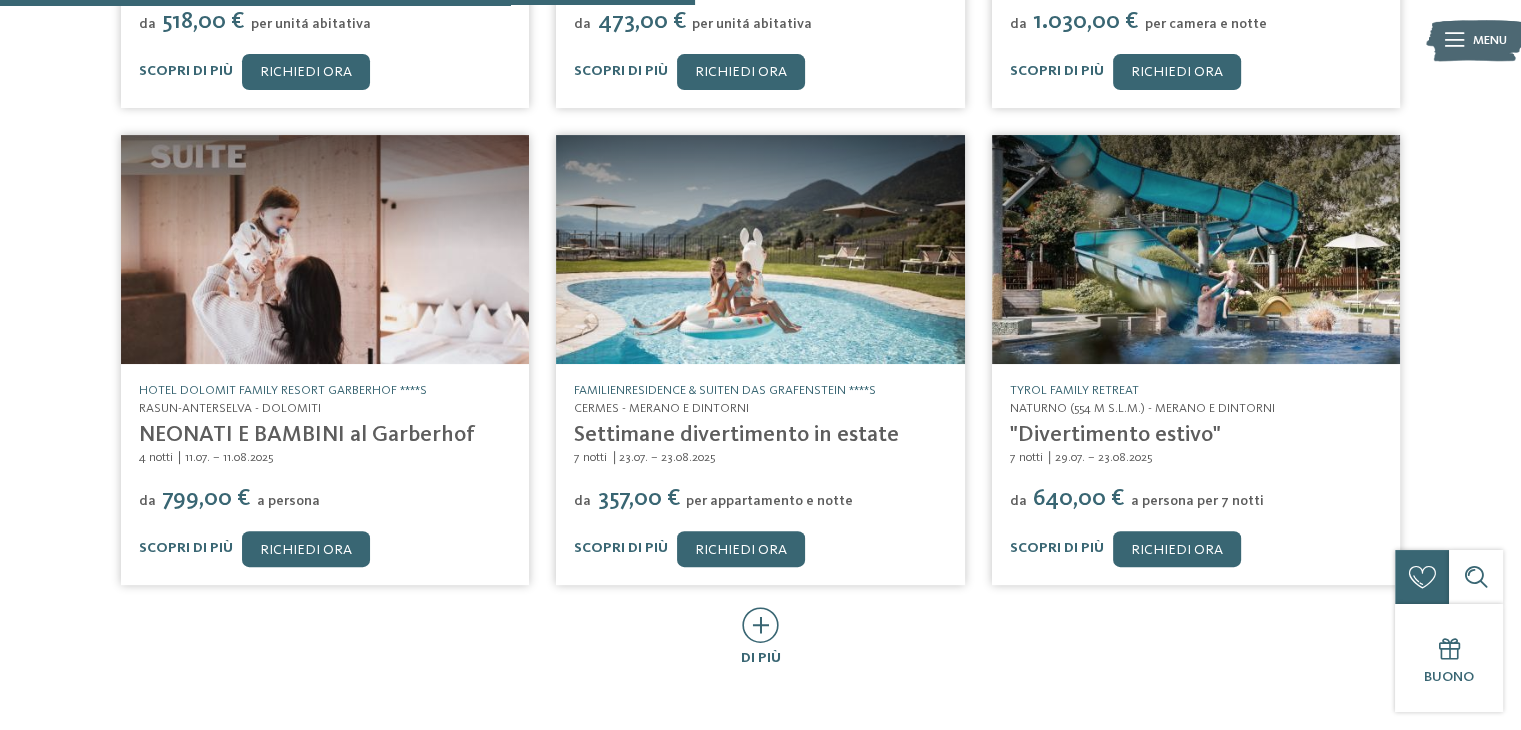 click on "Settimane divertimento in estate" at bounding box center [736, 435] 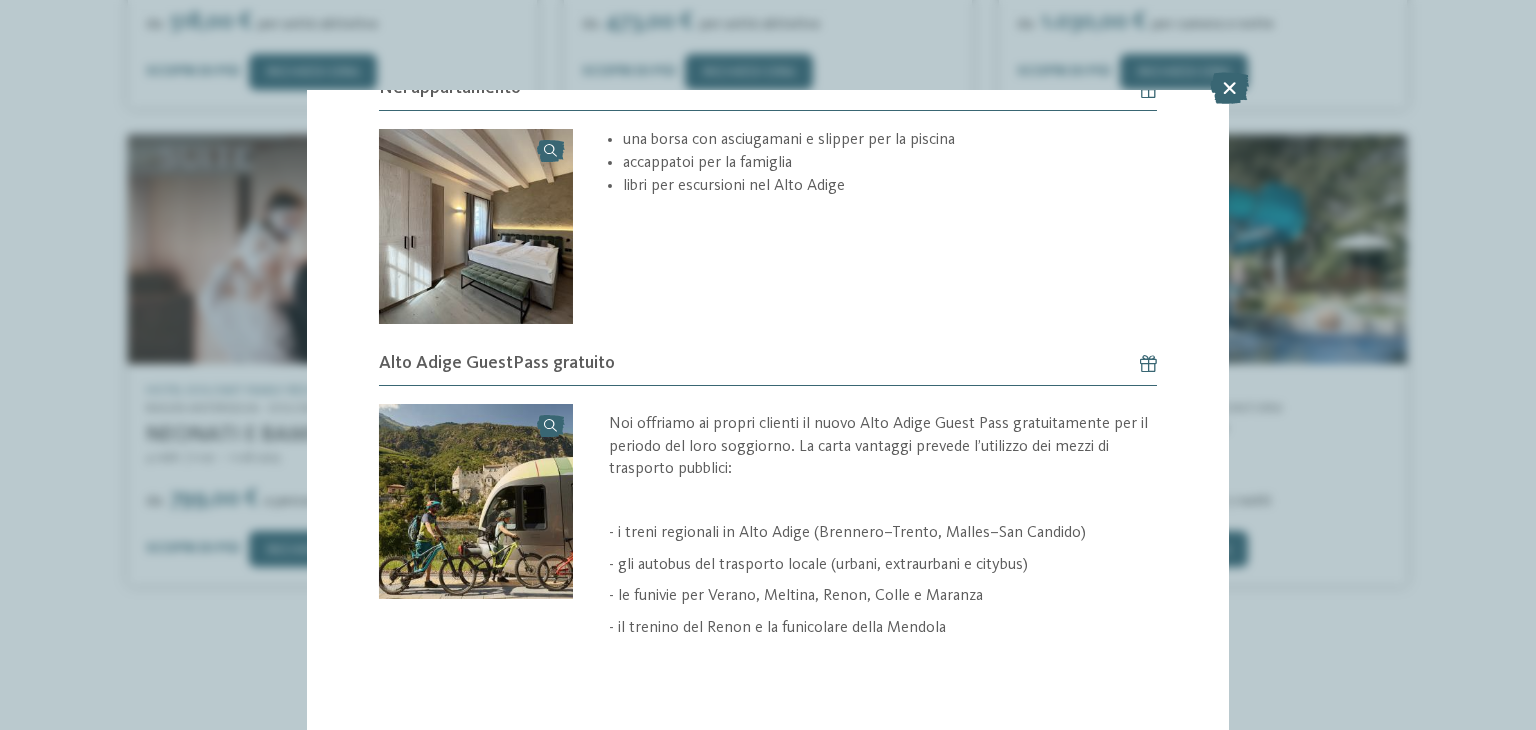 scroll, scrollTop: 3291, scrollLeft: 0, axis: vertical 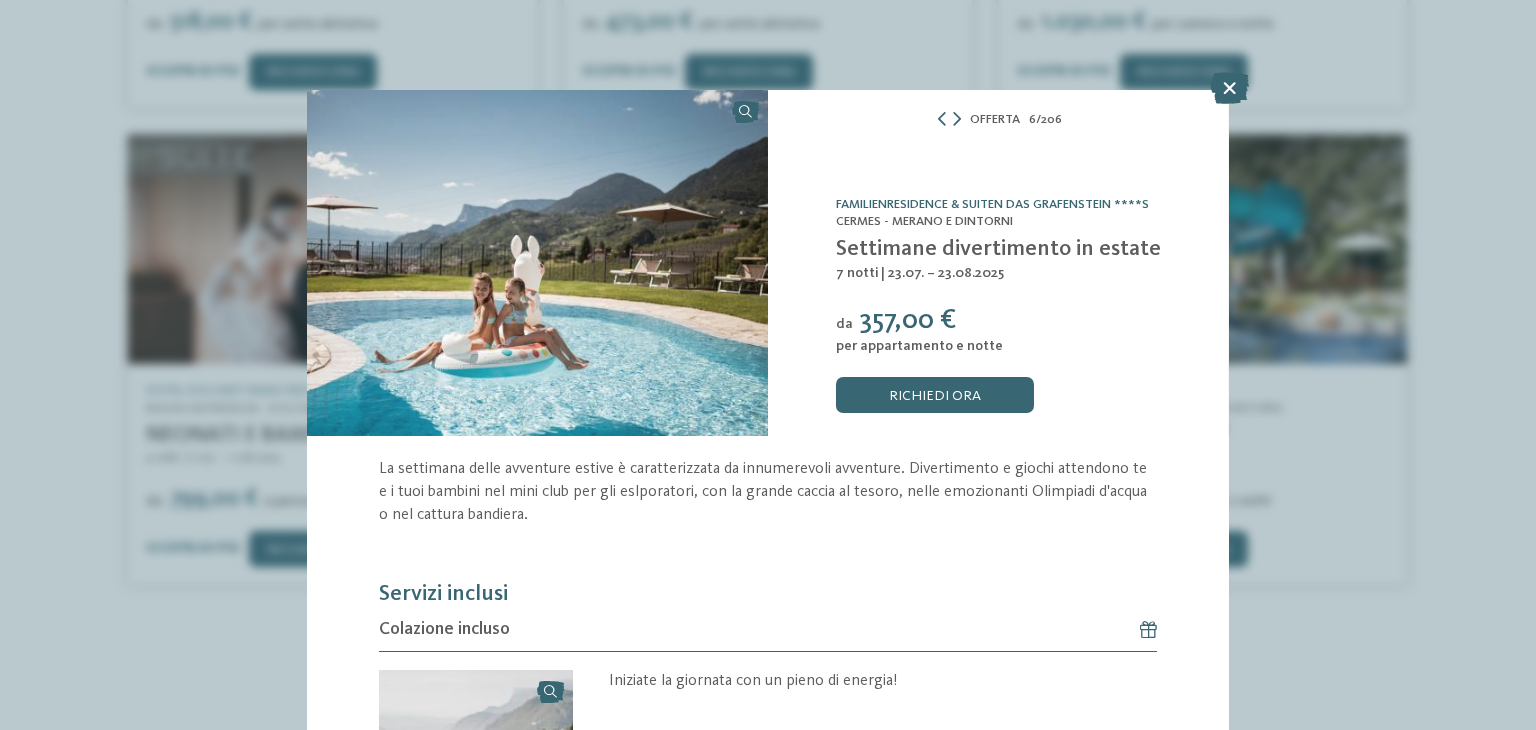 click on "Offerta
6
/
206" at bounding box center (998, 119) 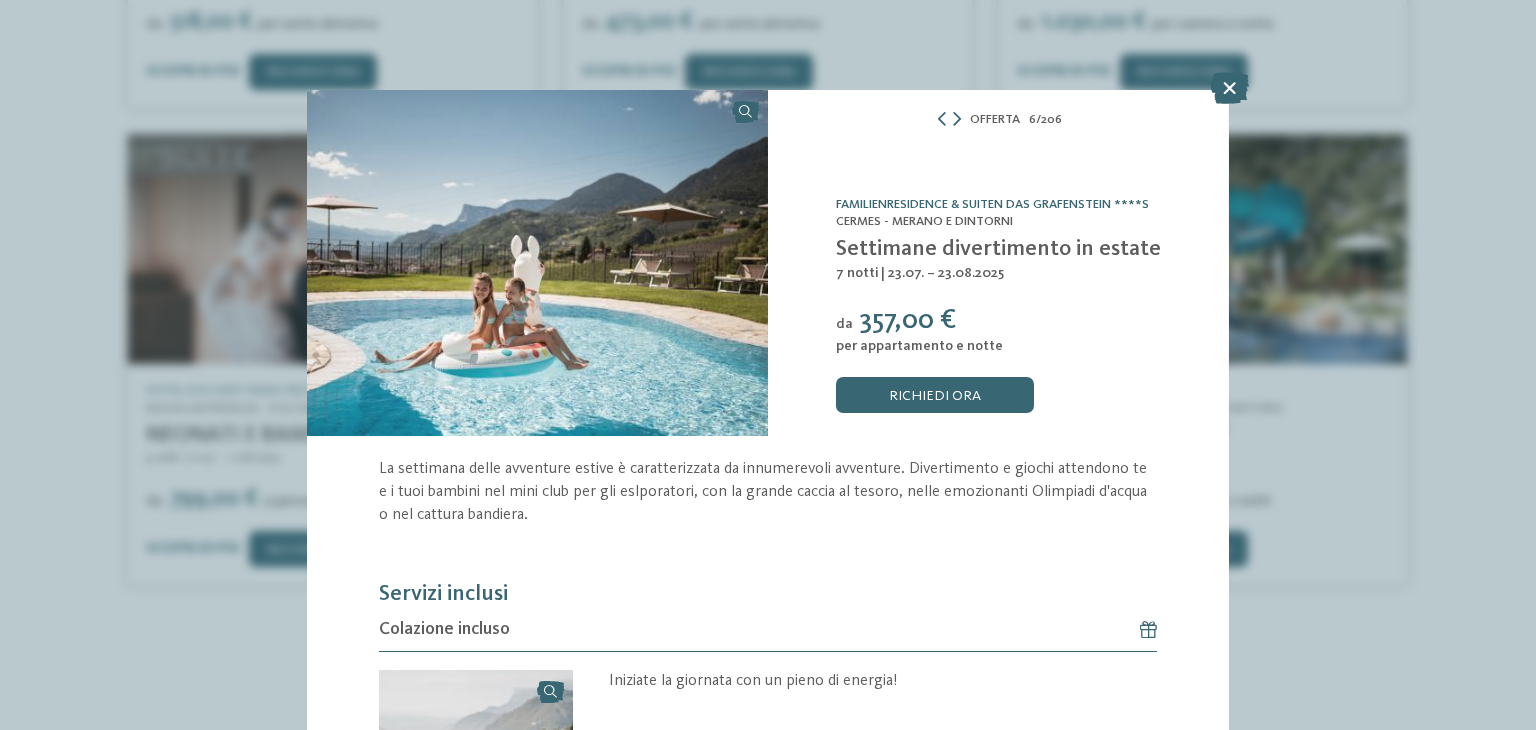 click at bounding box center (537, 263) 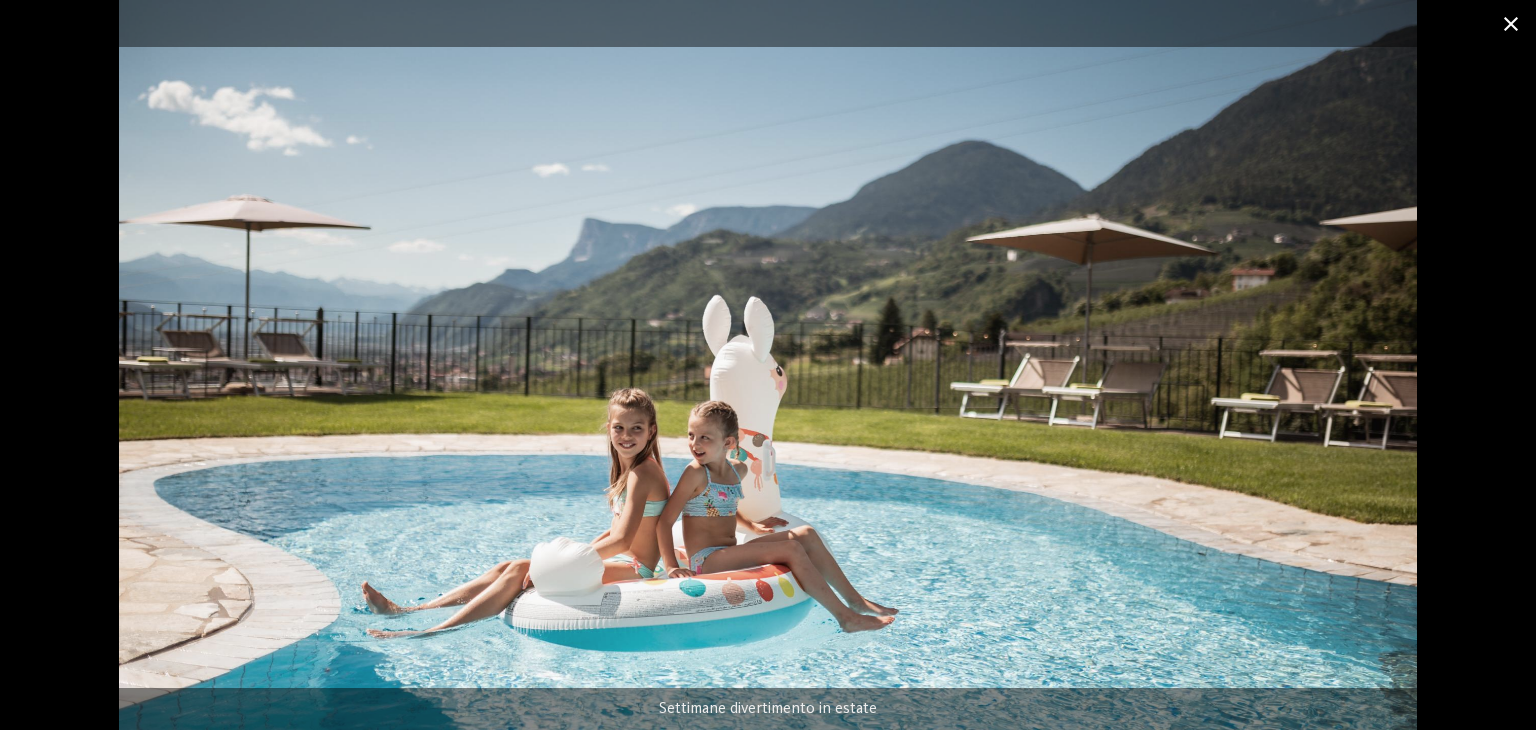 click at bounding box center [1511, 23] 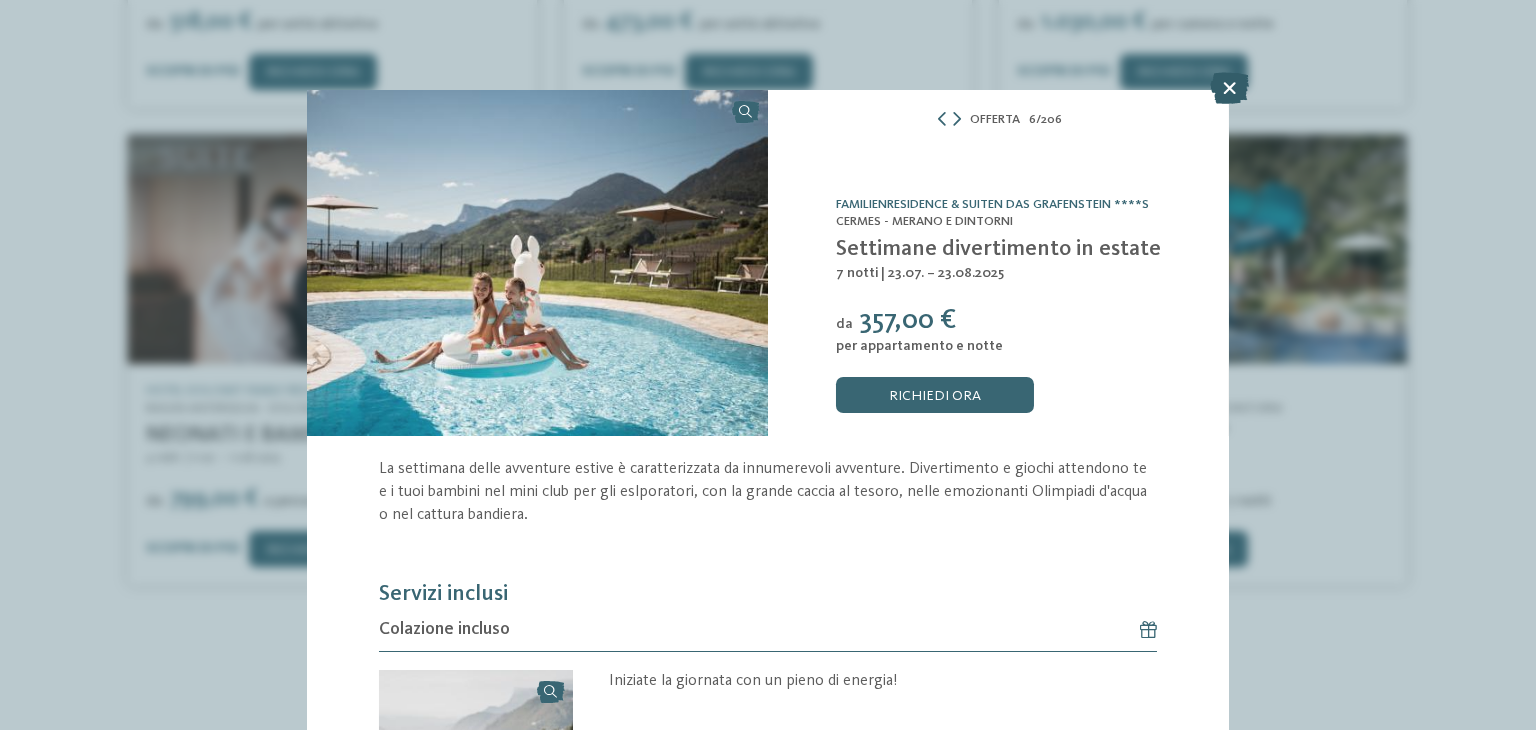 click at bounding box center [1229, 88] 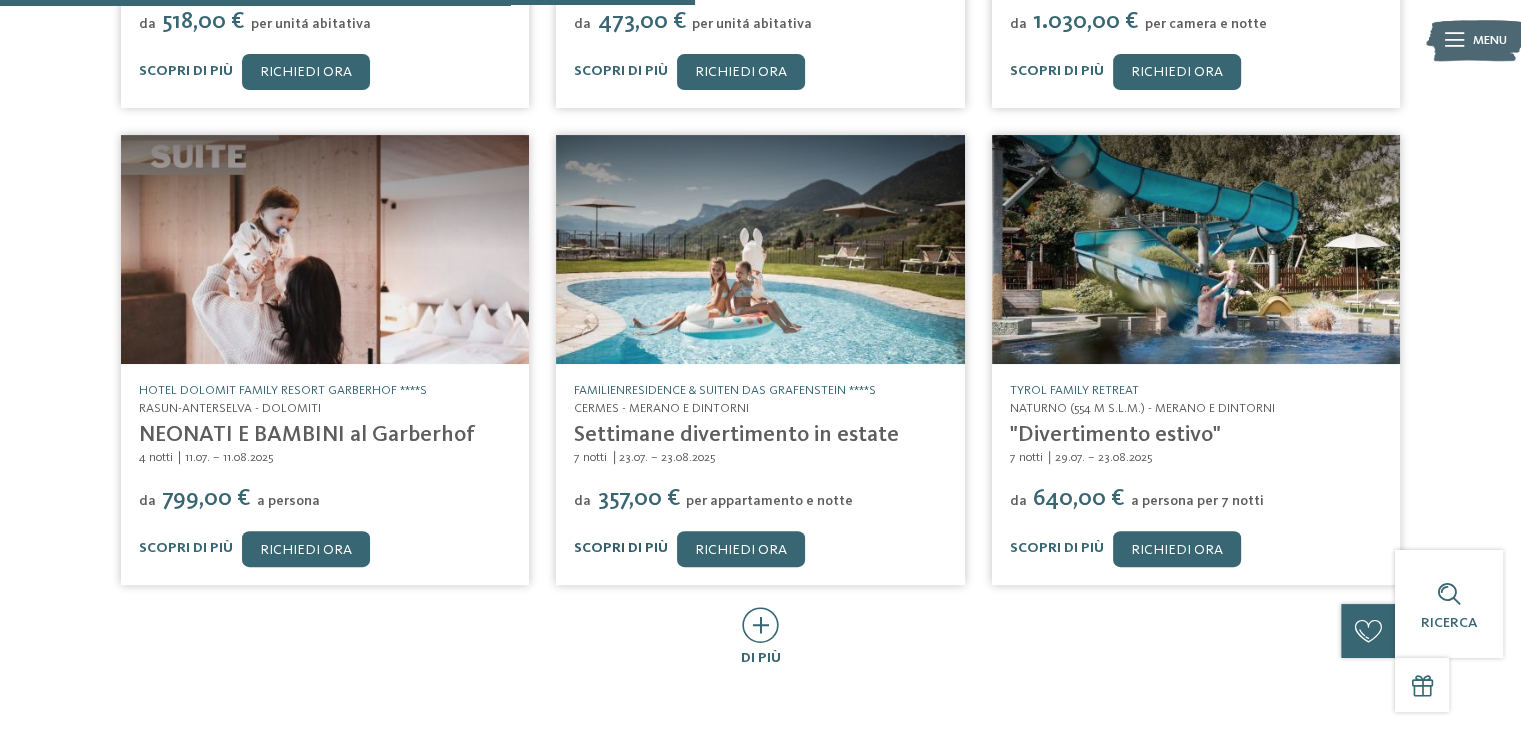 click on "Scopri di più" at bounding box center [621, 548] 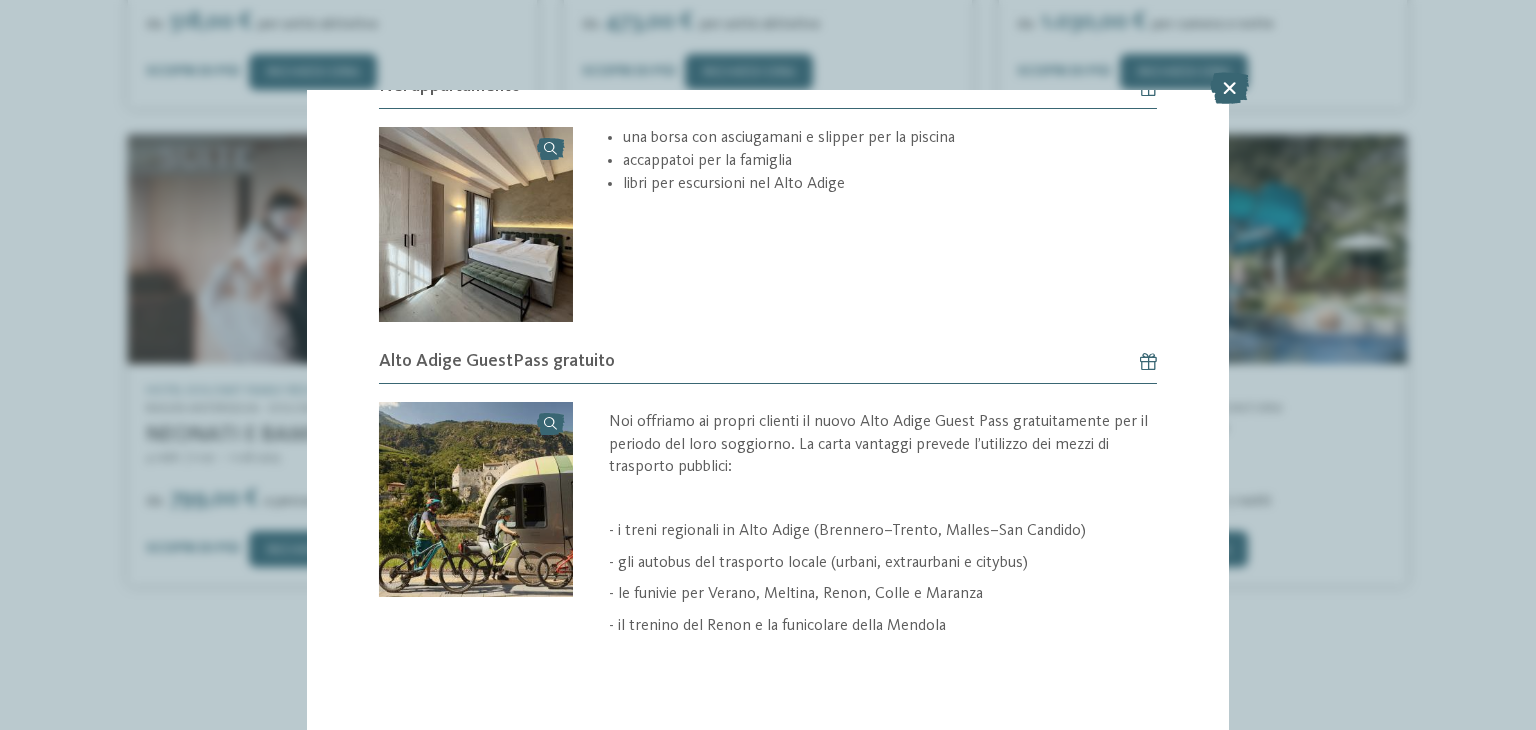 scroll, scrollTop: 0, scrollLeft: 0, axis: both 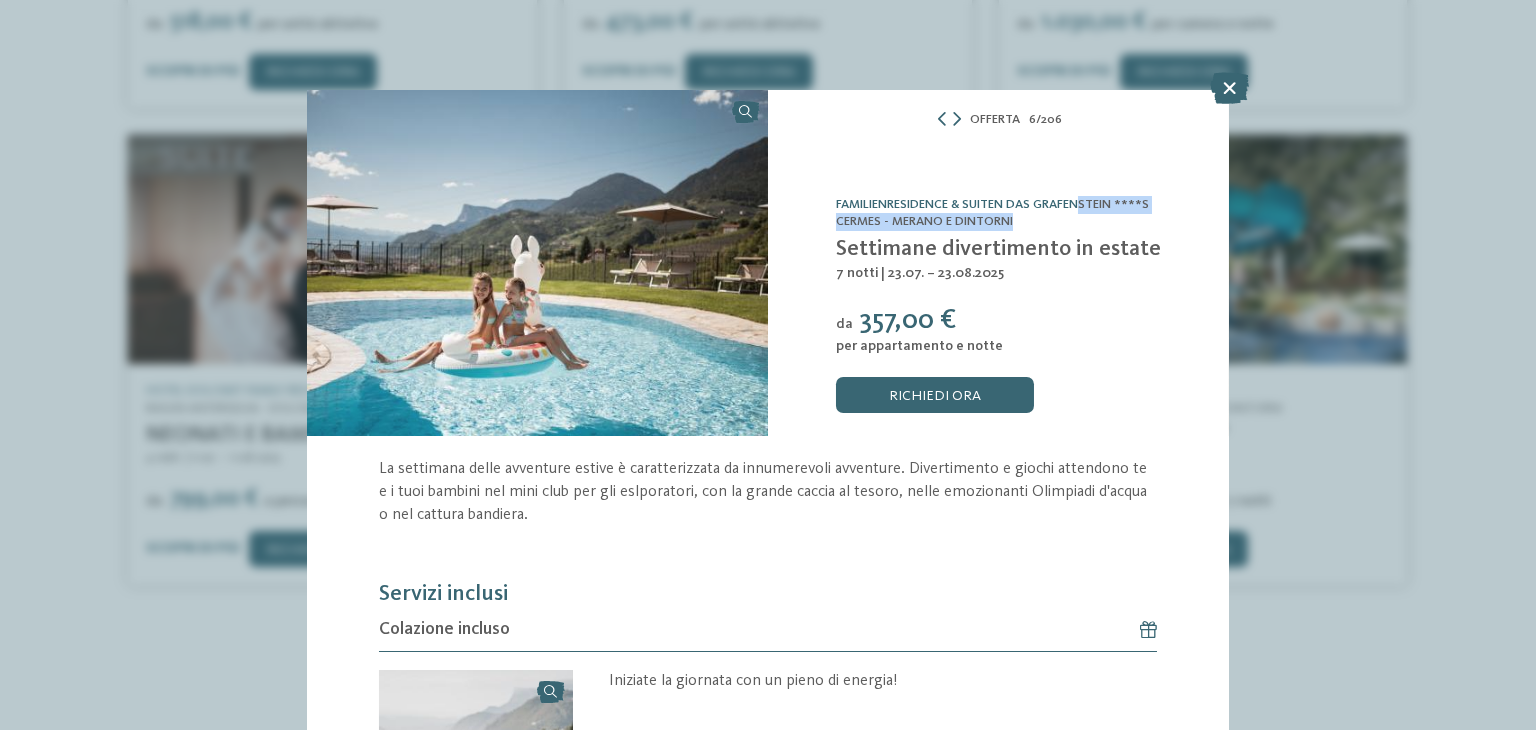 drag, startPoint x: 826, startPoint y: 194, endPoint x: 1105, endPoint y: 211, distance: 279.51746 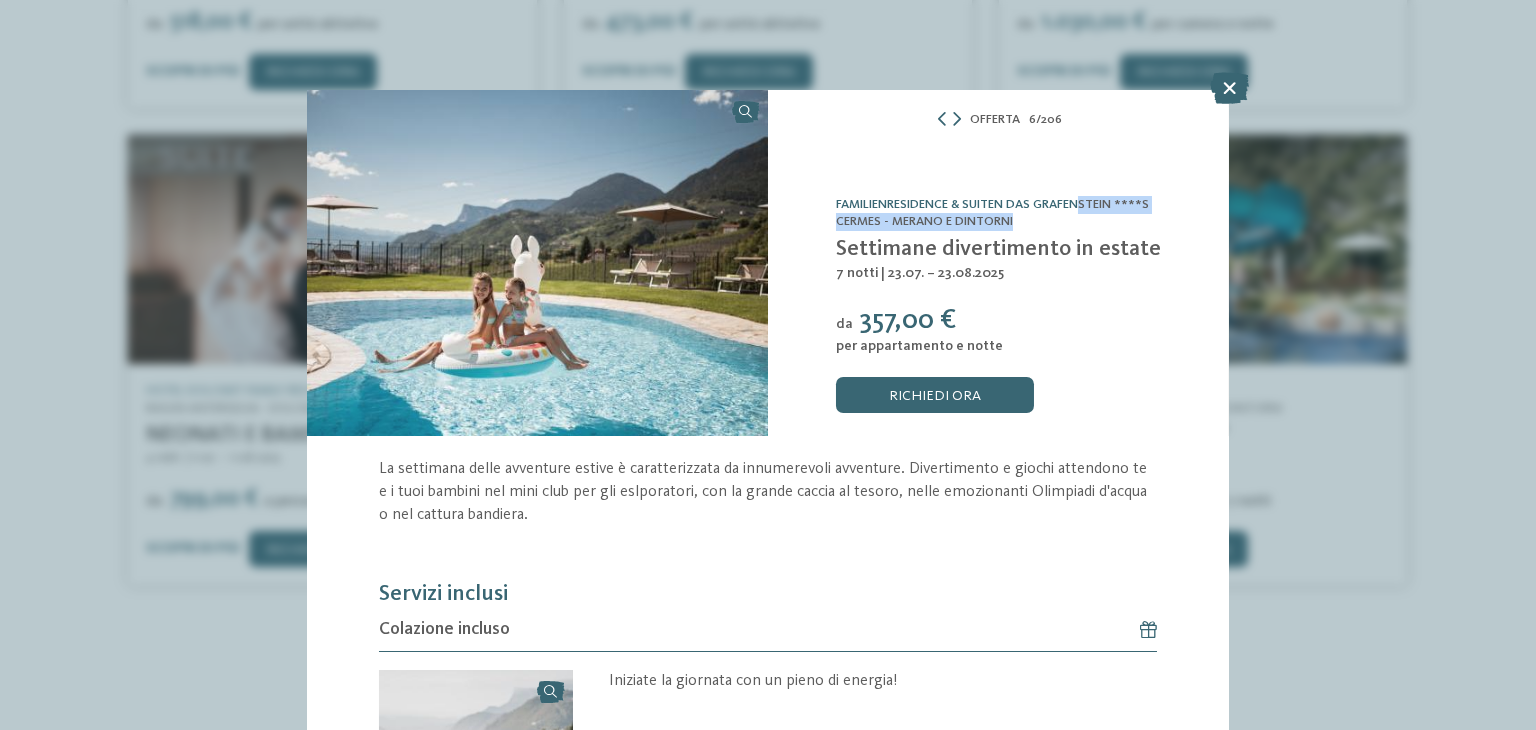 copy on "Familienresidence & Suiten Das Grafenstein ****S
Cermes - Merano e dintorni" 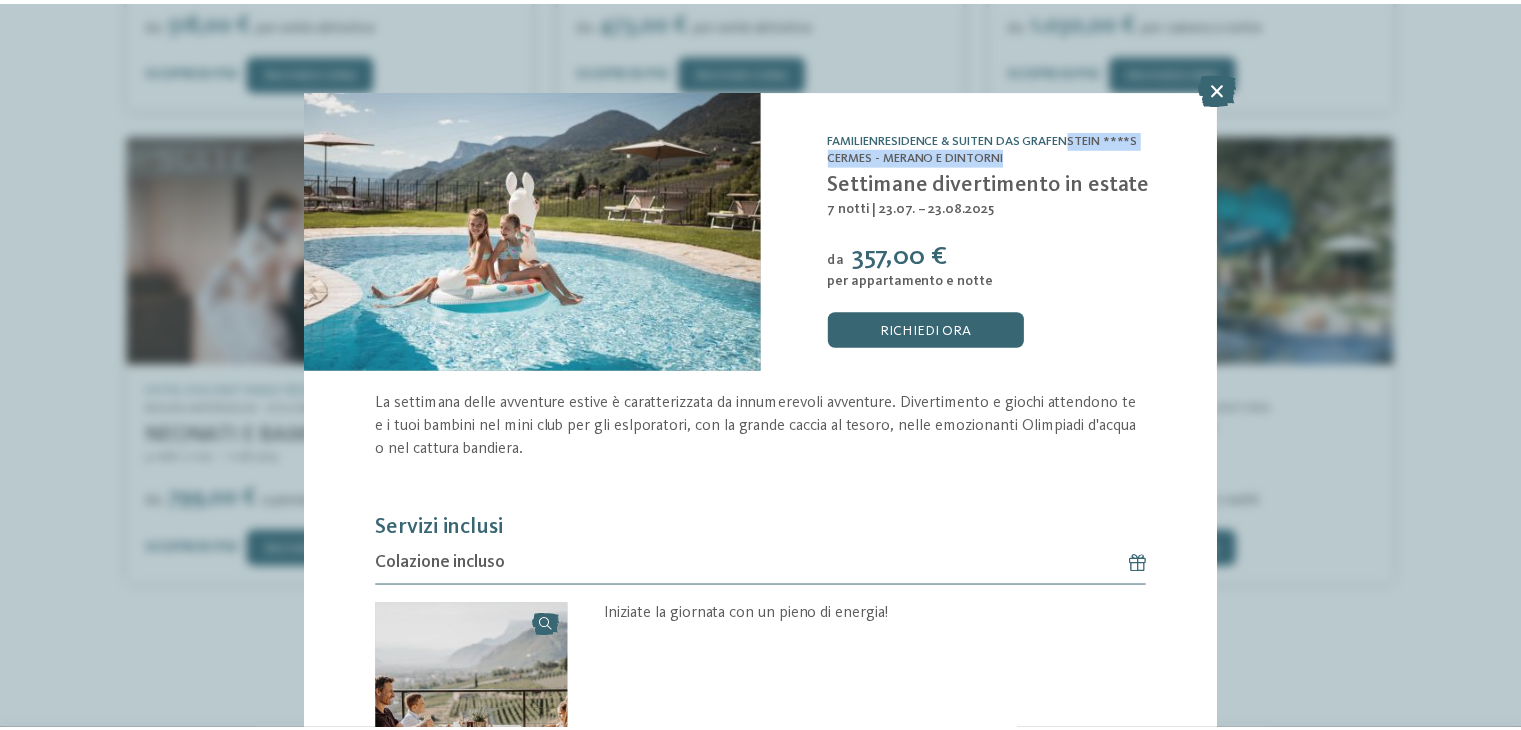 scroll, scrollTop: 76, scrollLeft: 0, axis: vertical 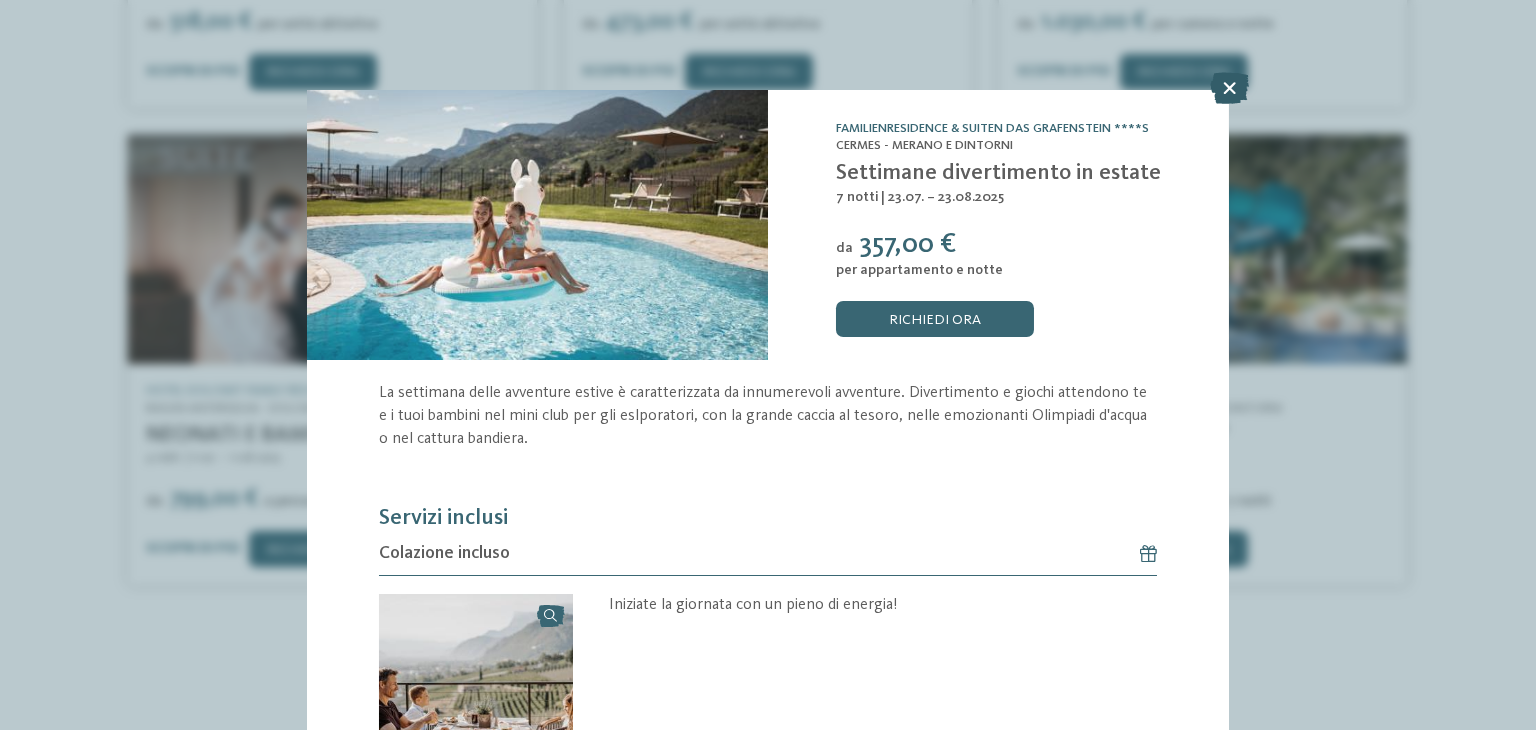 click at bounding box center (1229, 88) 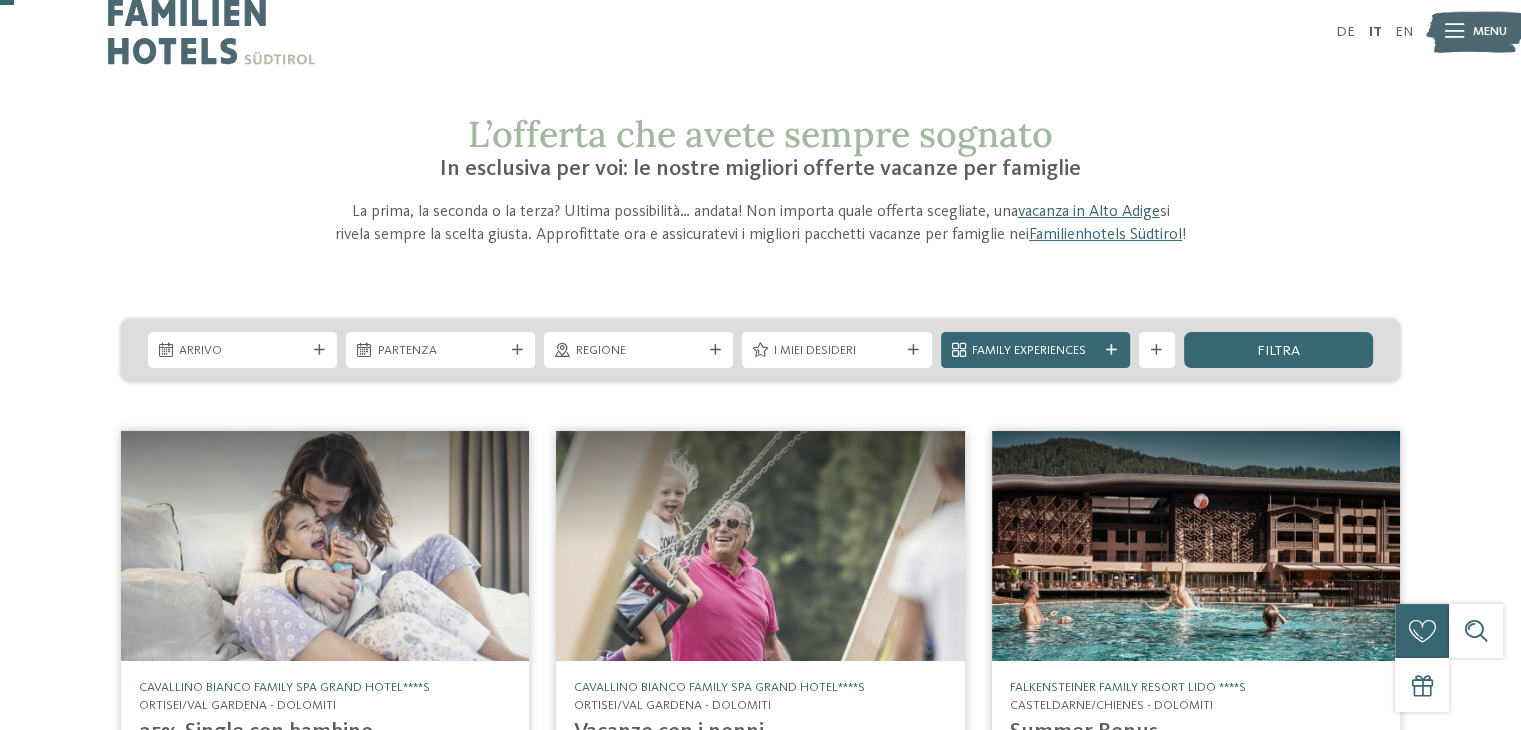scroll, scrollTop: 0, scrollLeft: 0, axis: both 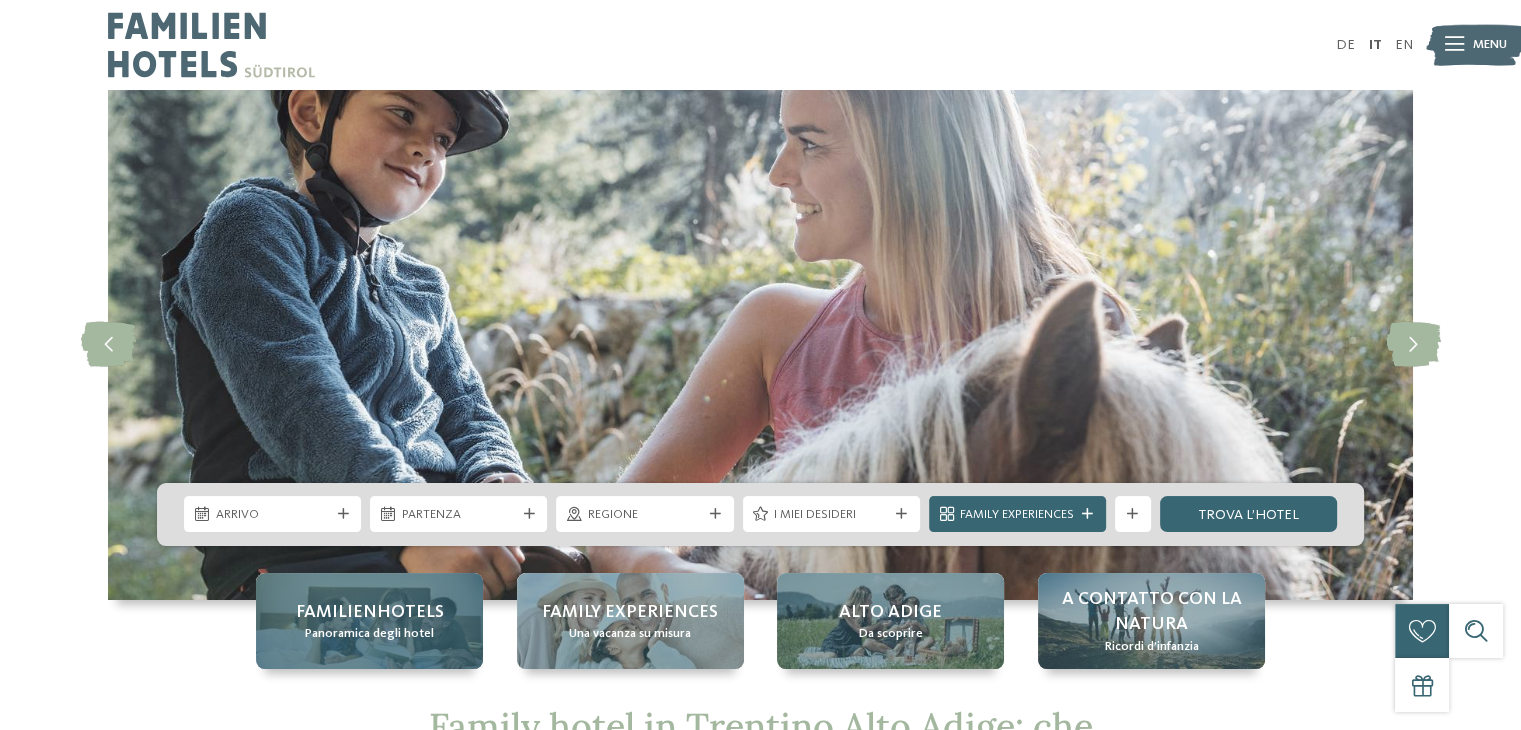 click on "Panoramica degli hotel" at bounding box center (369, 634) 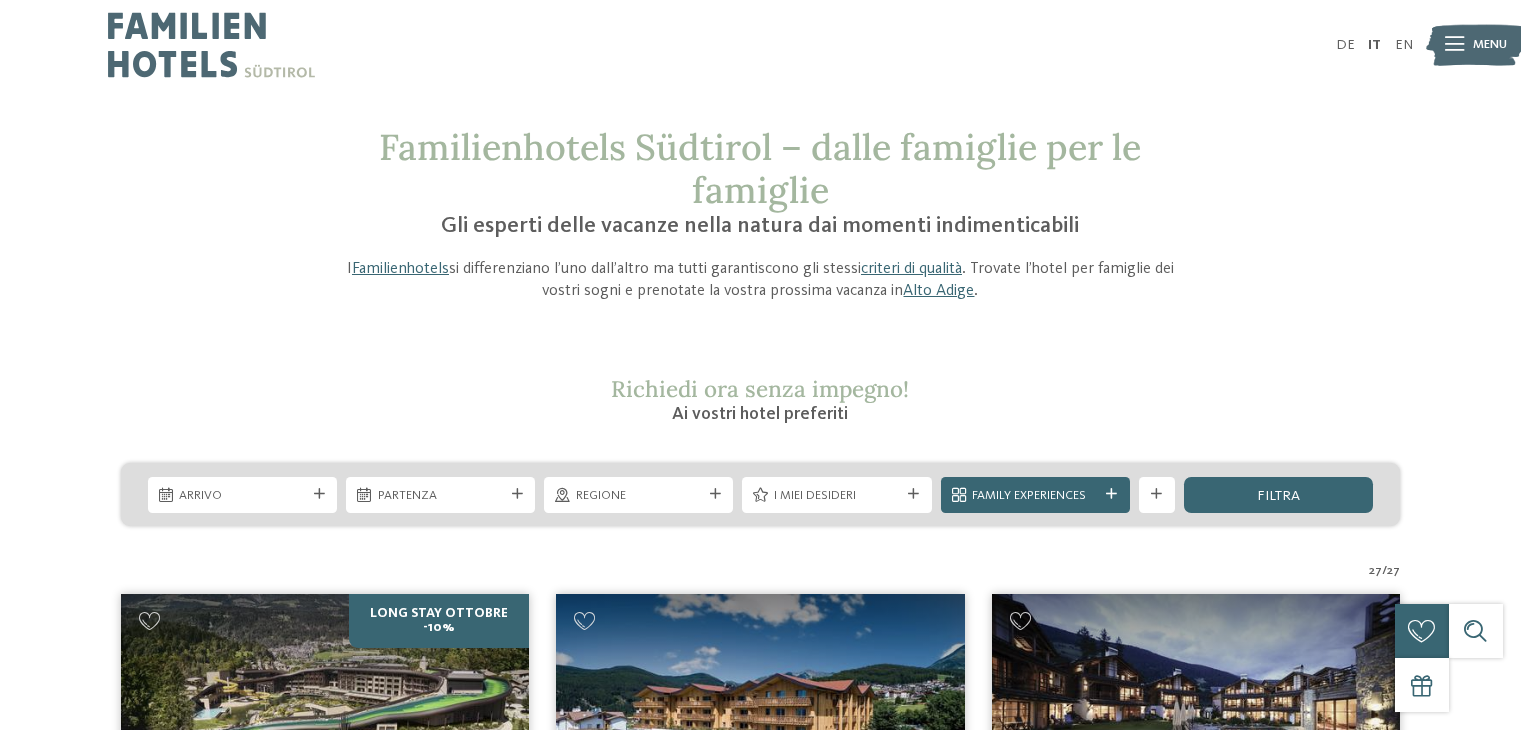 scroll, scrollTop: 0, scrollLeft: 0, axis: both 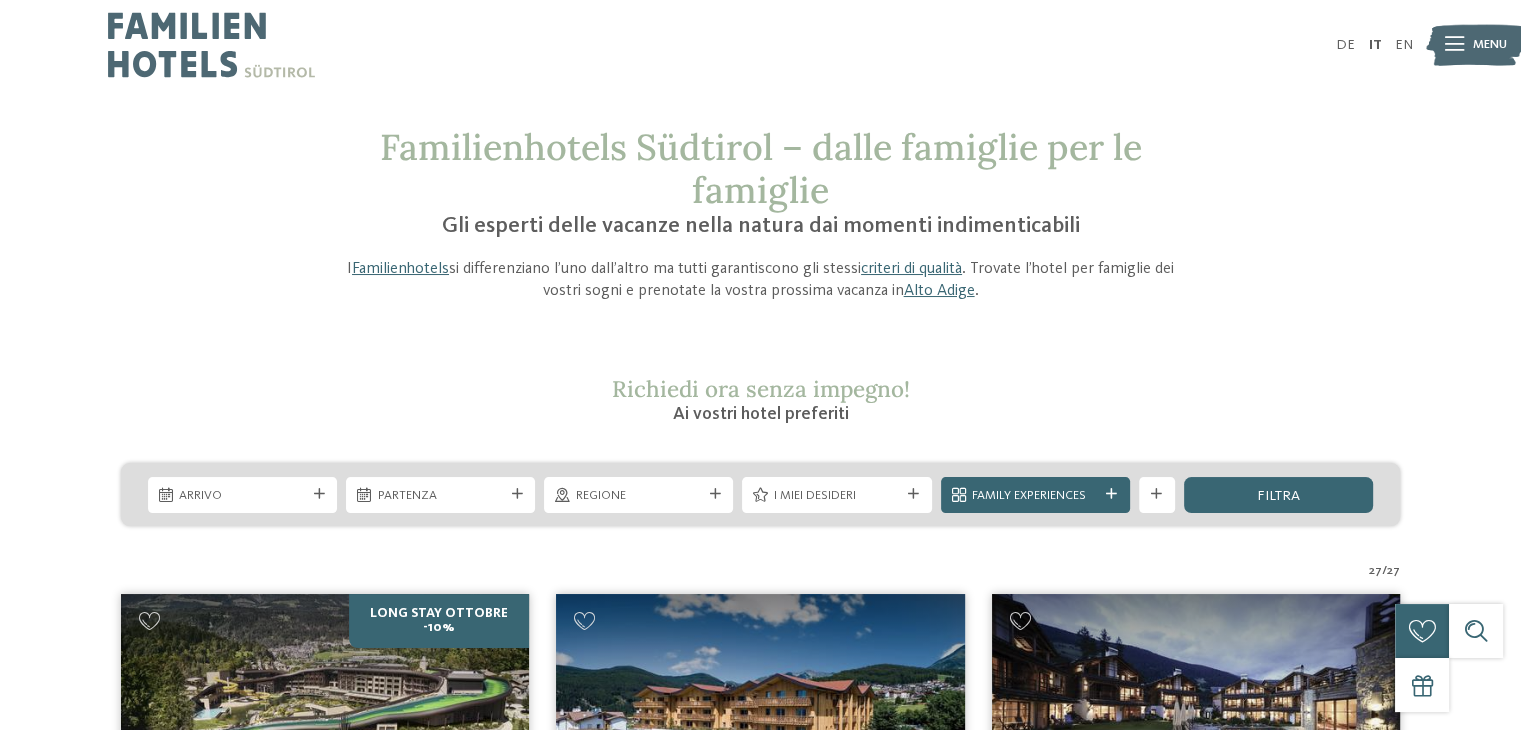 click on "Arrivo
Partenza" at bounding box center (760, 494) 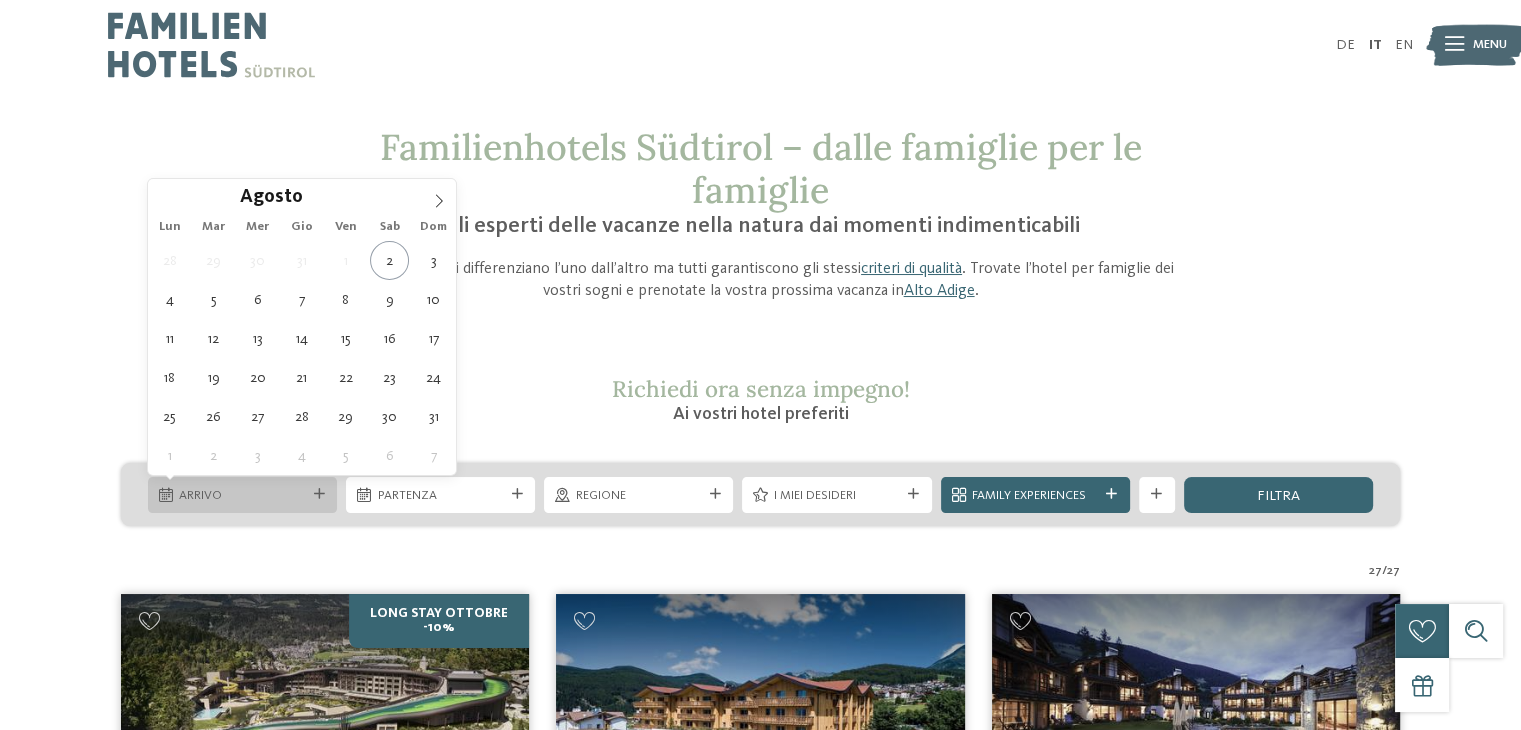 click at bounding box center (319, 494) 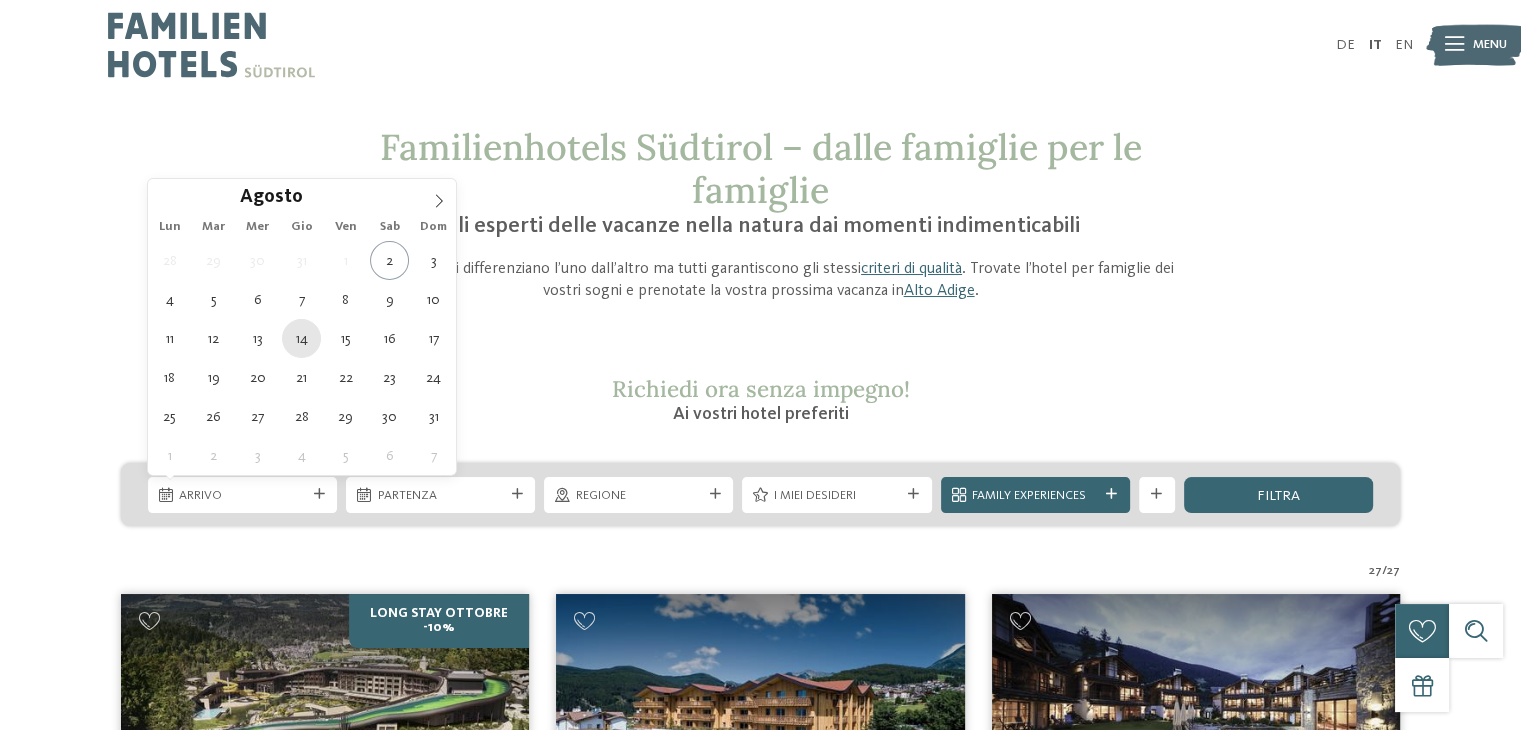 type on "14.08.2025" 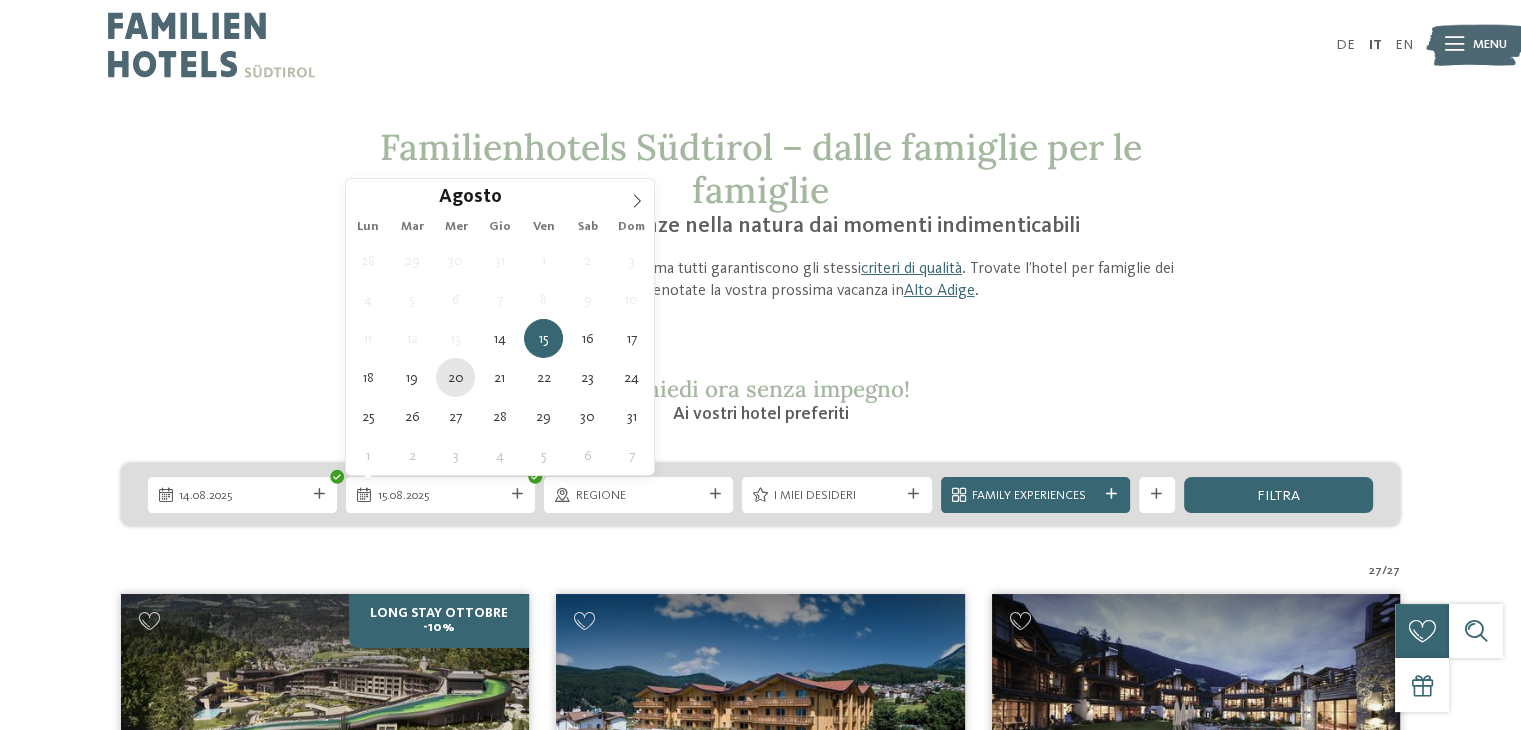 type on "20.08.2025" 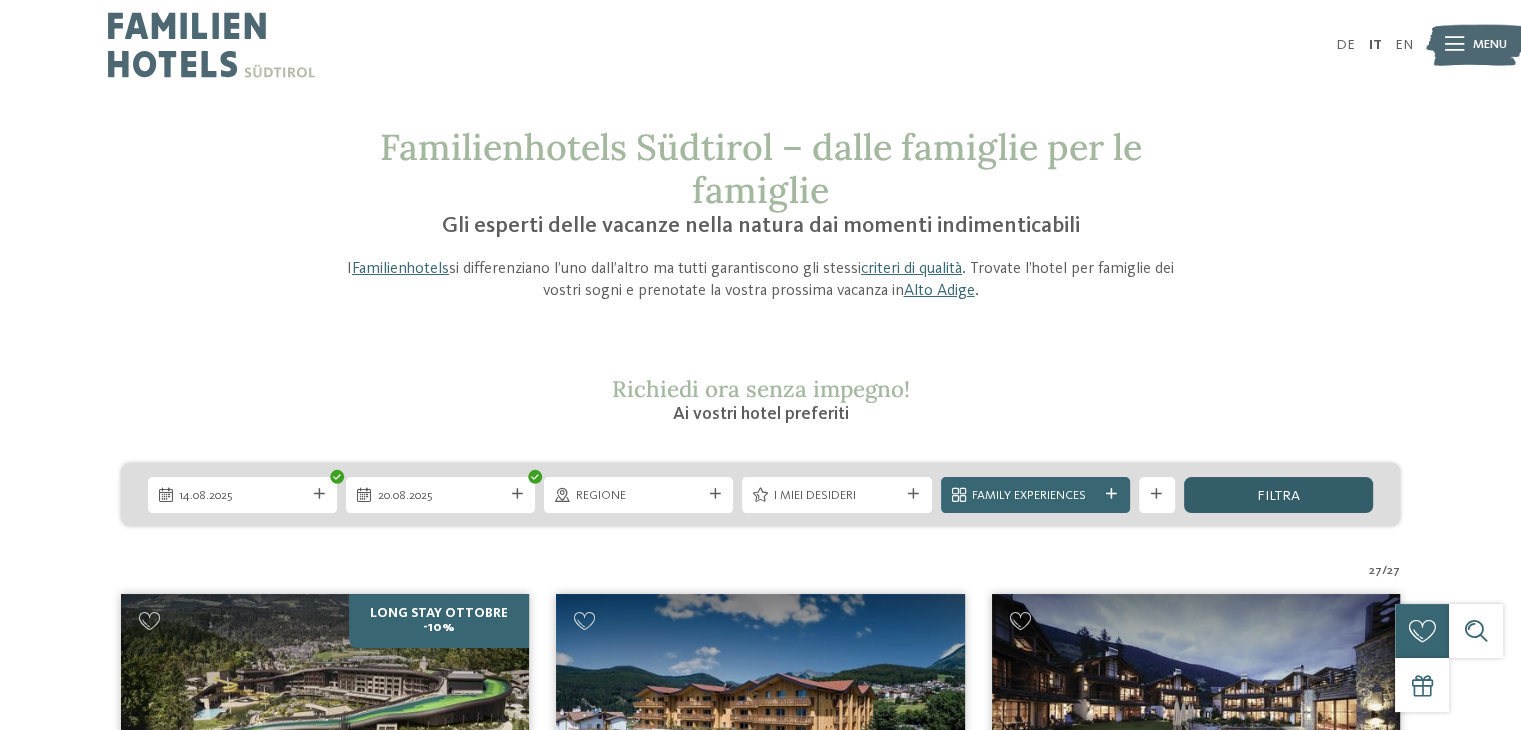 click on "filtra" at bounding box center (1278, 495) 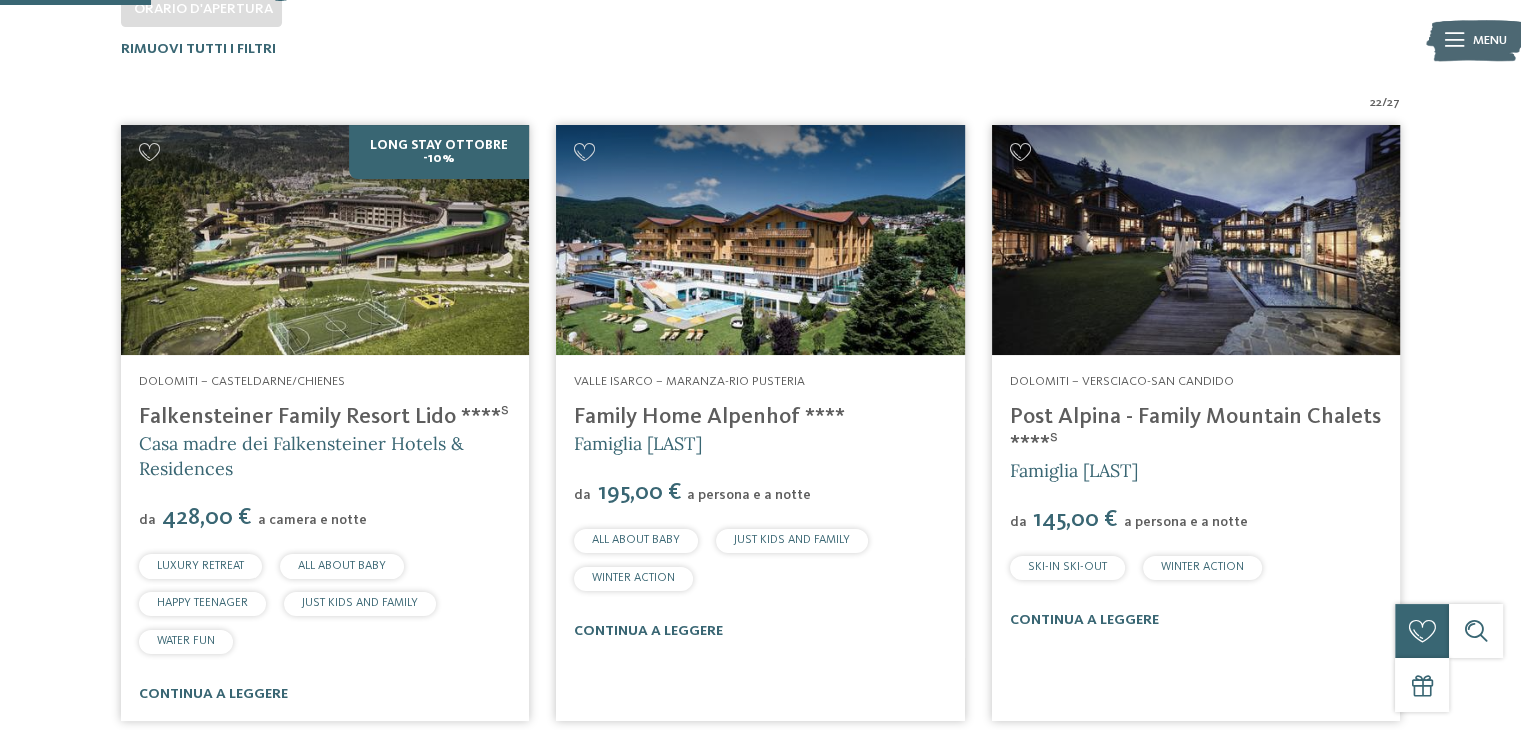 scroll, scrollTop: 579, scrollLeft: 0, axis: vertical 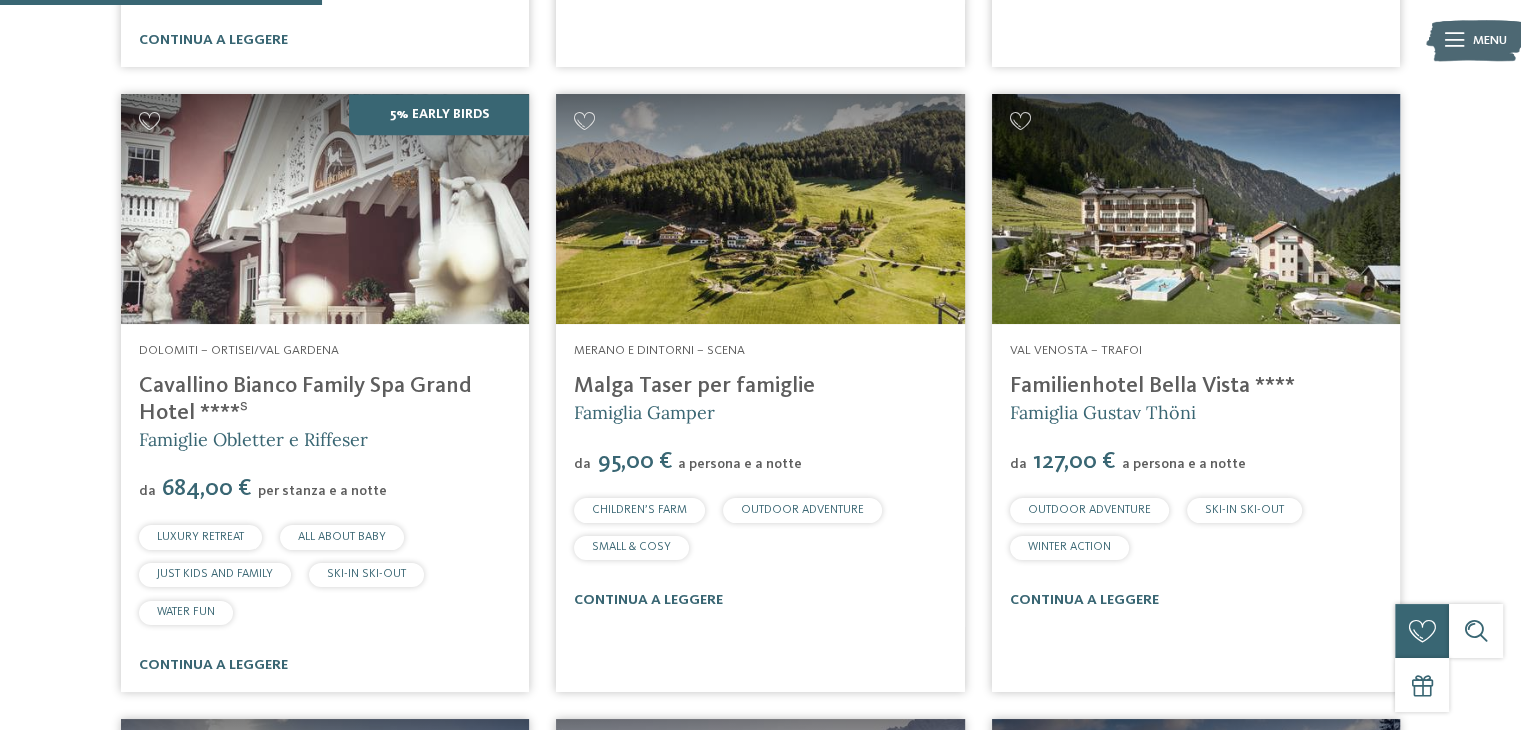 click on "Familienhotel Bella Vista ****" at bounding box center [1152, 386] 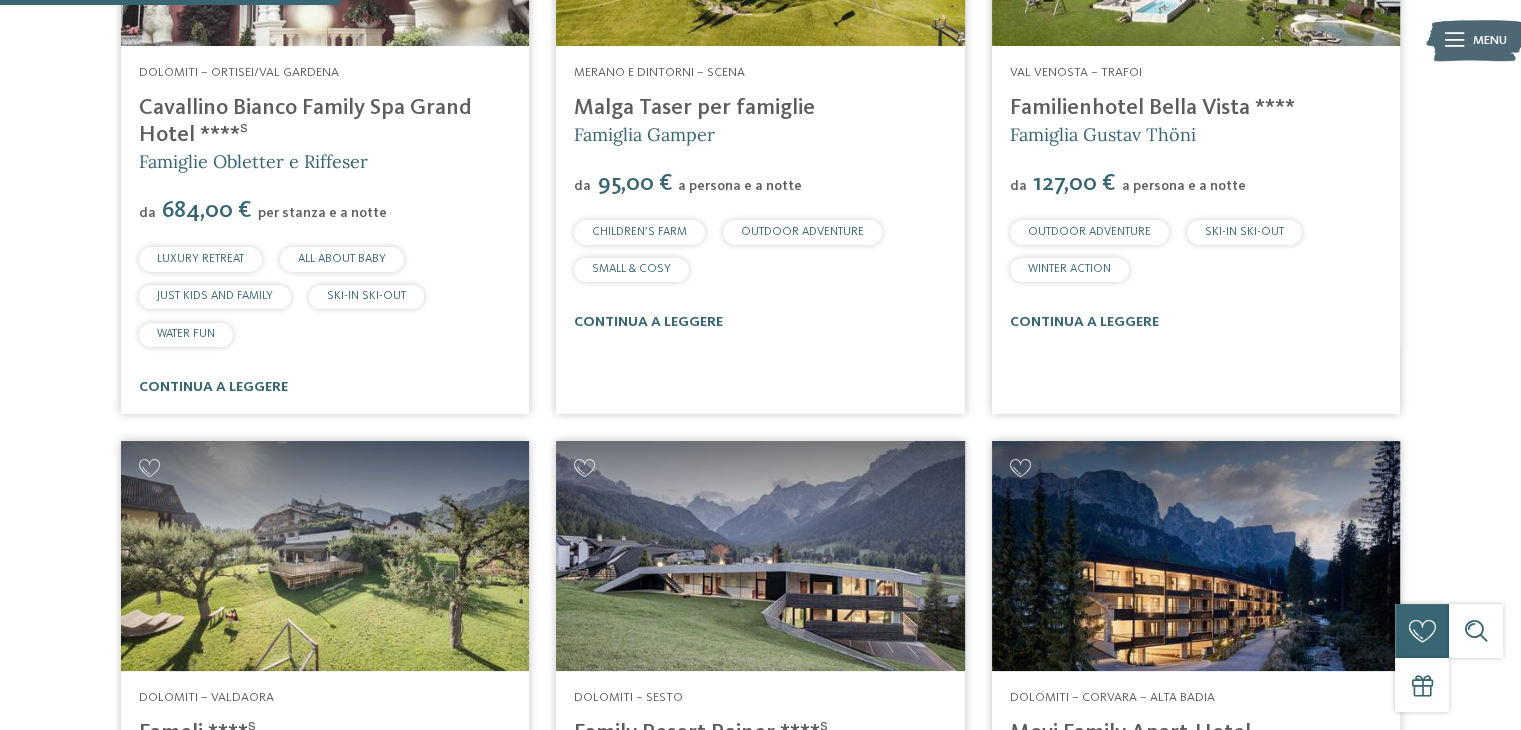 scroll, scrollTop: 1525, scrollLeft: 0, axis: vertical 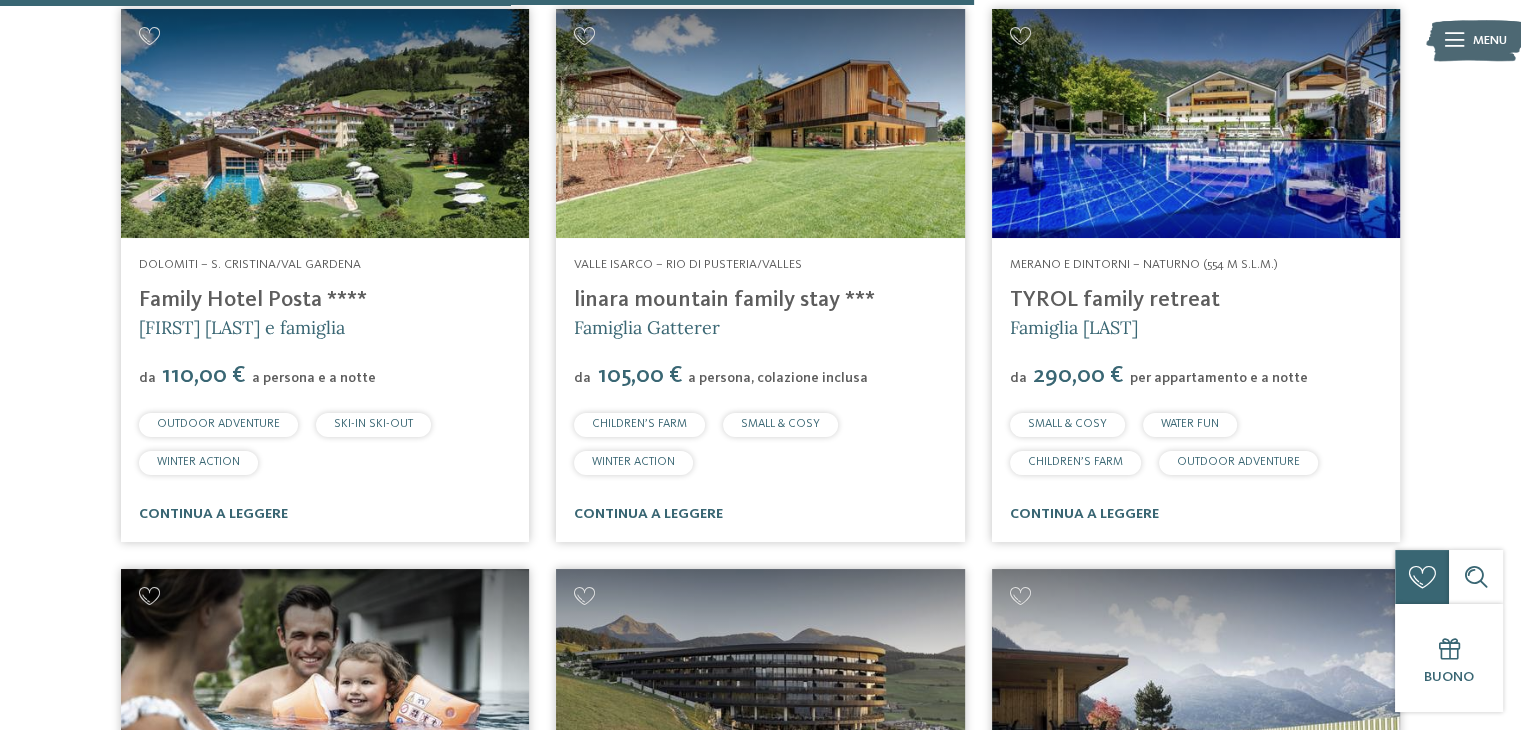 click on "Family Hotel Posta ****" at bounding box center (253, 300) 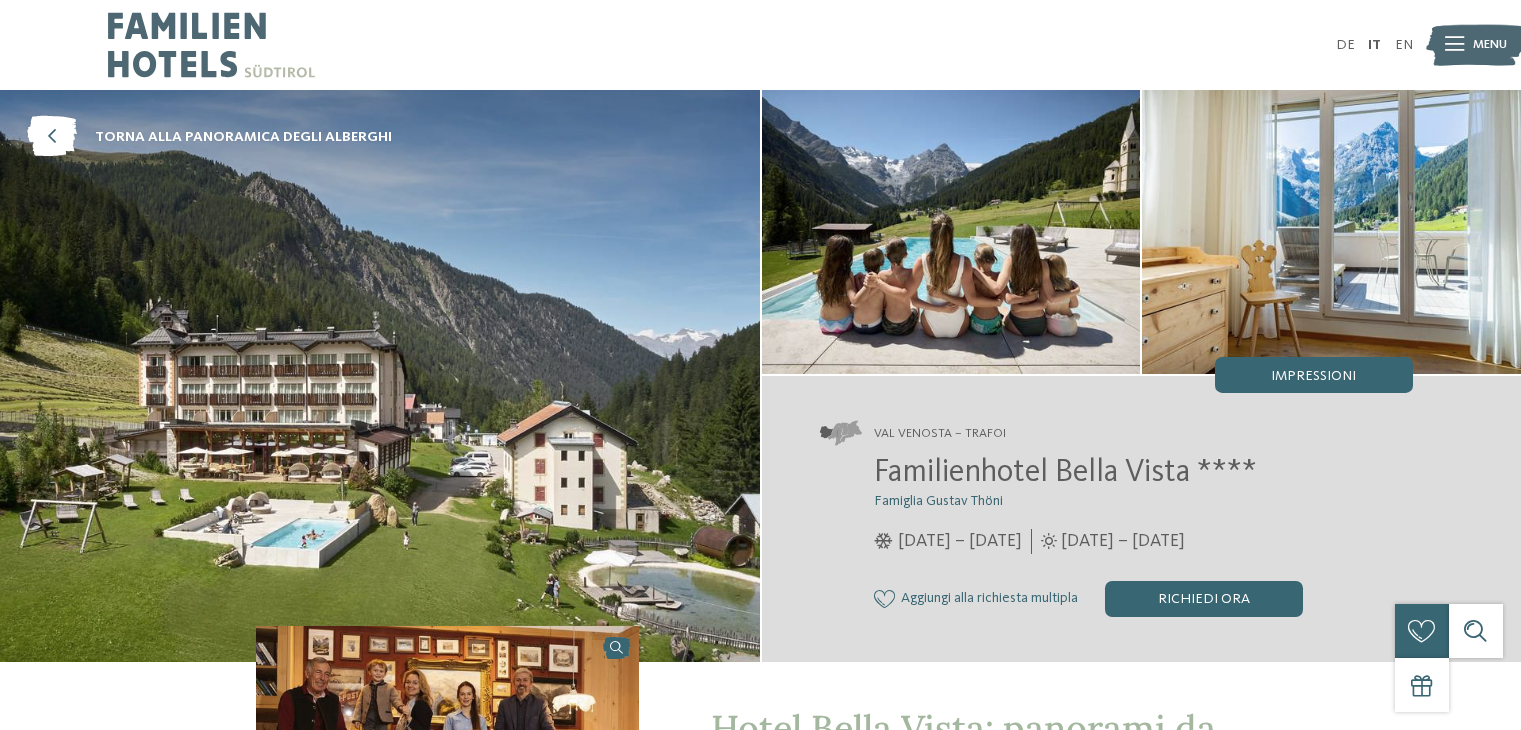 scroll, scrollTop: 0, scrollLeft: 0, axis: both 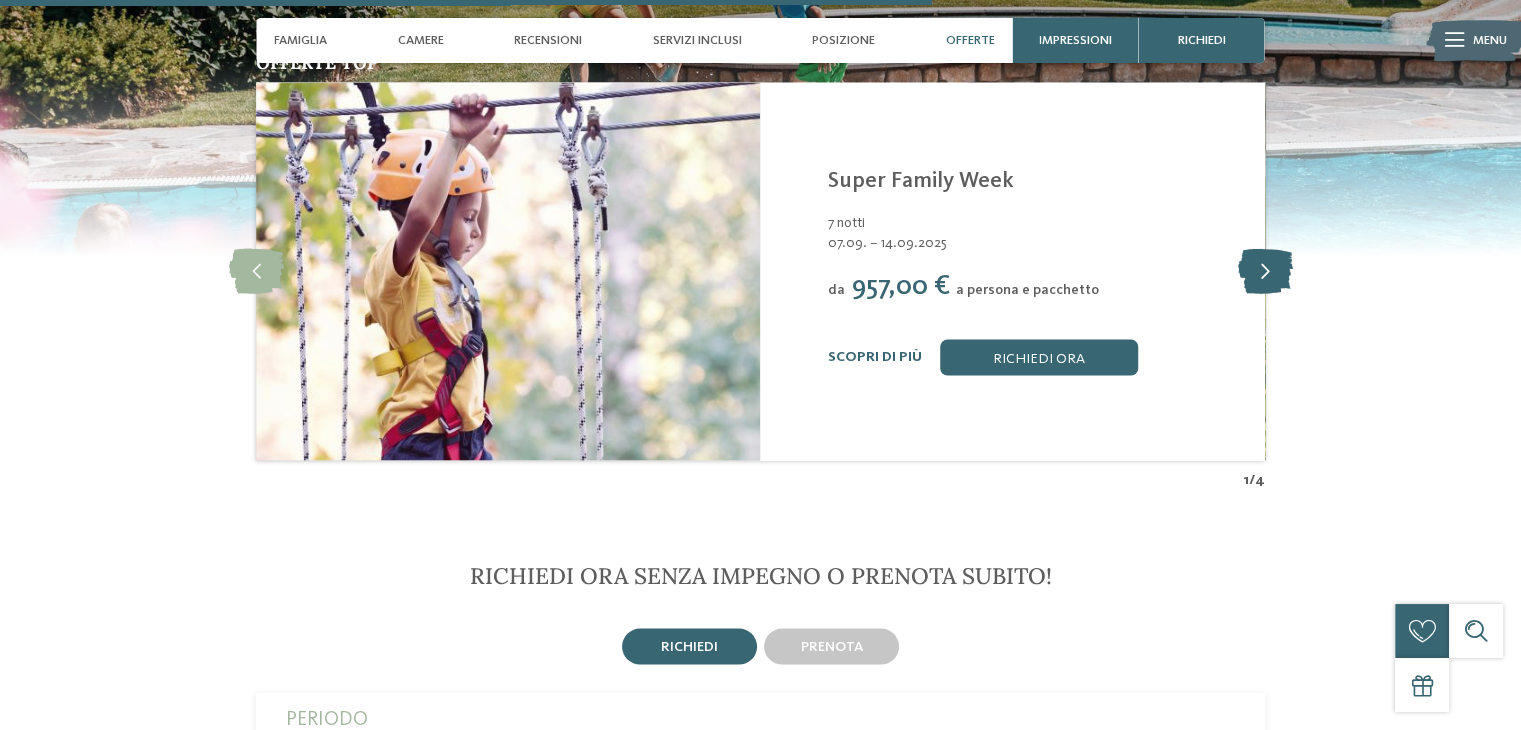 click at bounding box center [1264, 270] 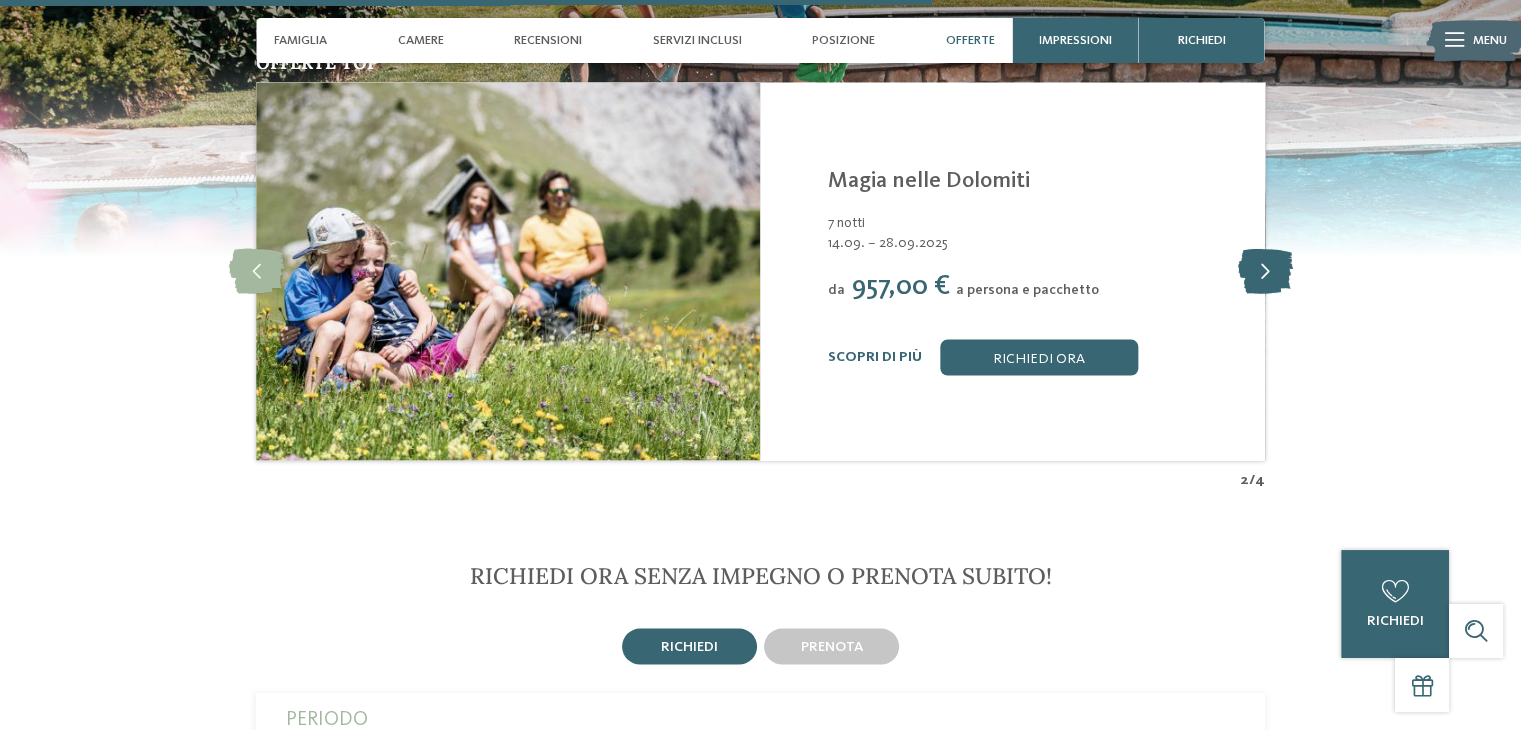 click at bounding box center (1264, 270) 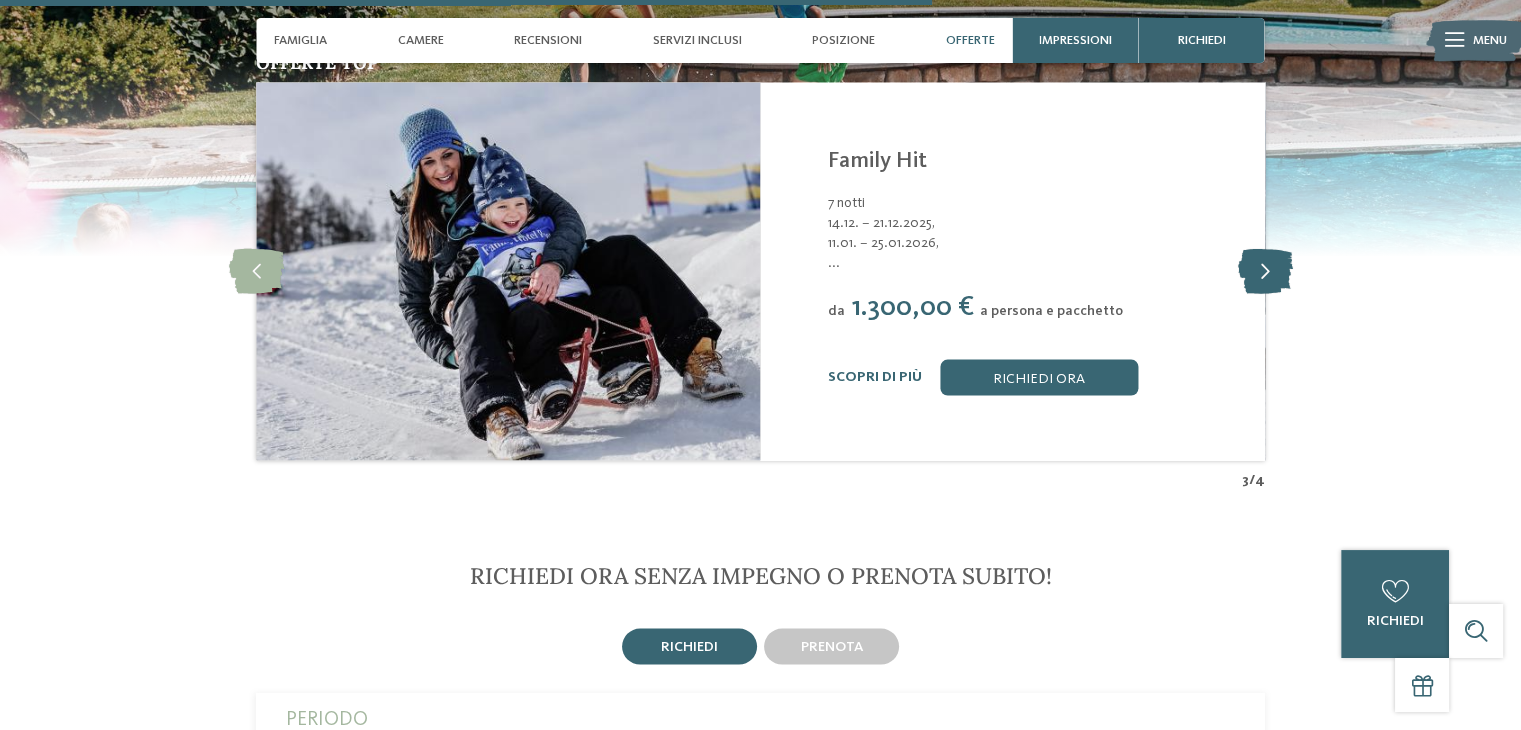 click at bounding box center (1264, 270) 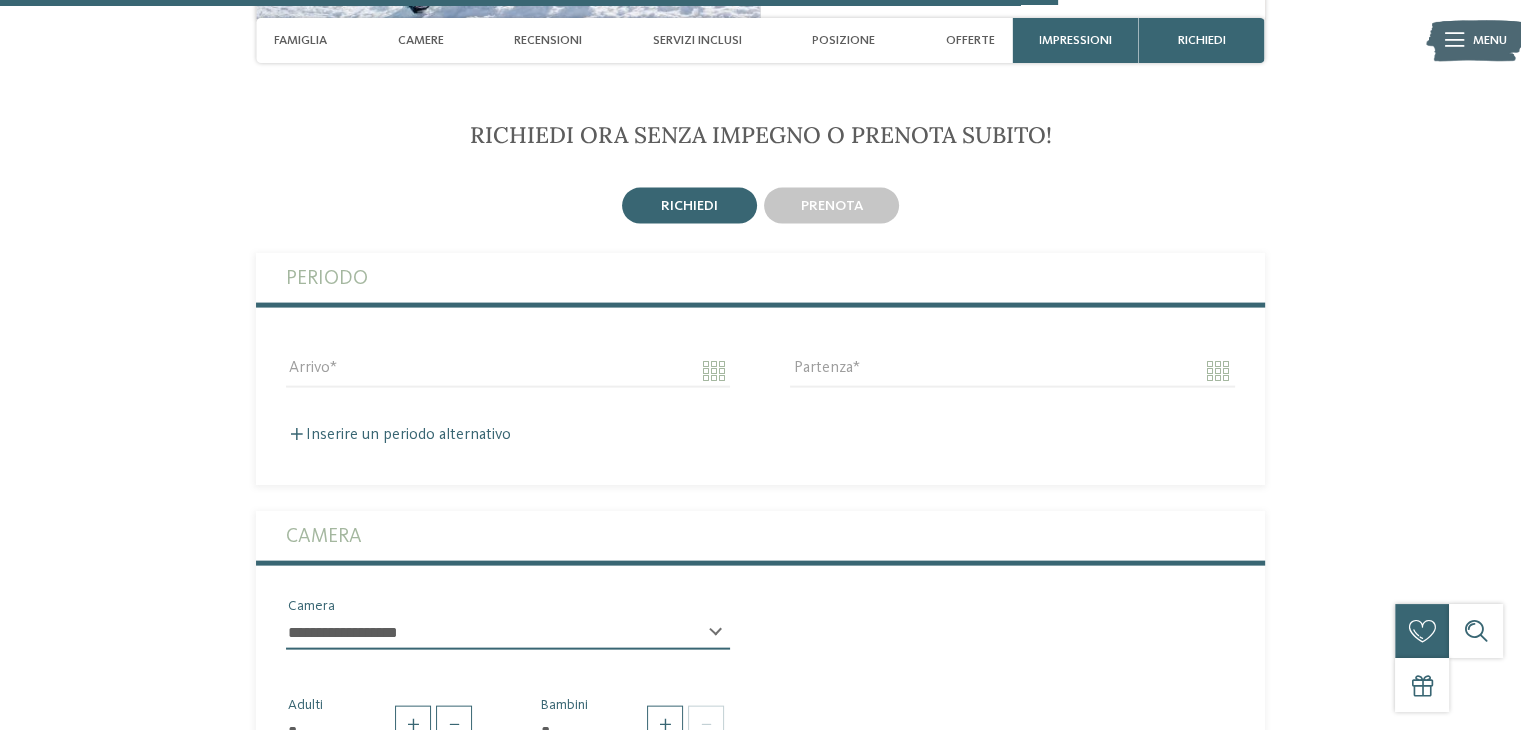 scroll, scrollTop: 4200, scrollLeft: 0, axis: vertical 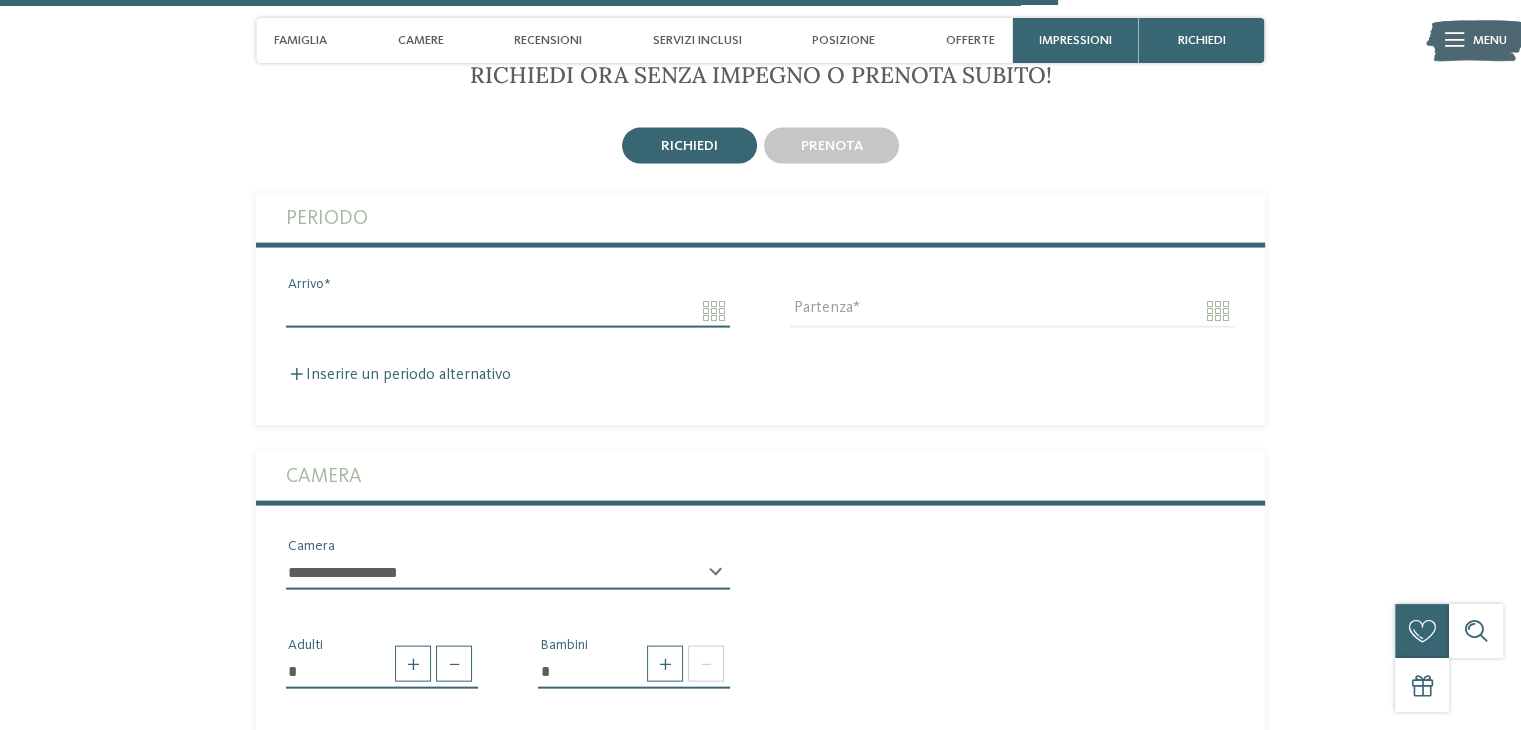 click on "Arrivo" at bounding box center (508, 311) 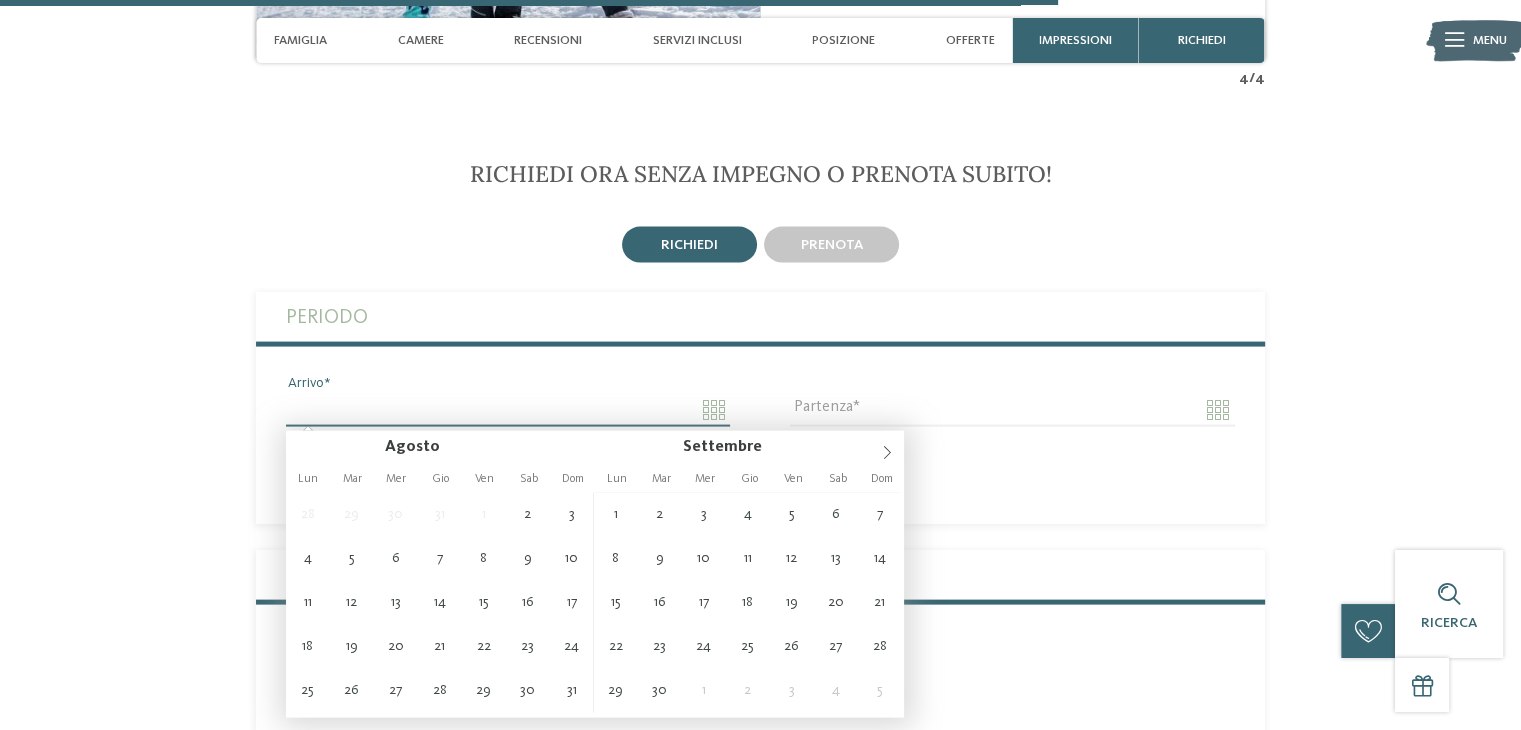 scroll, scrollTop: 4200, scrollLeft: 0, axis: vertical 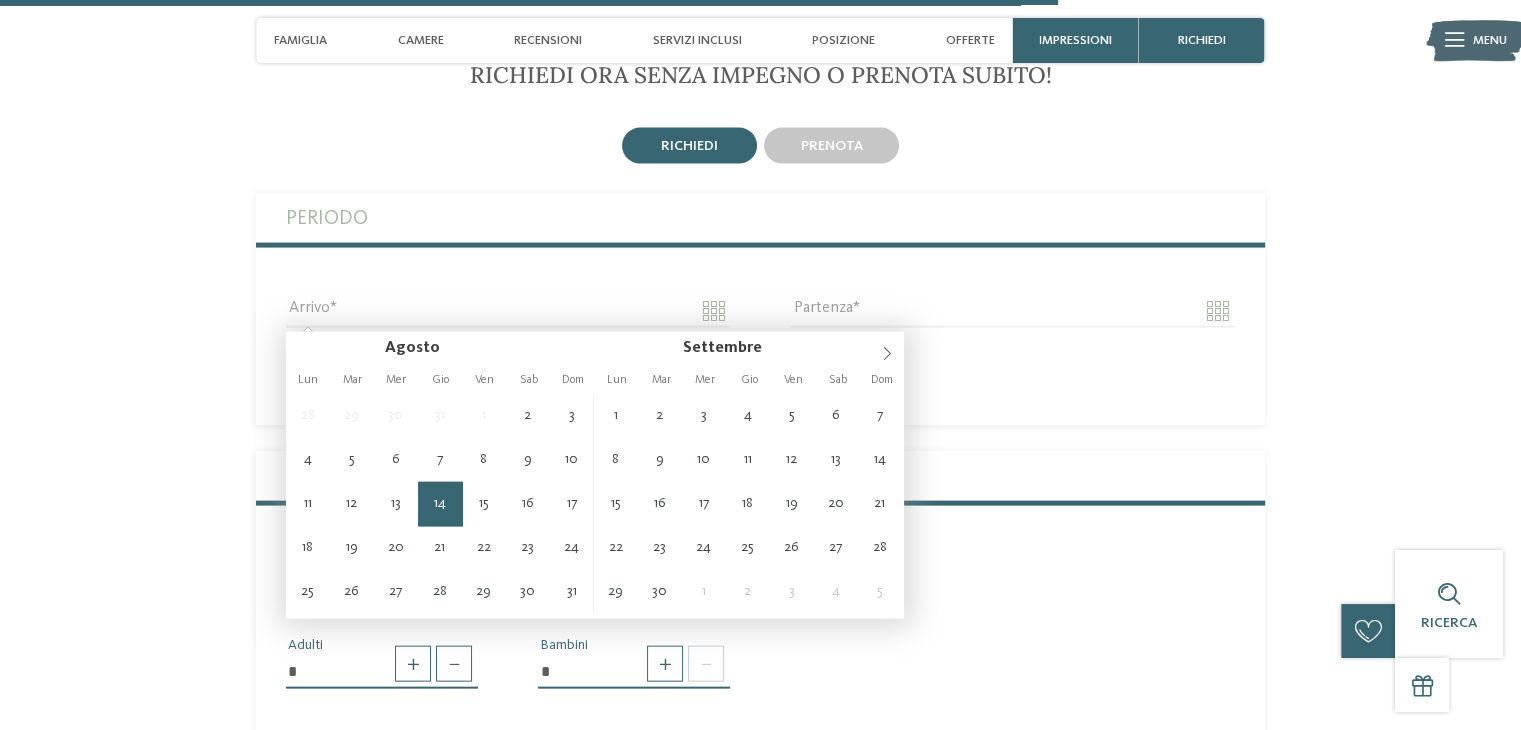 type on "**********" 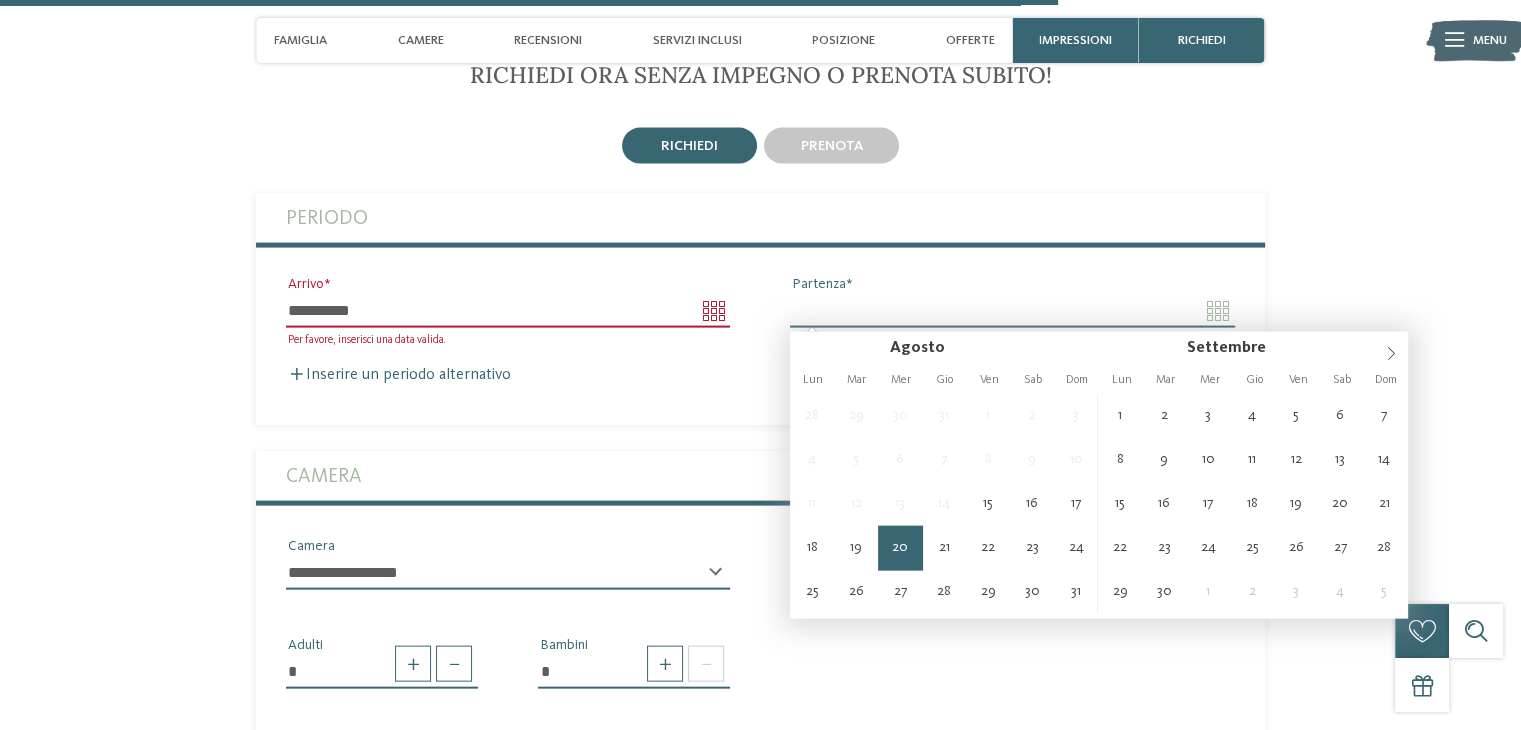 type on "**********" 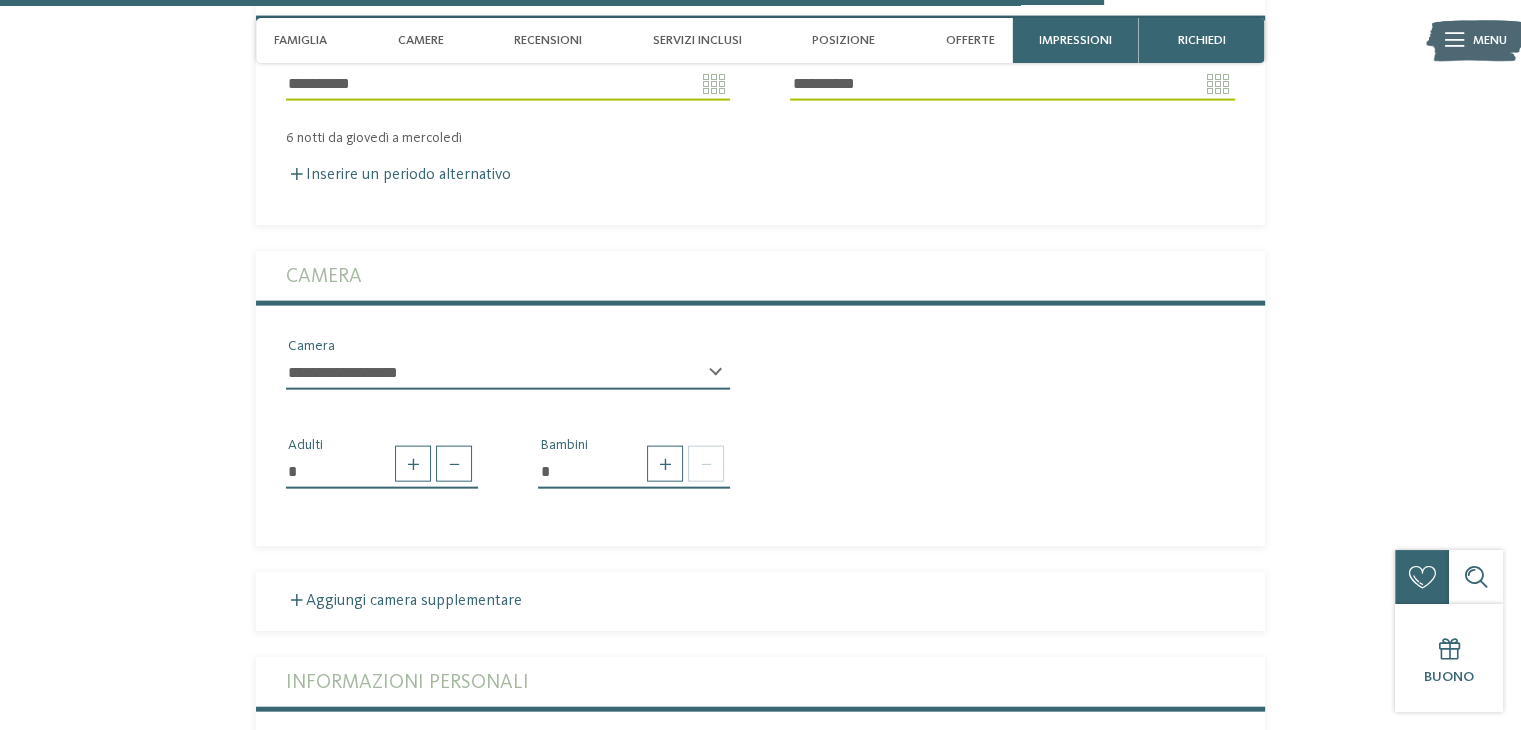 scroll, scrollTop: 4600, scrollLeft: 0, axis: vertical 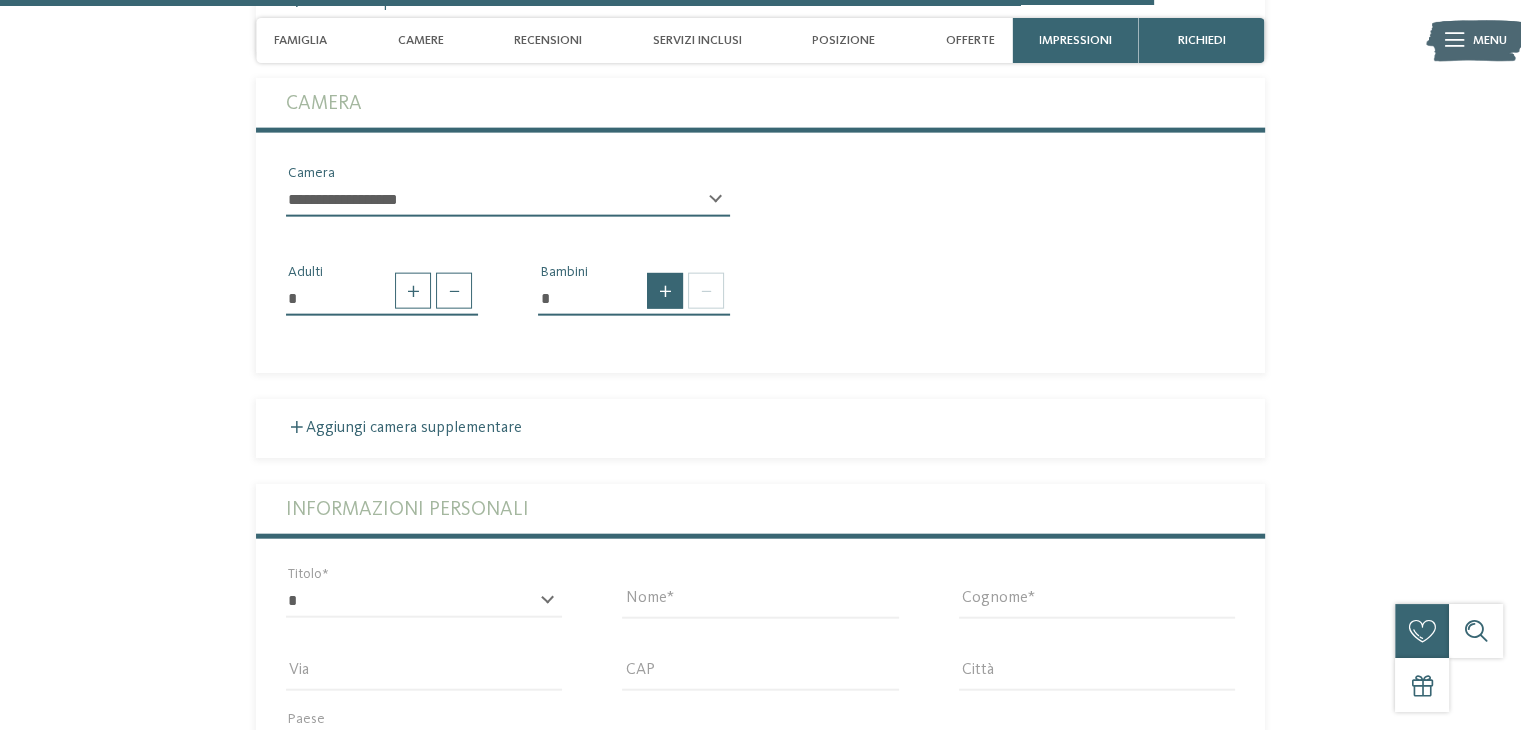 click at bounding box center (665, 291) 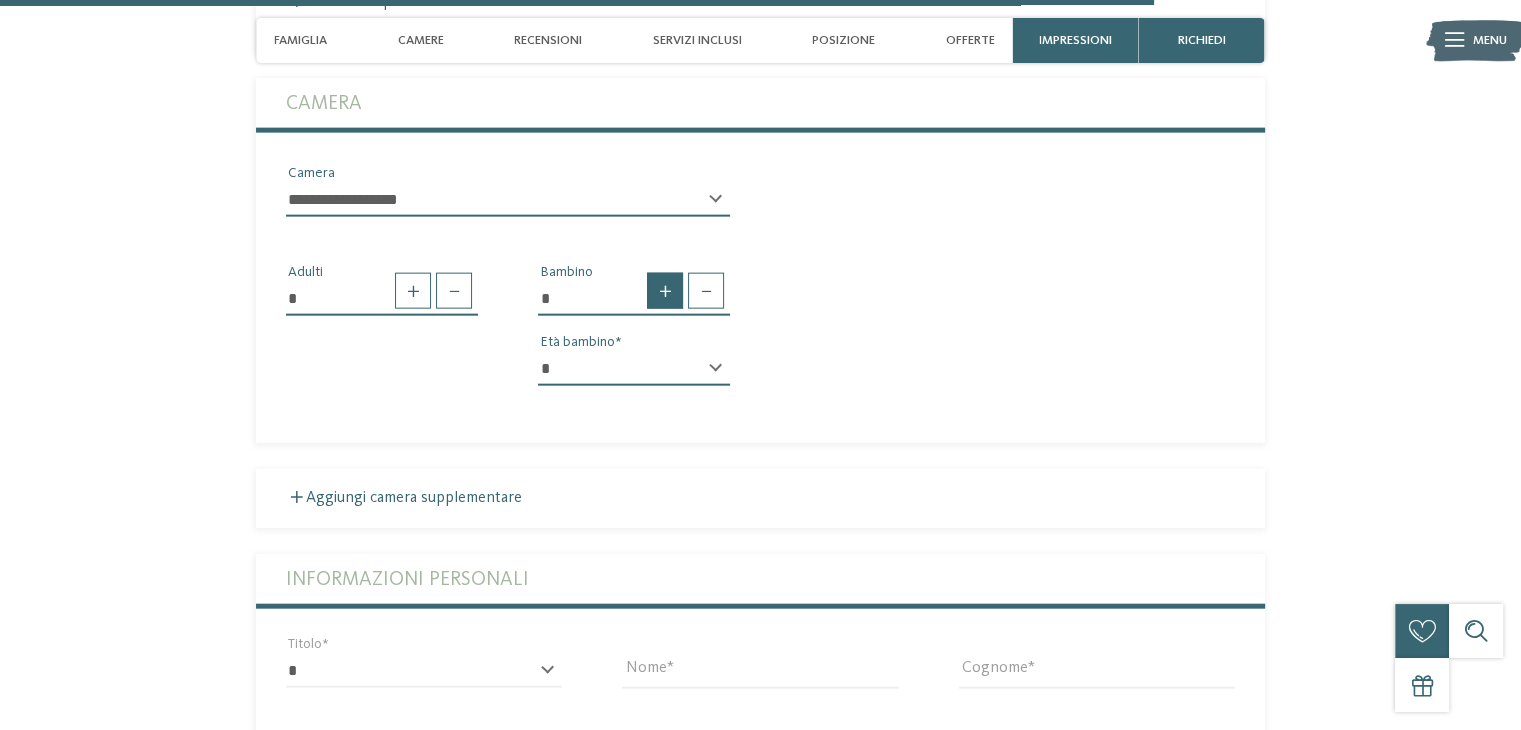 click at bounding box center [665, 291] 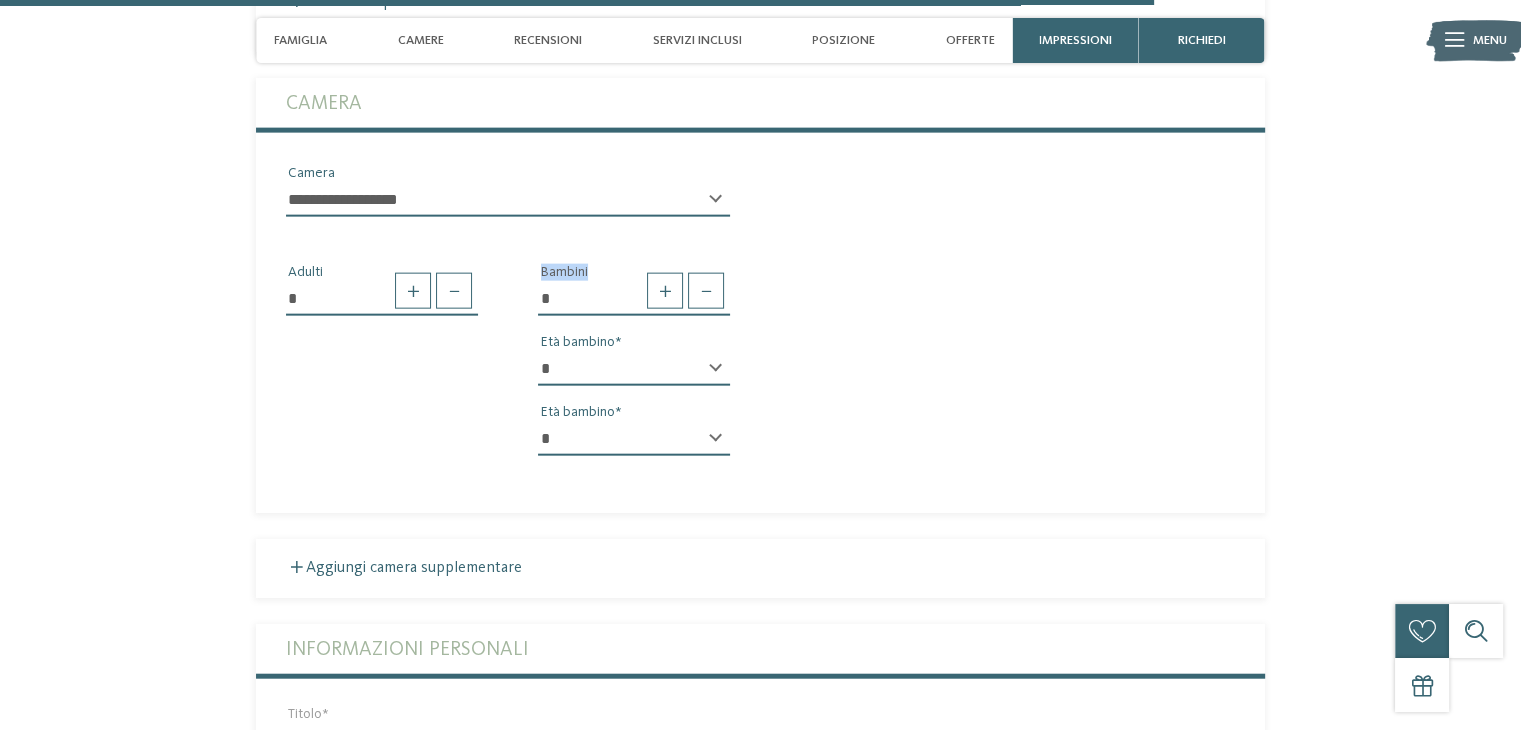 click on "* * * * * * * * * * * ** ** ** ** ** ** ** **" at bounding box center [634, 369] 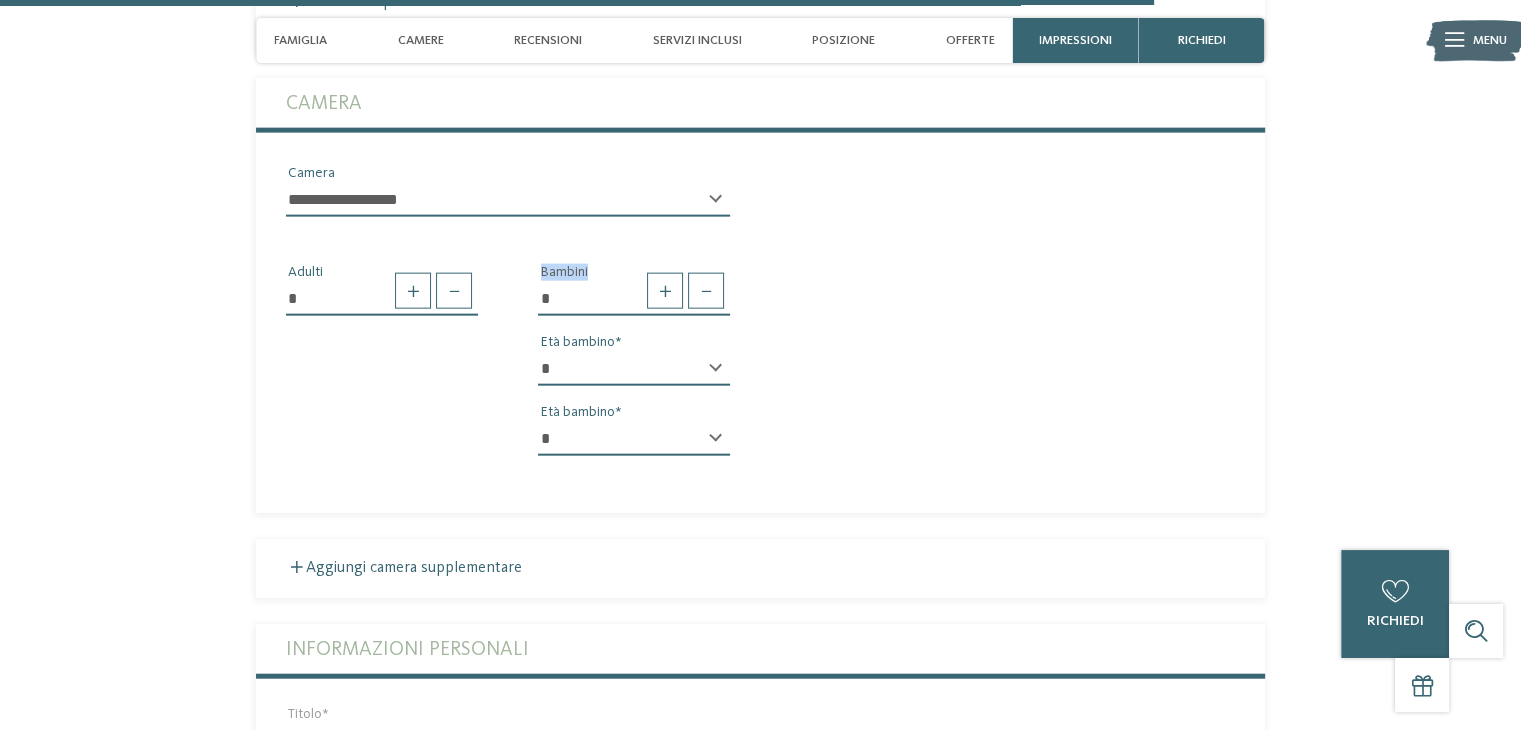 select on "*" 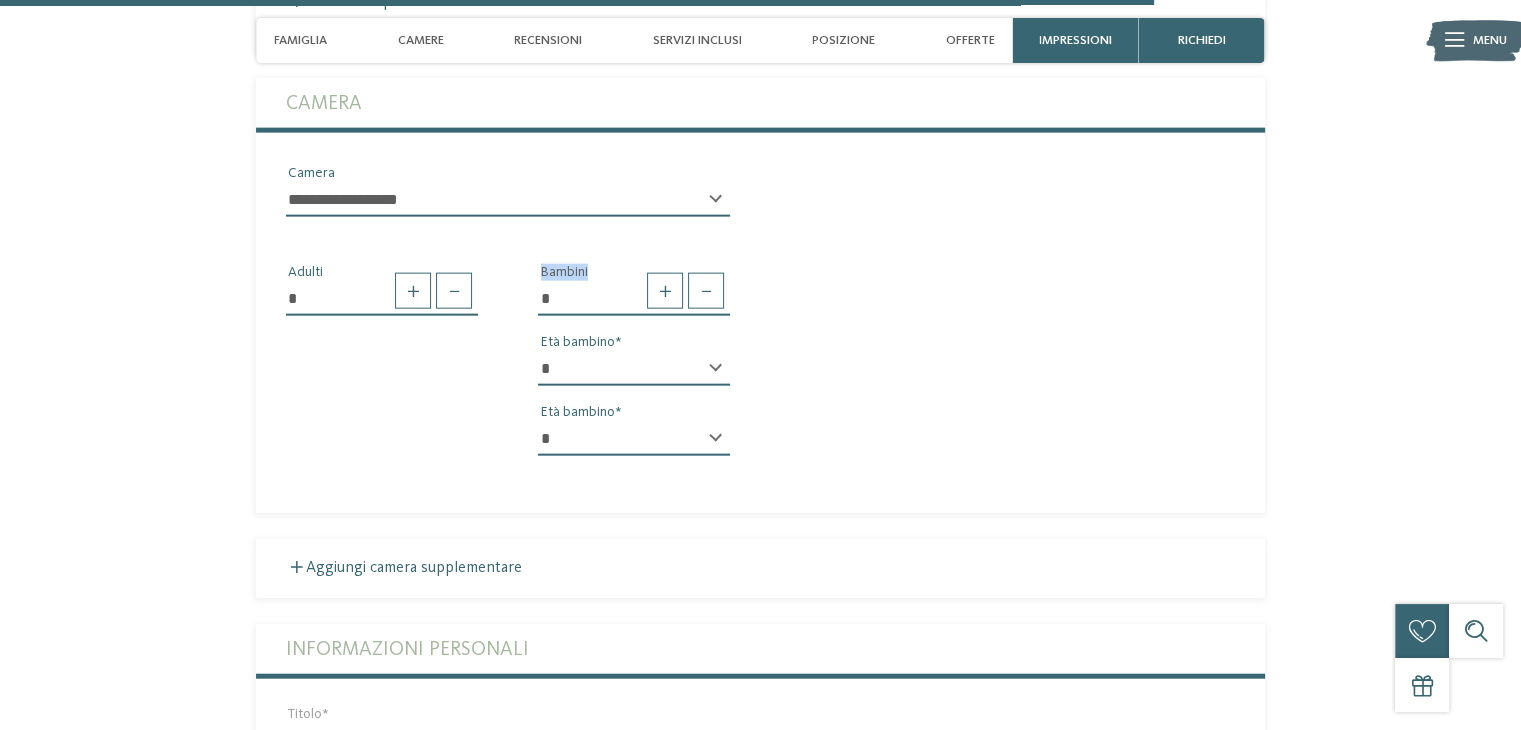 select on "*" 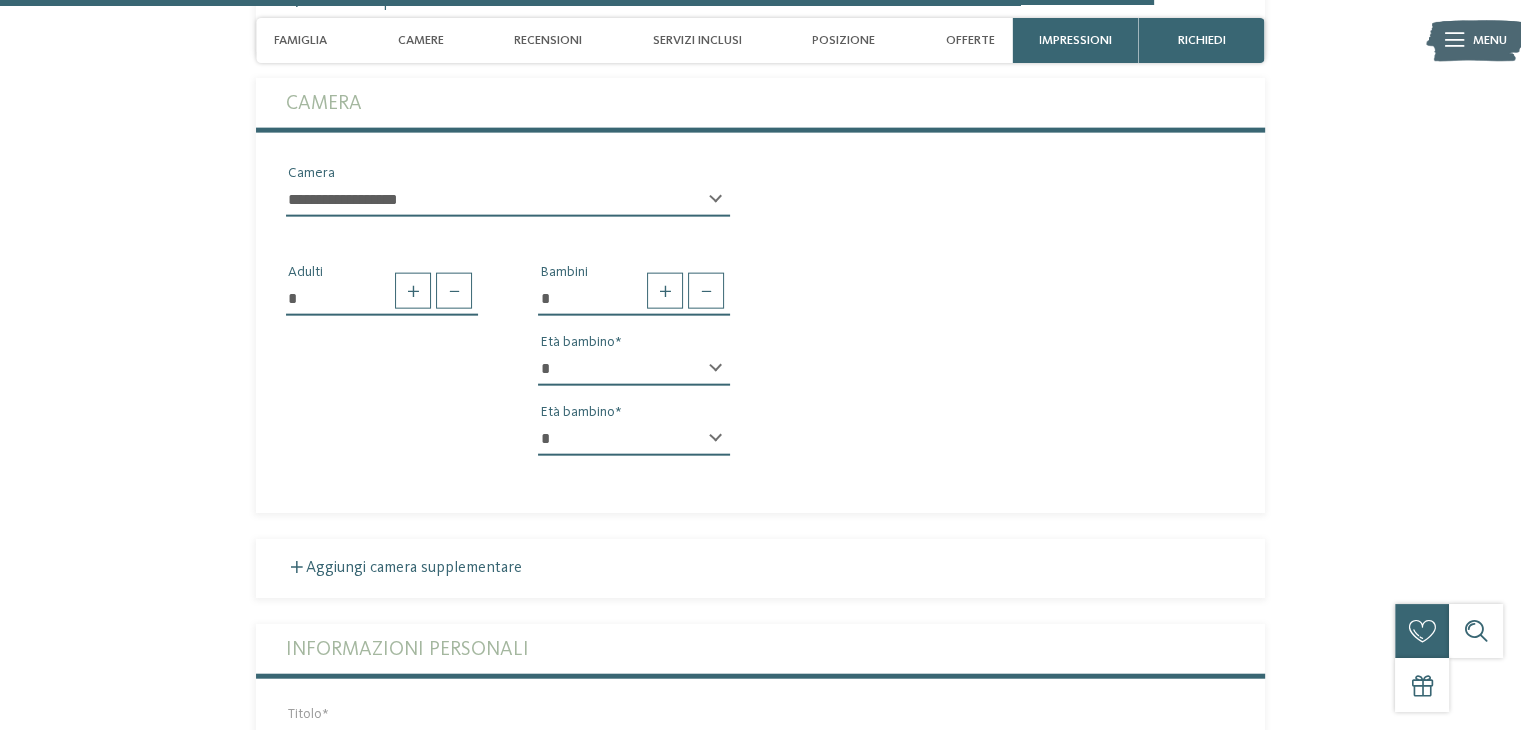 click on "*     Adulti           *     Bambini       * * * * * * * * * * * ** ** ** ** ** ** ** **     Età bambino * * * * * * * * * * * ** ** ** ** ** ** ** **     Età bambino" at bounding box center (760, 352) 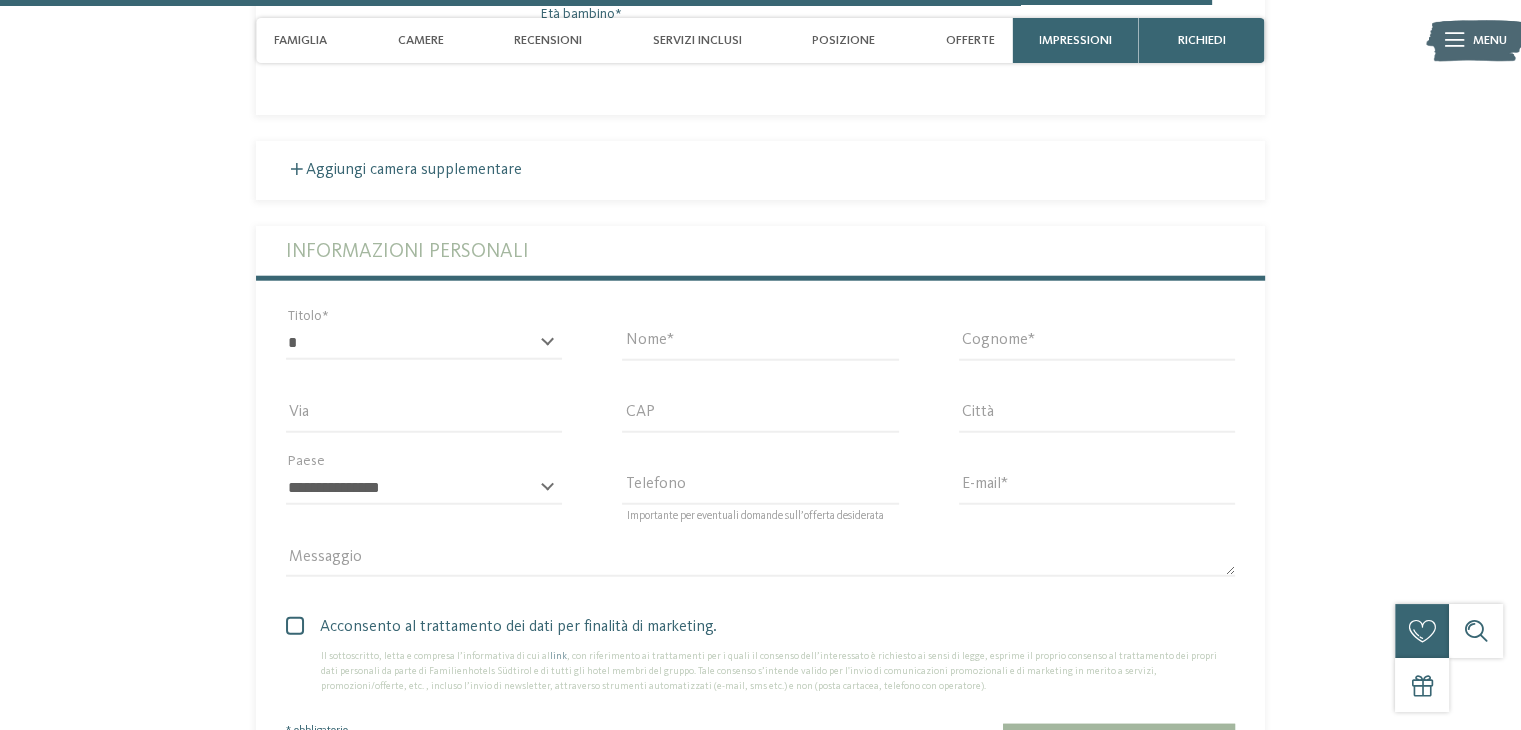 scroll, scrollTop: 5000, scrollLeft: 0, axis: vertical 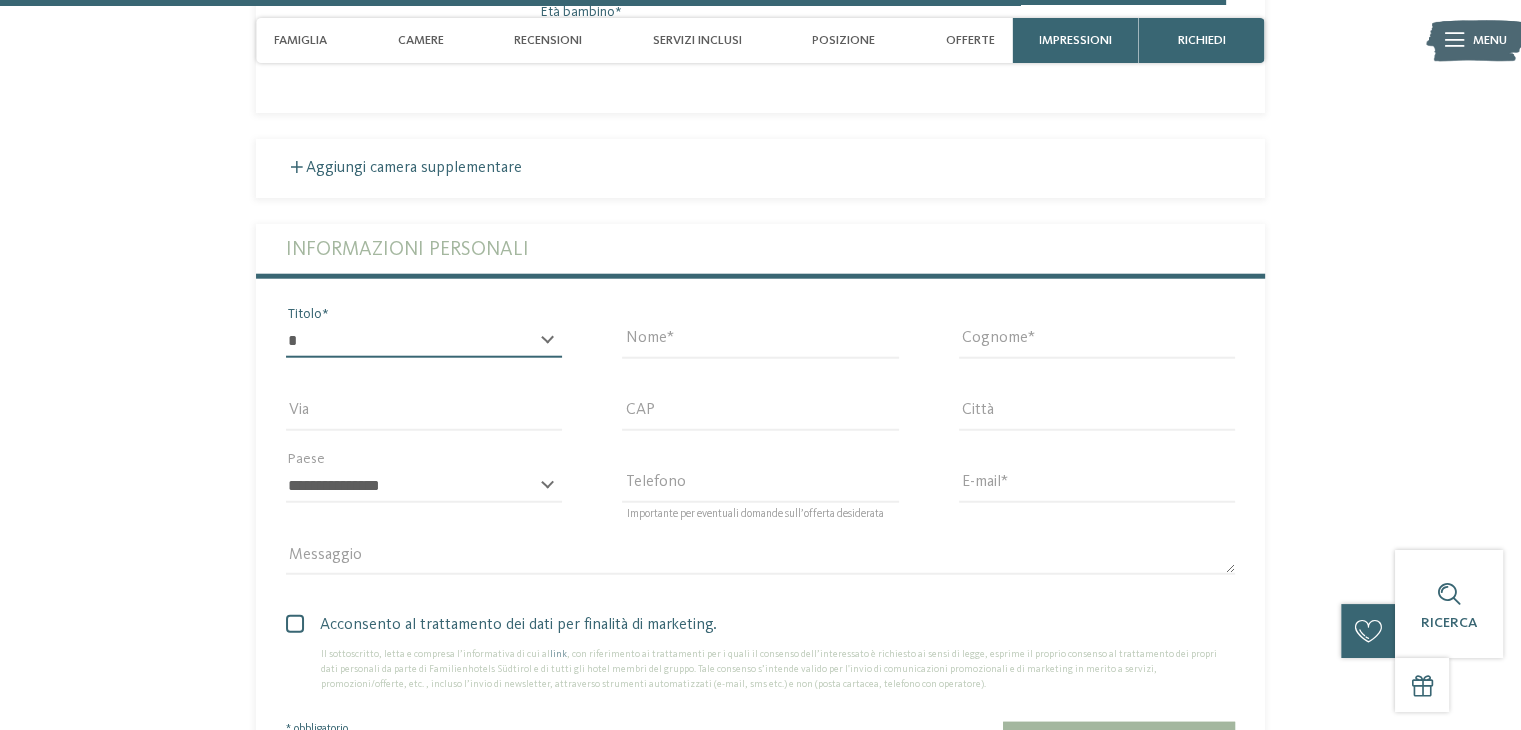 click on "* ****** ******* ******** ******" at bounding box center [424, 341] 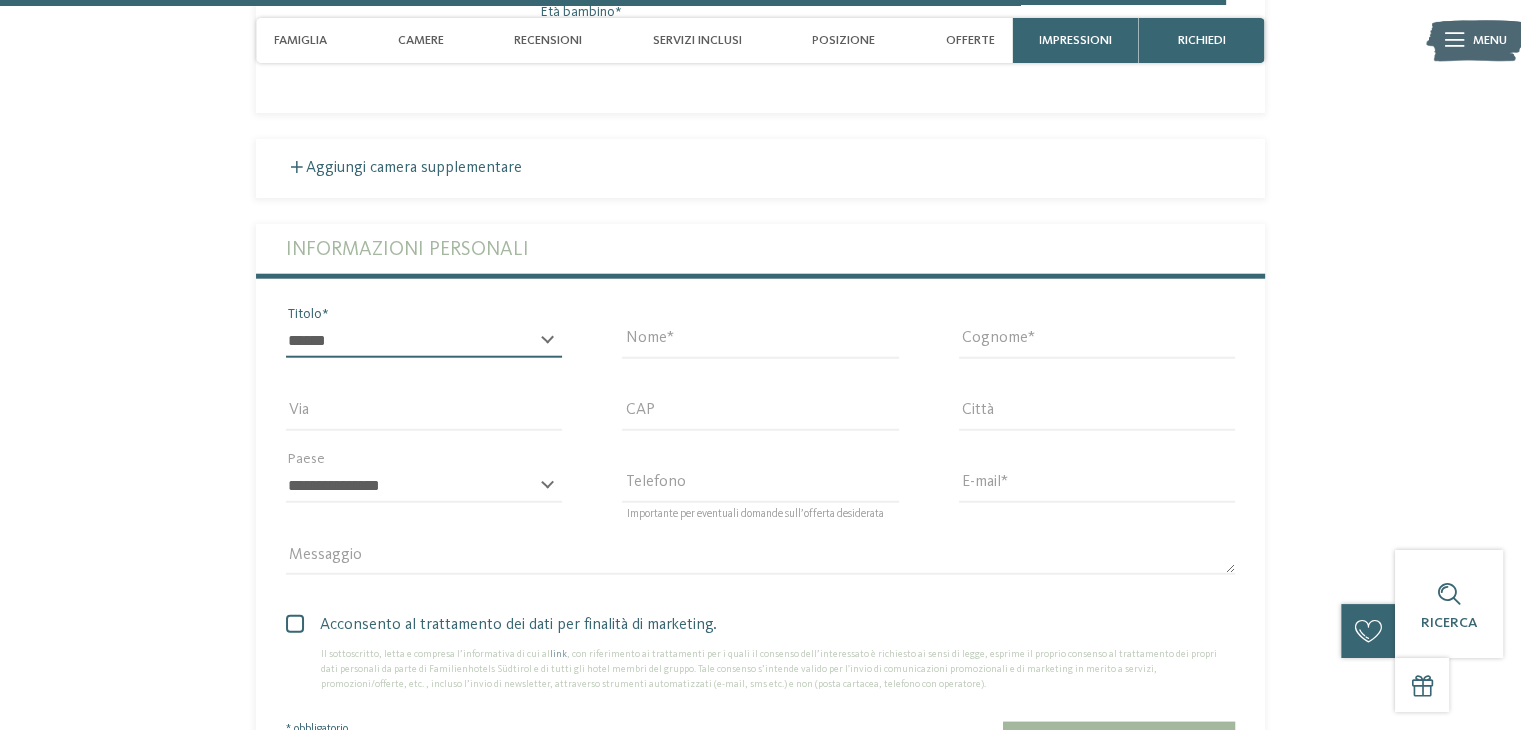 click on "* ****** ******* ******** ******" at bounding box center (424, 341) 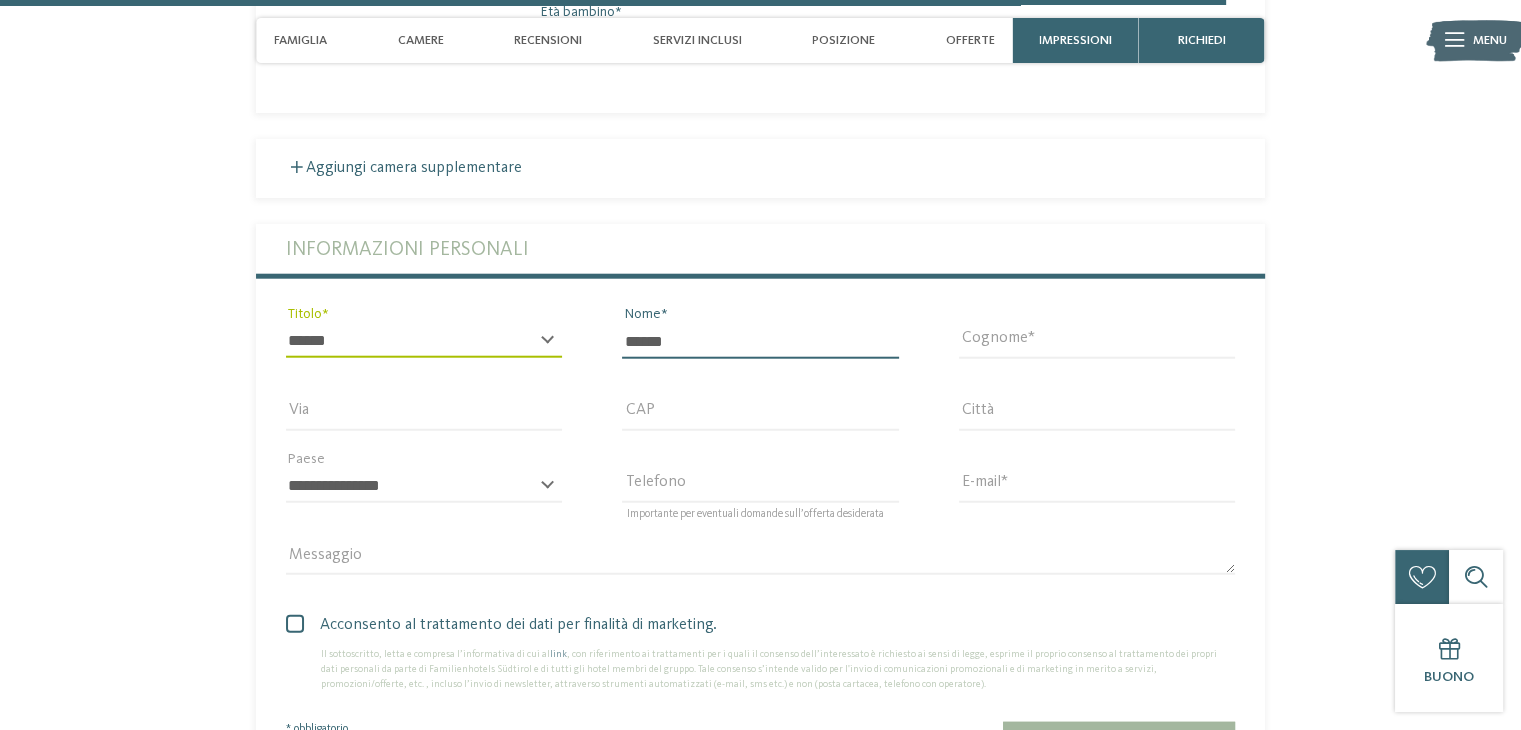 type on "******" 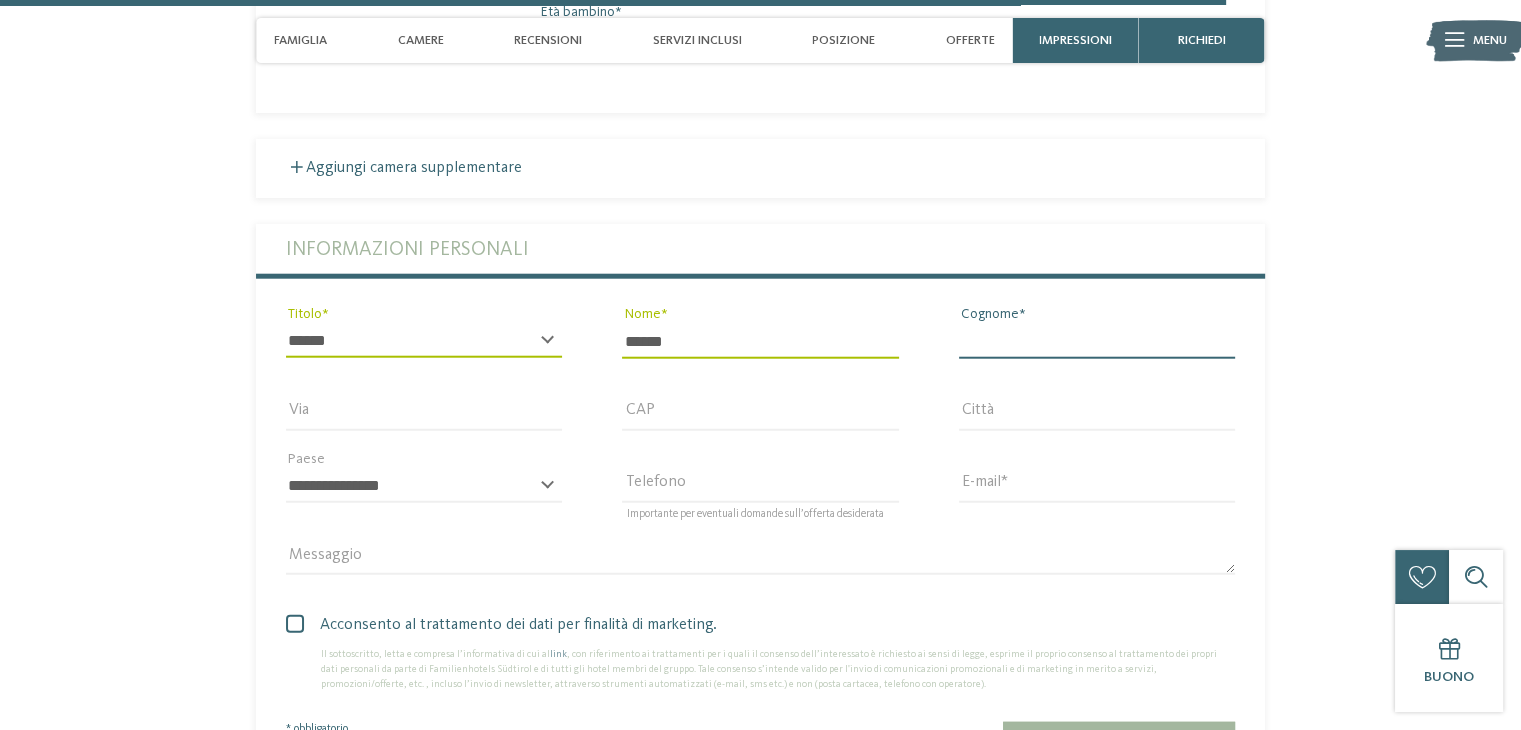 type on "*" 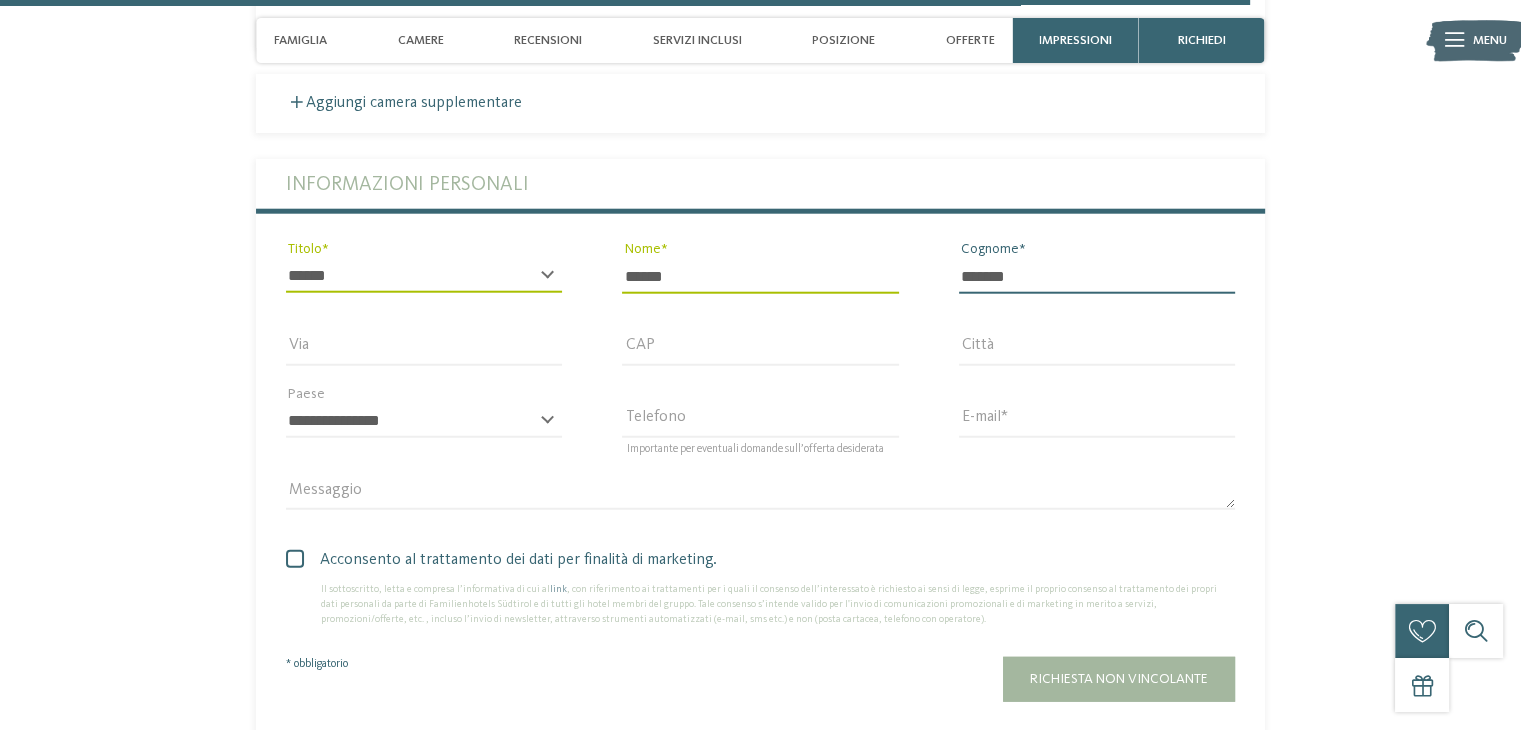 scroll, scrollTop: 5100, scrollLeft: 0, axis: vertical 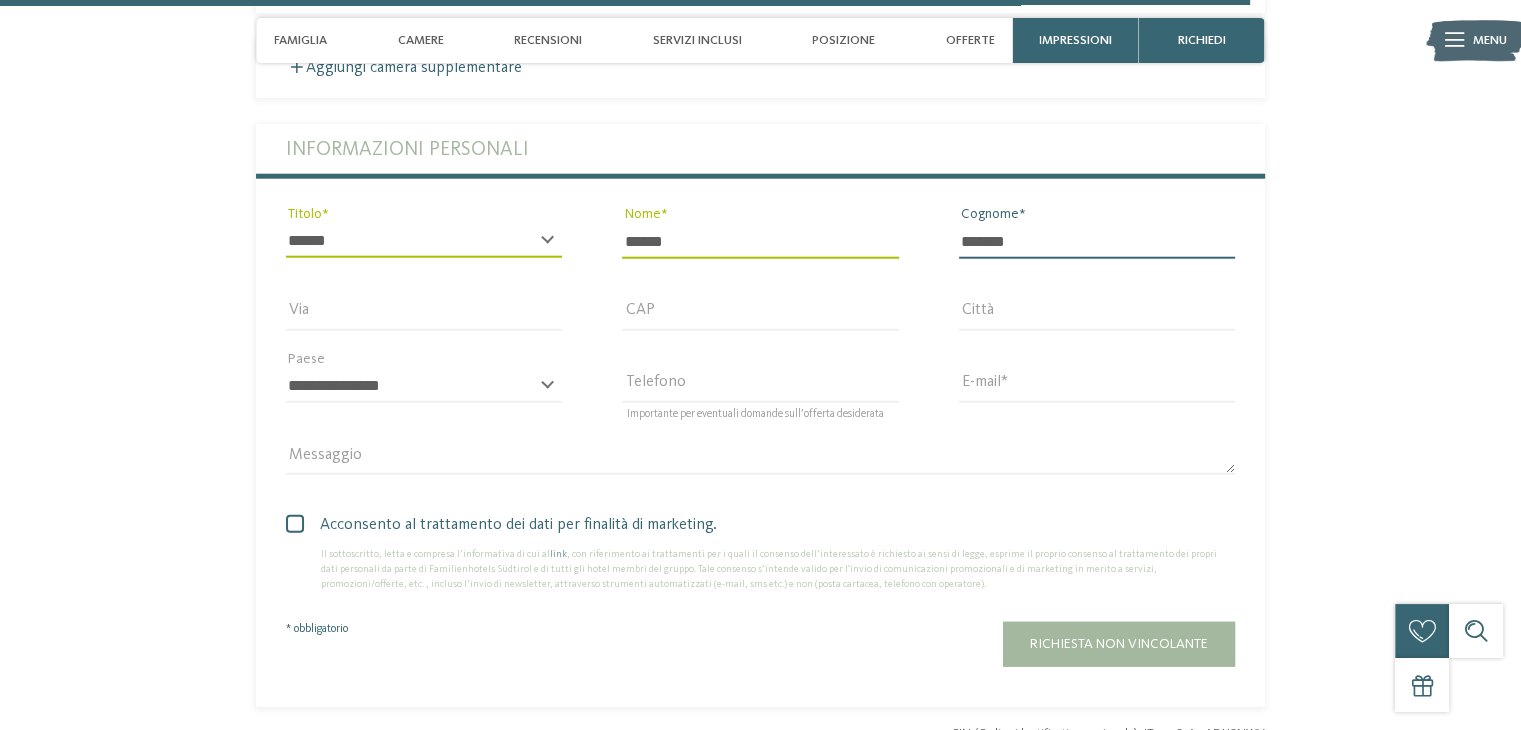 type on "*******" 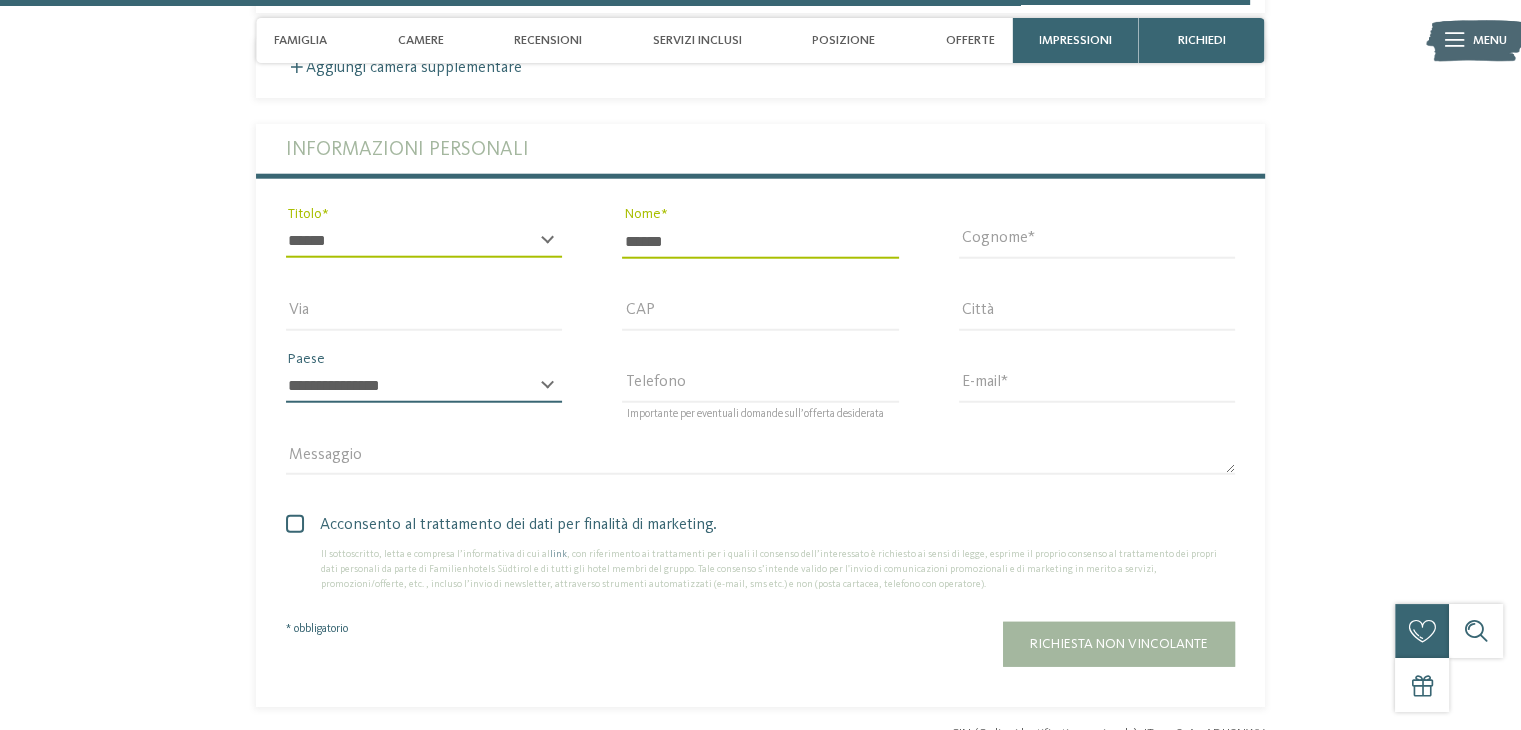 click on "**********" at bounding box center [424, 386] 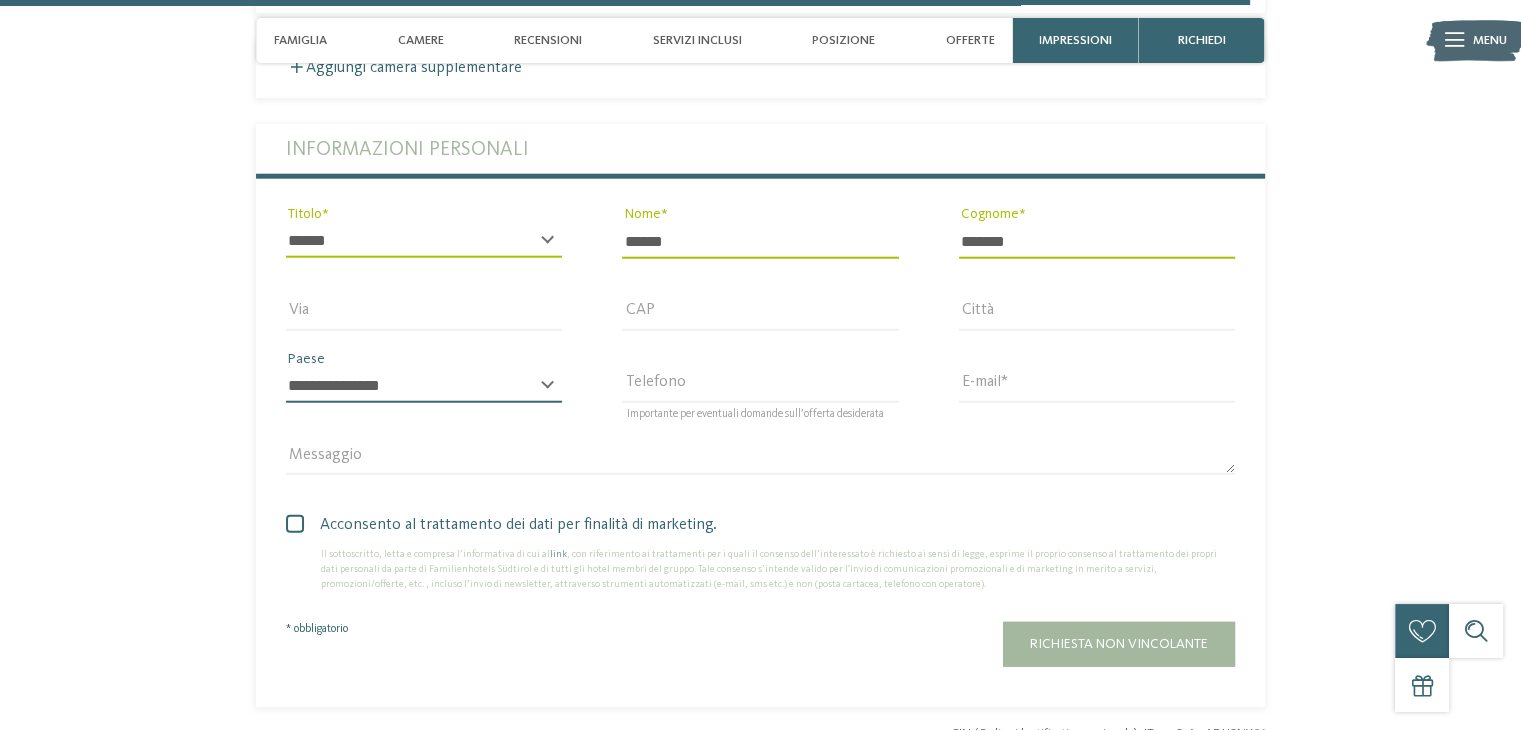 select on "**" 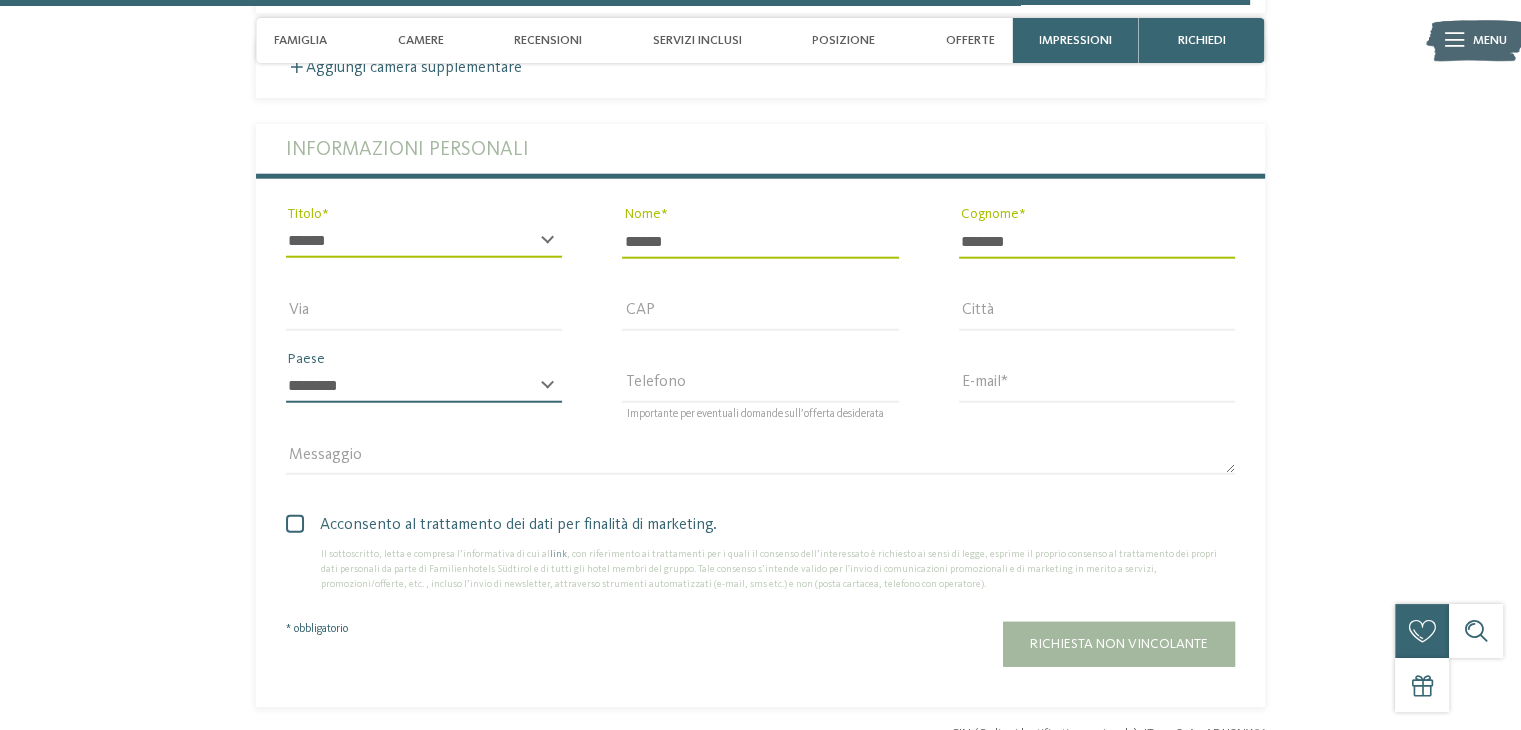click on "**********" at bounding box center (424, 386) 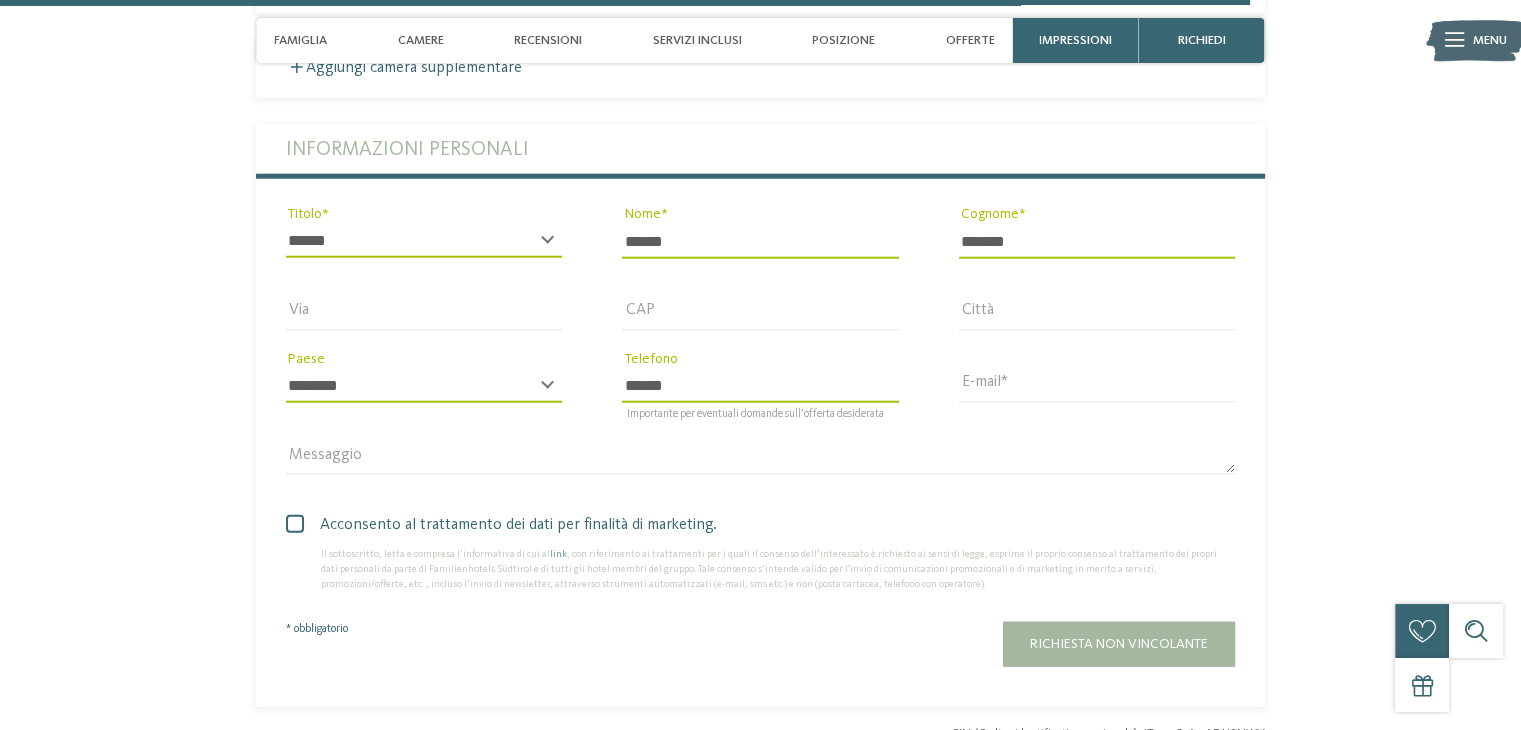 click on "E-mail" at bounding box center [1097, 385] 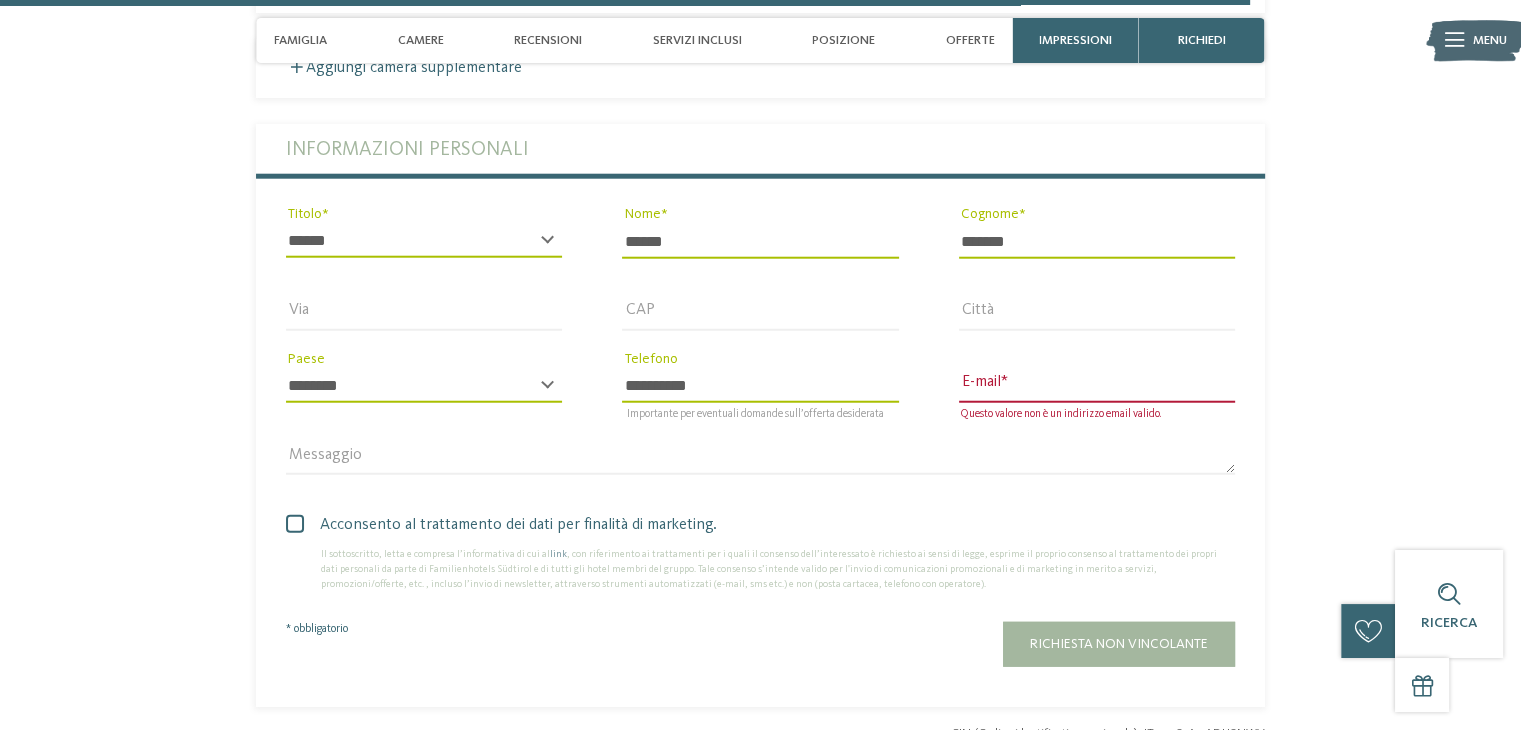type on "**********" 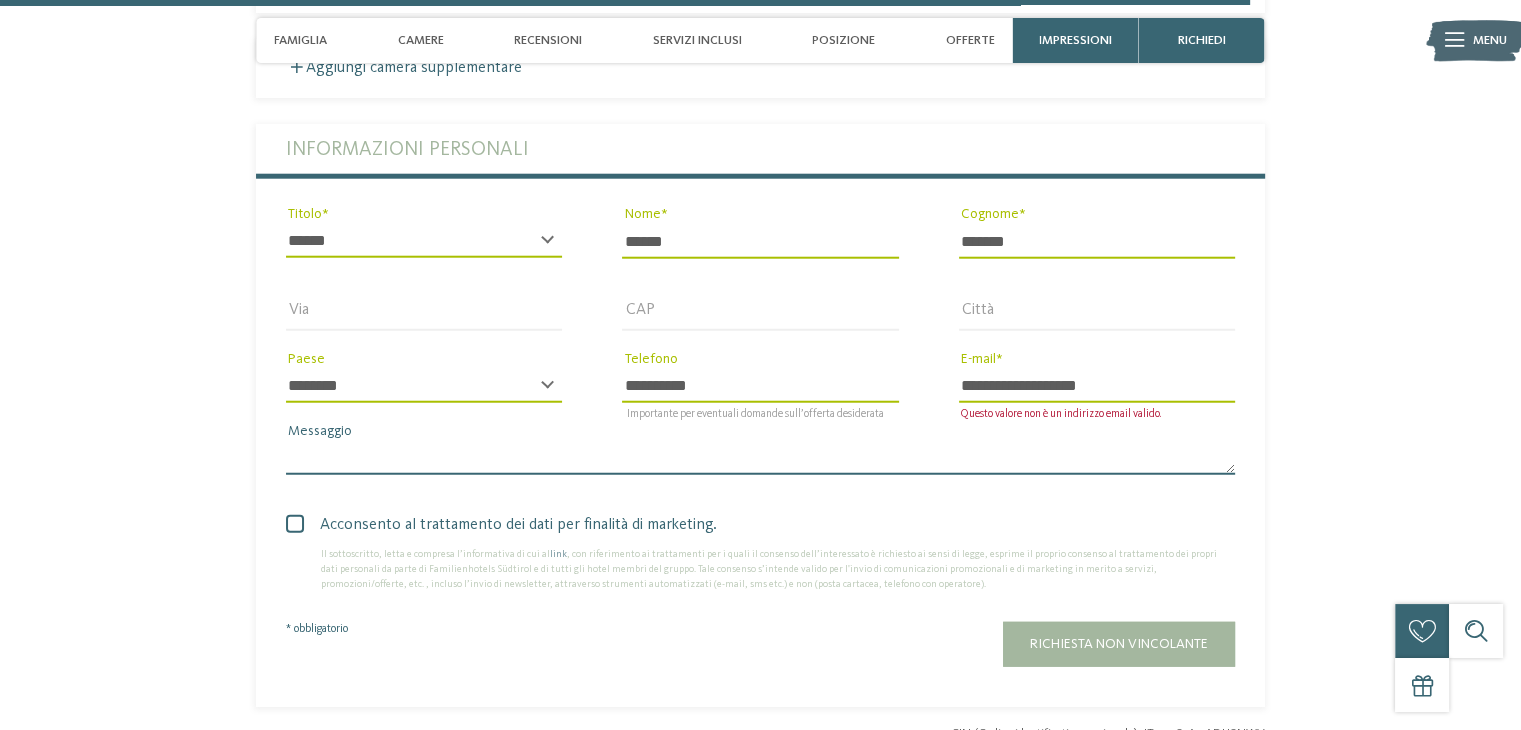 click on "Messaggio" at bounding box center [760, 458] 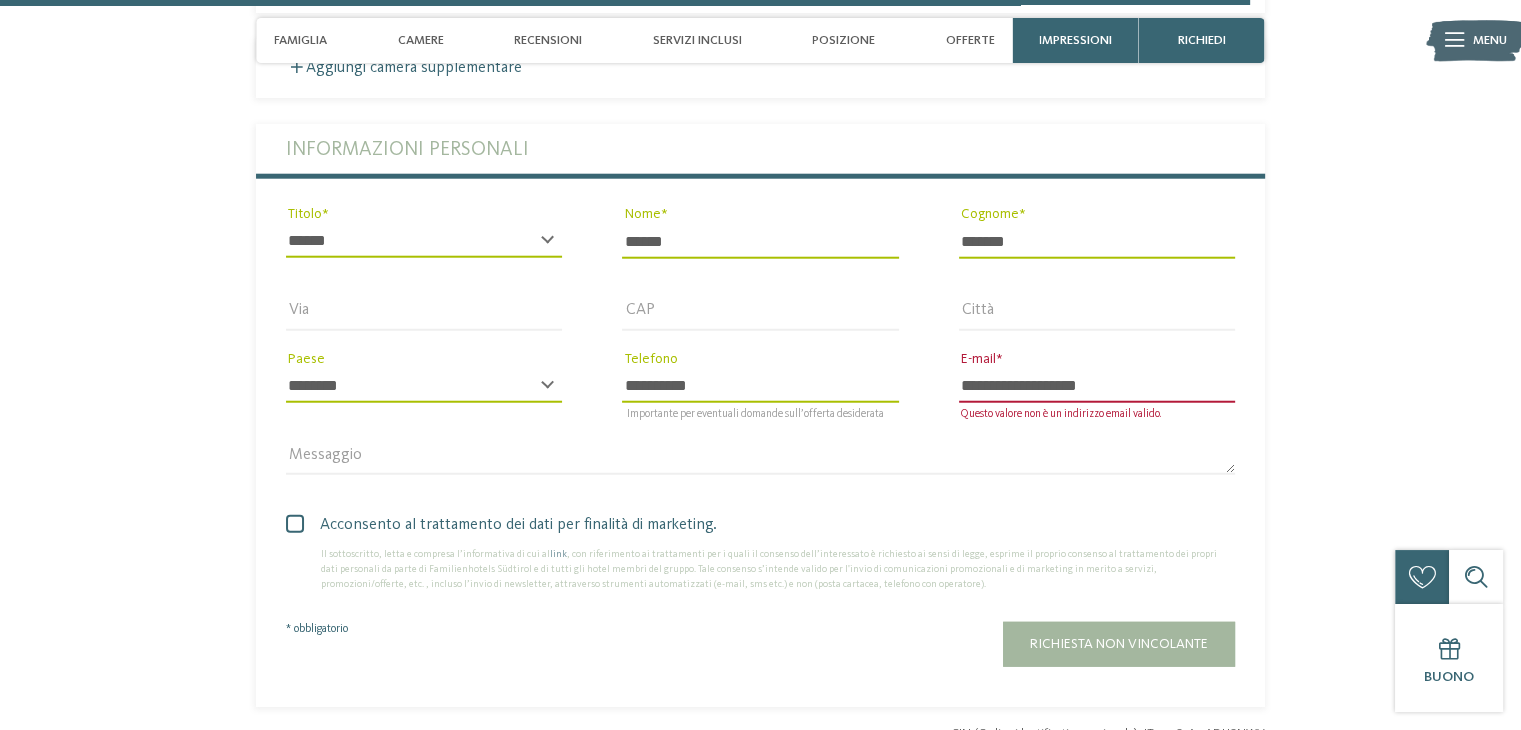 click on "**********" at bounding box center [1097, 386] 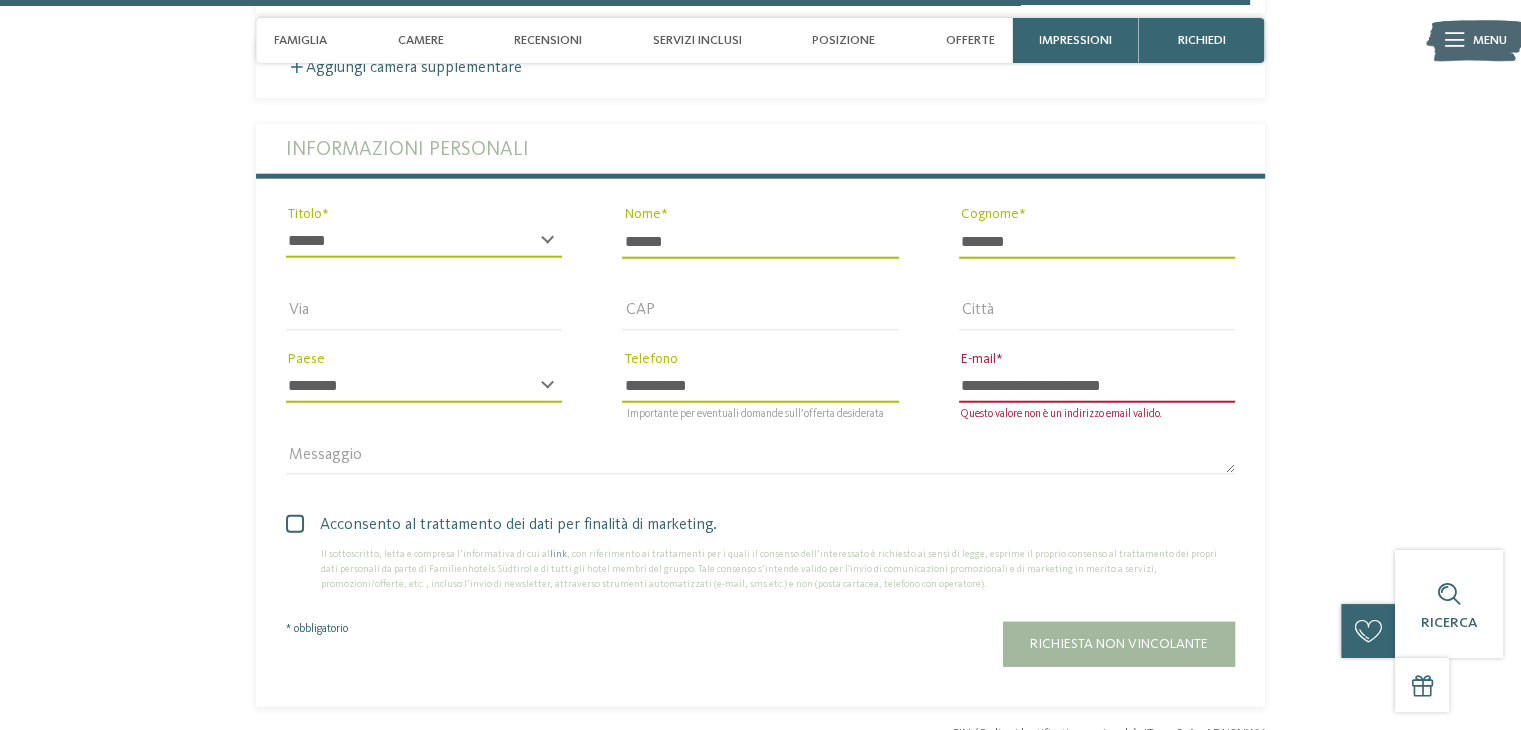 type on "**********" 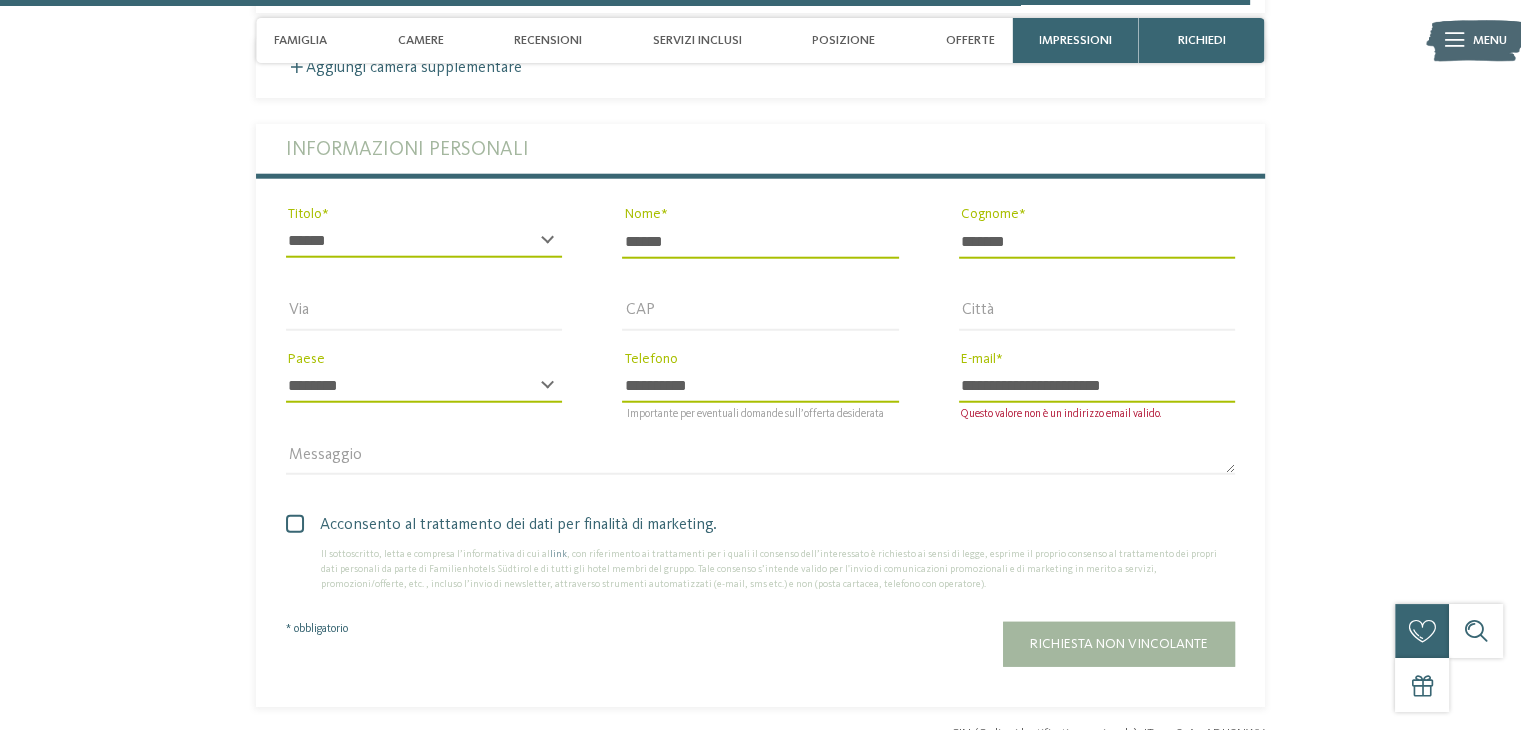 drag, startPoint x: 903, startPoint y: 540, endPoint x: 914, endPoint y: 516, distance: 26.400757 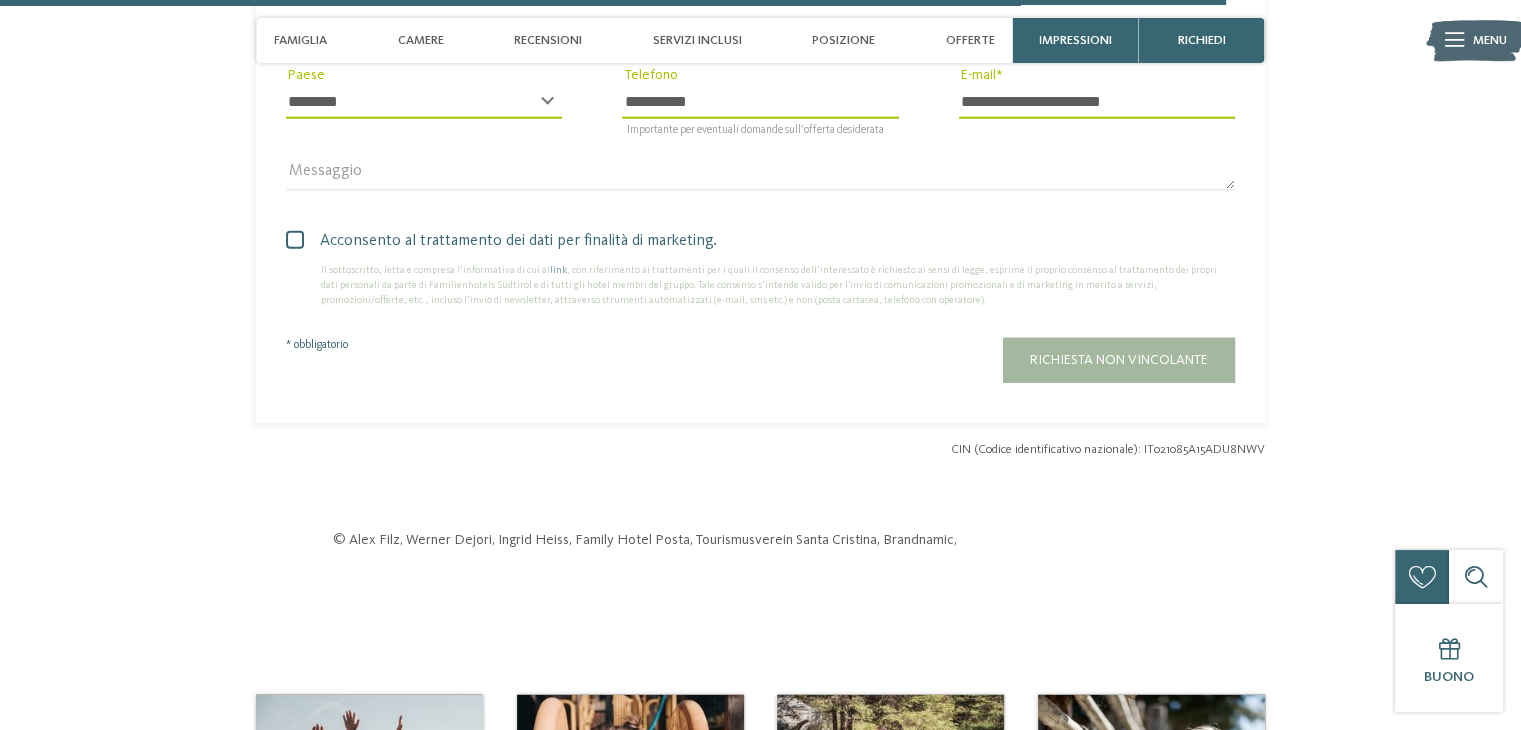 scroll, scrollTop: 5500, scrollLeft: 0, axis: vertical 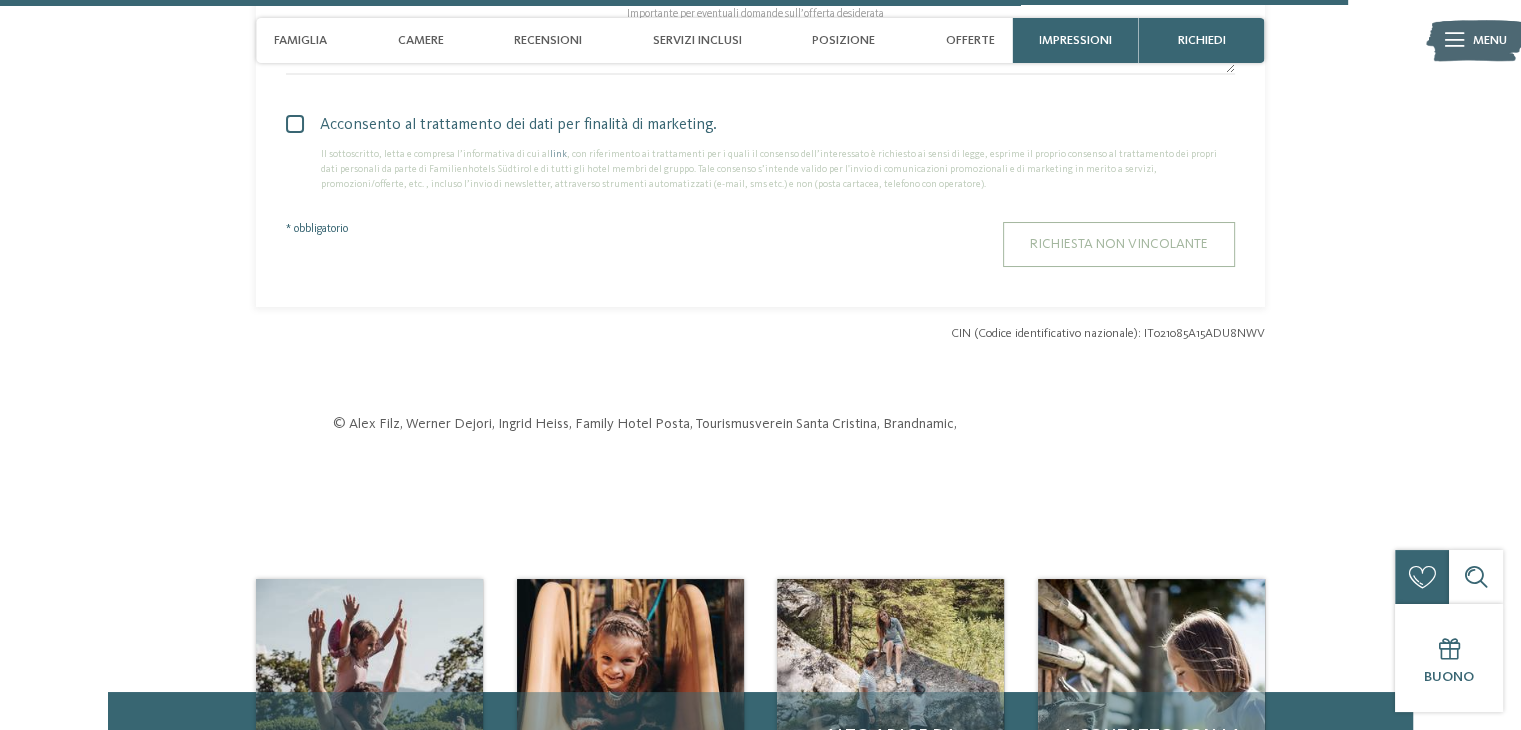 click on "Richiesta non vincolante" at bounding box center (1119, 244) 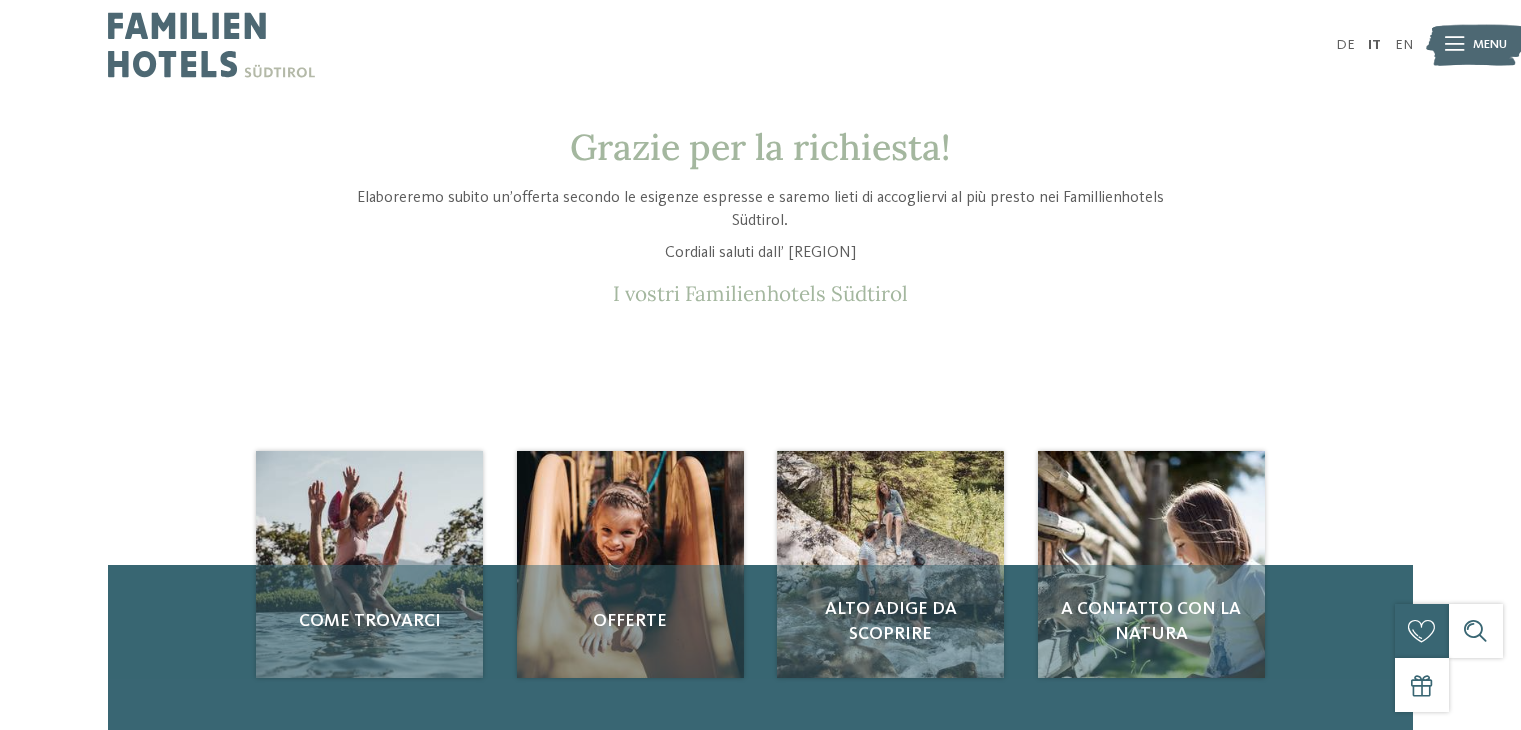 scroll, scrollTop: 0, scrollLeft: 0, axis: both 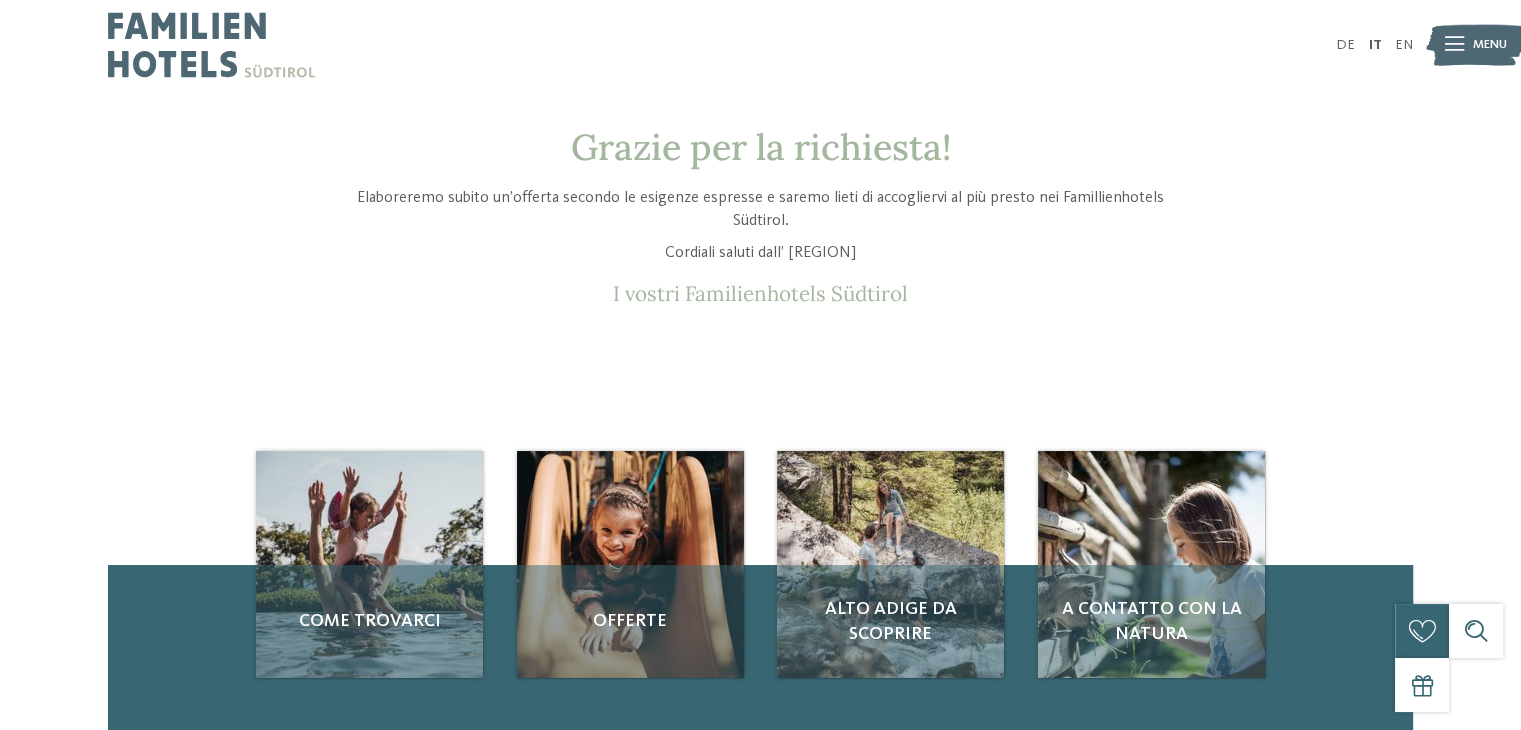 click on "I vostri Familienhotels Südtirol" at bounding box center [761, 294] 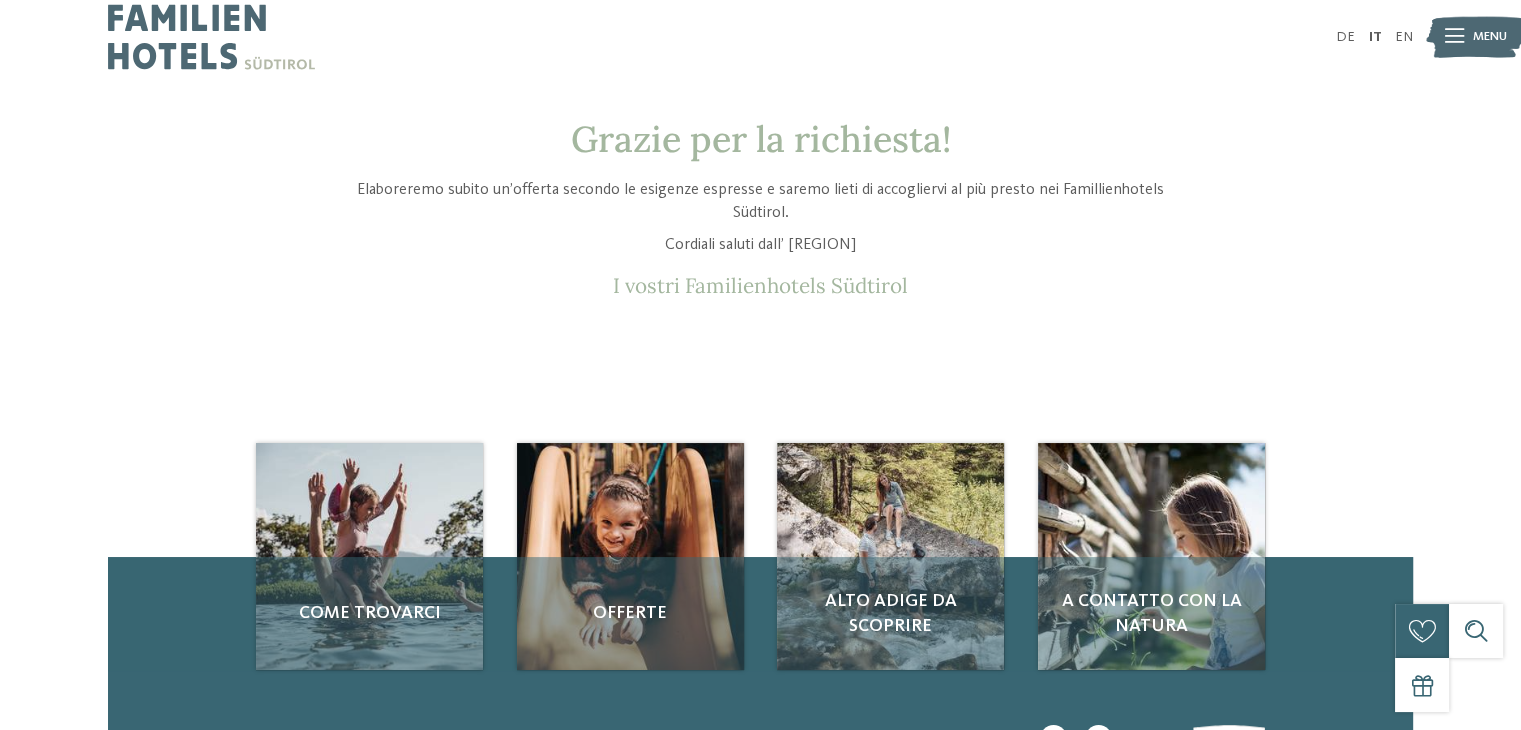 scroll, scrollTop: 0, scrollLeft: 0, axis: both 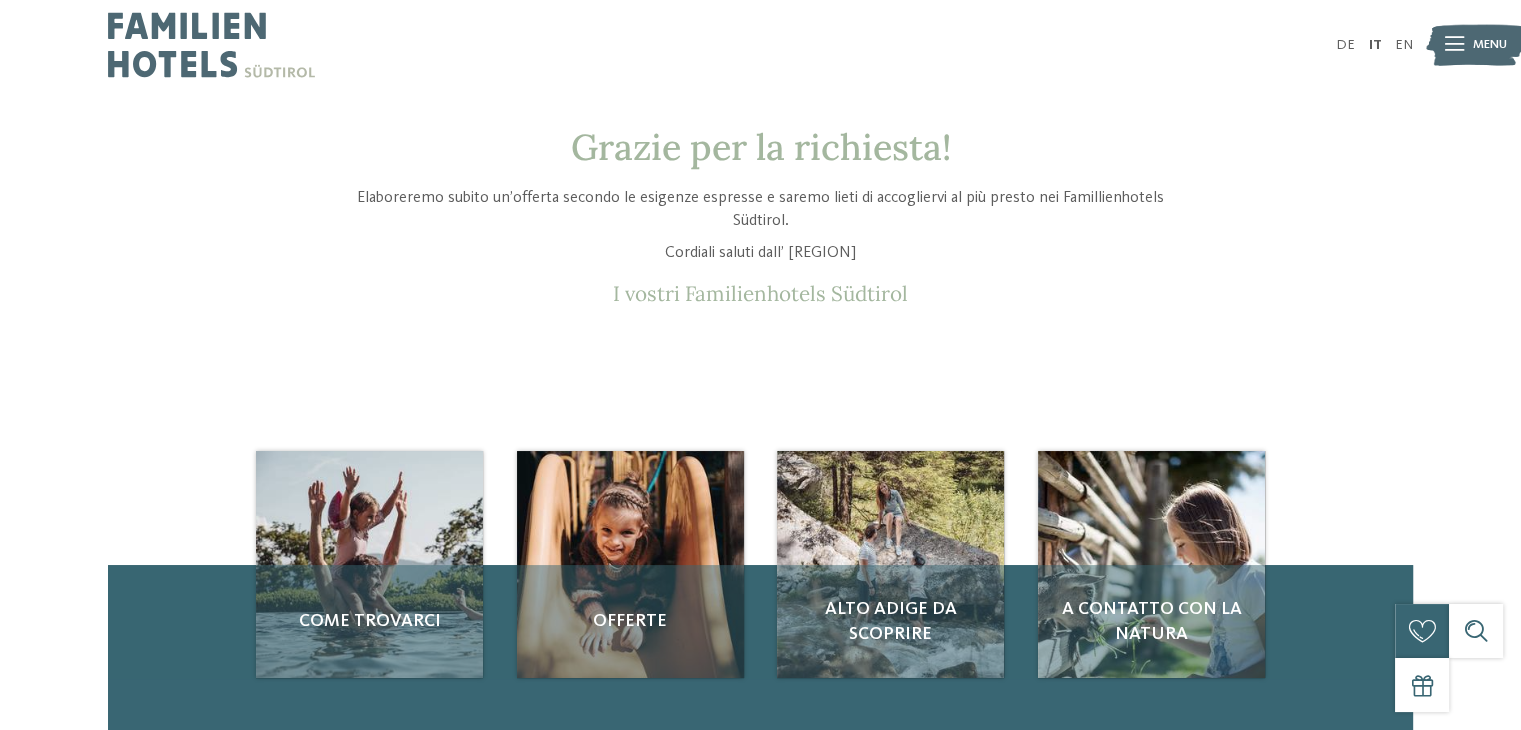 click at bounding box center [211, 45] 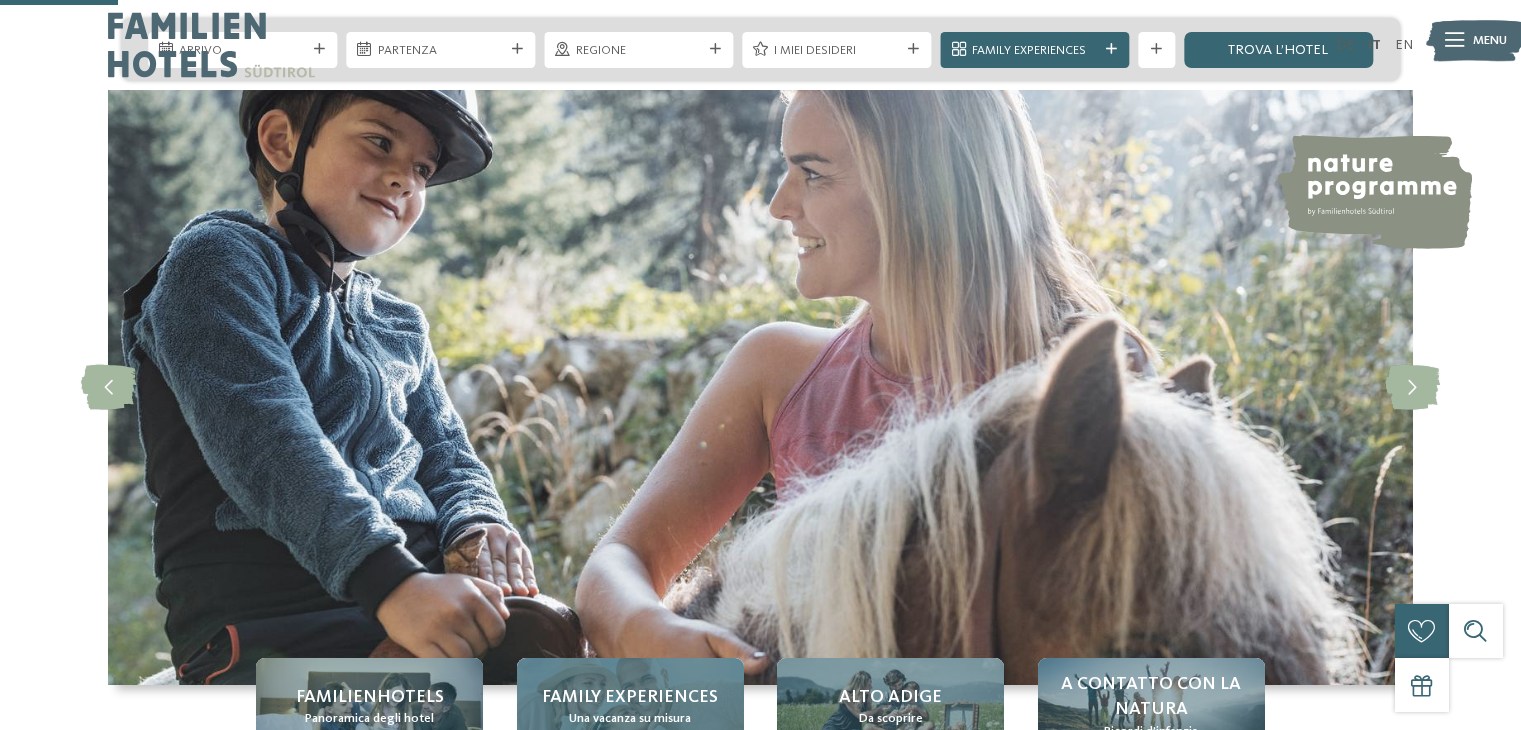 scroll, scrollTop: 600, scrollLeft: 0, axis: vertical 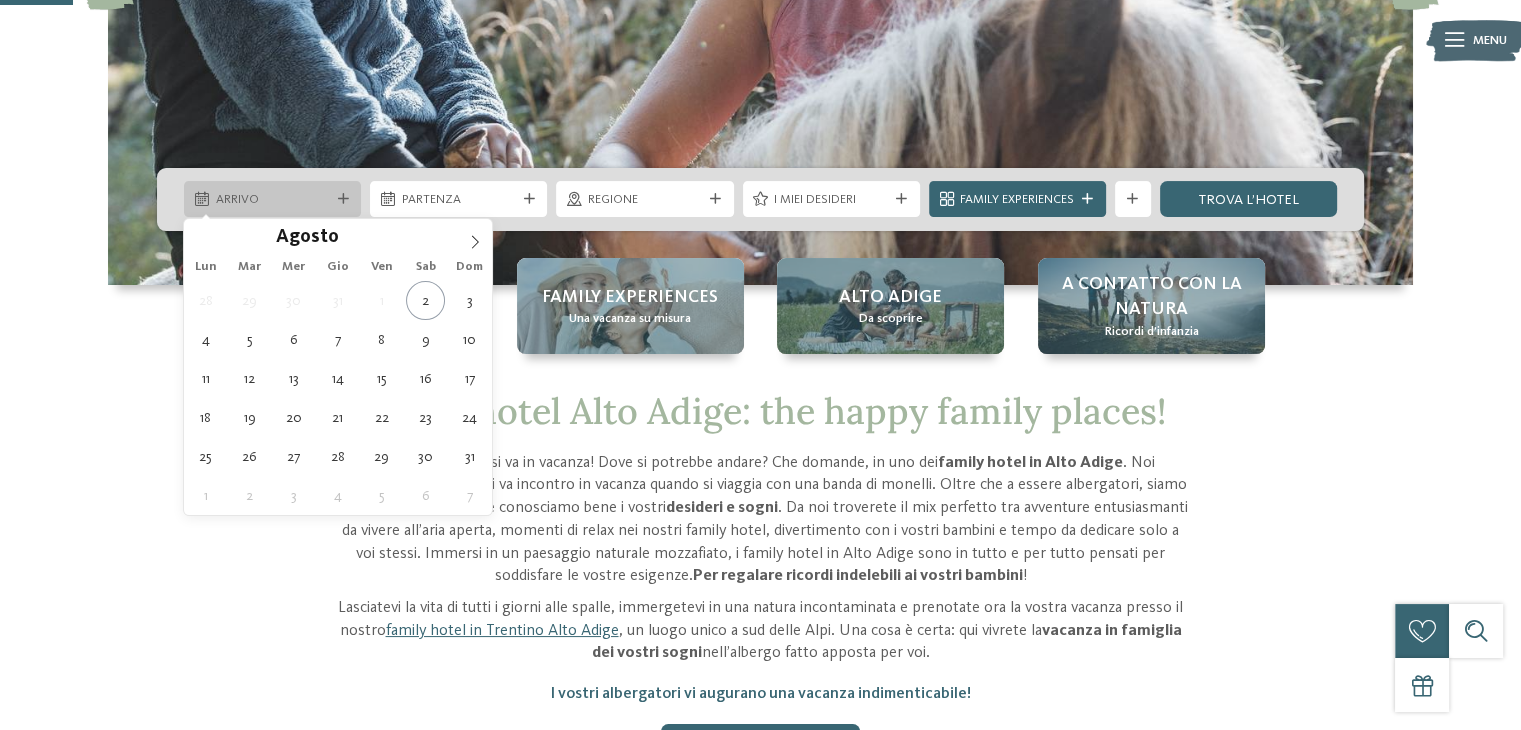 click on "Arrivo" at bounding box center [273, 200] 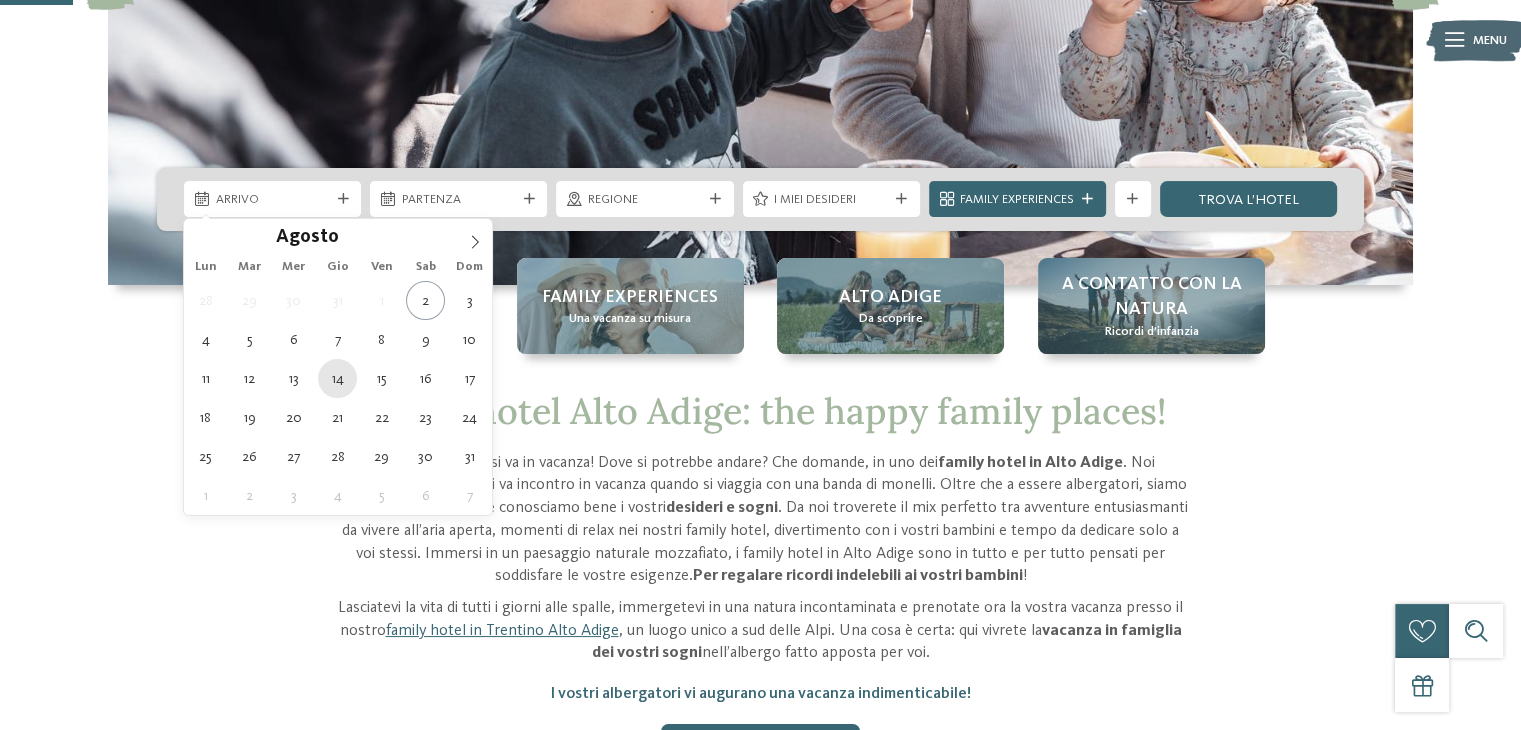 type on "14.08.2025" 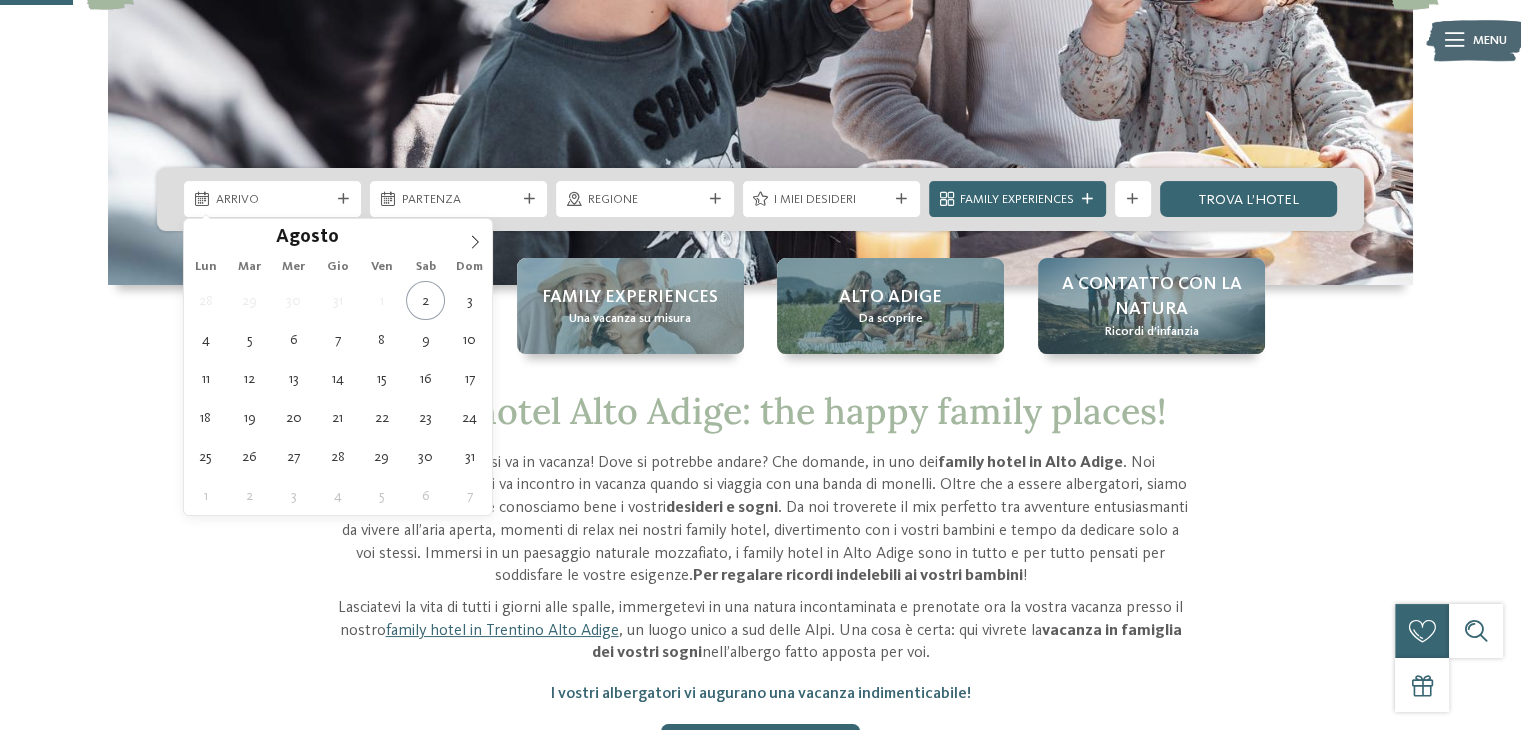 drag, startPoint x: 334, startPoint y: 377, endPoint x: 361, endPoint y: 319, distance: 63.97656 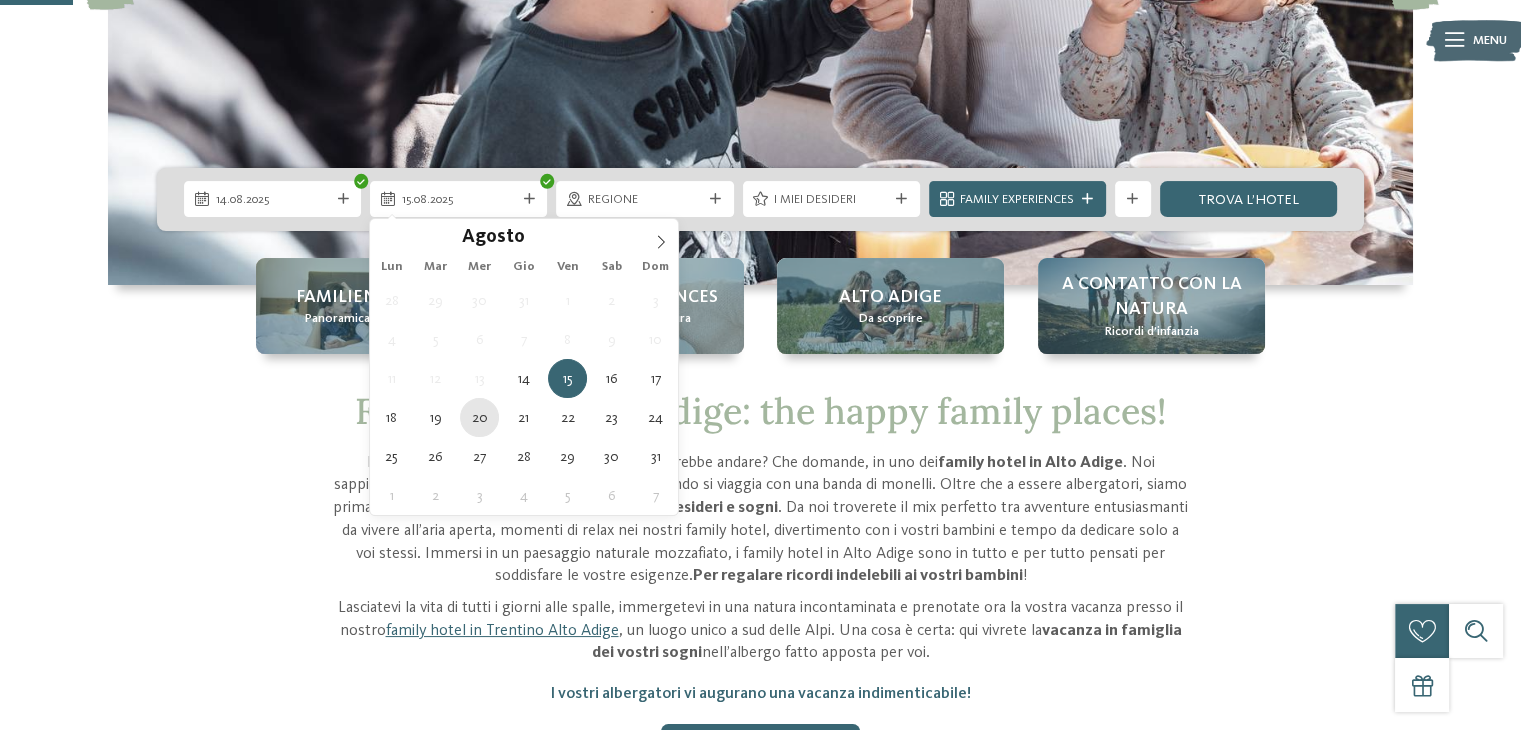 type on "20.08.2025" 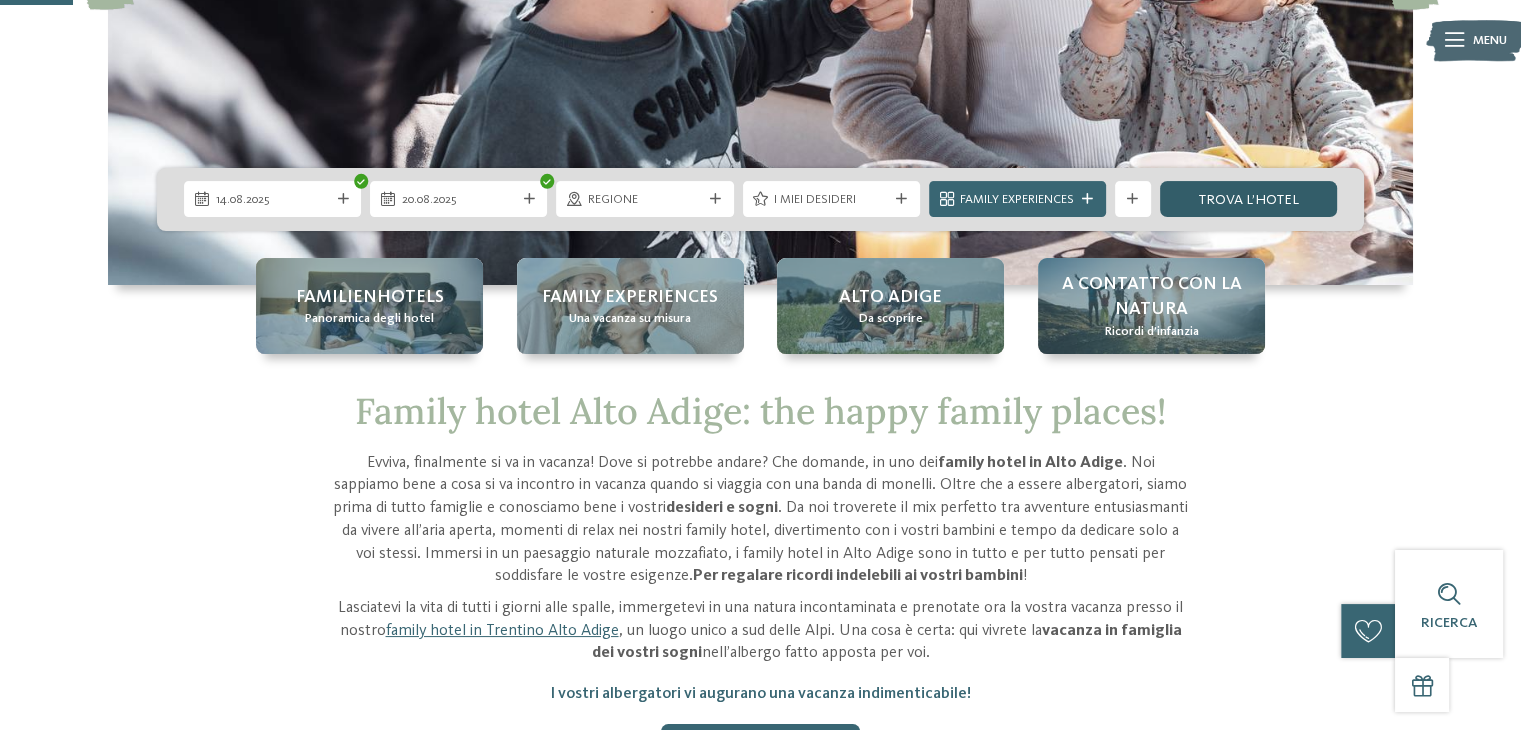 click on "trova l’hotel" at bounding box center (1248, 199) 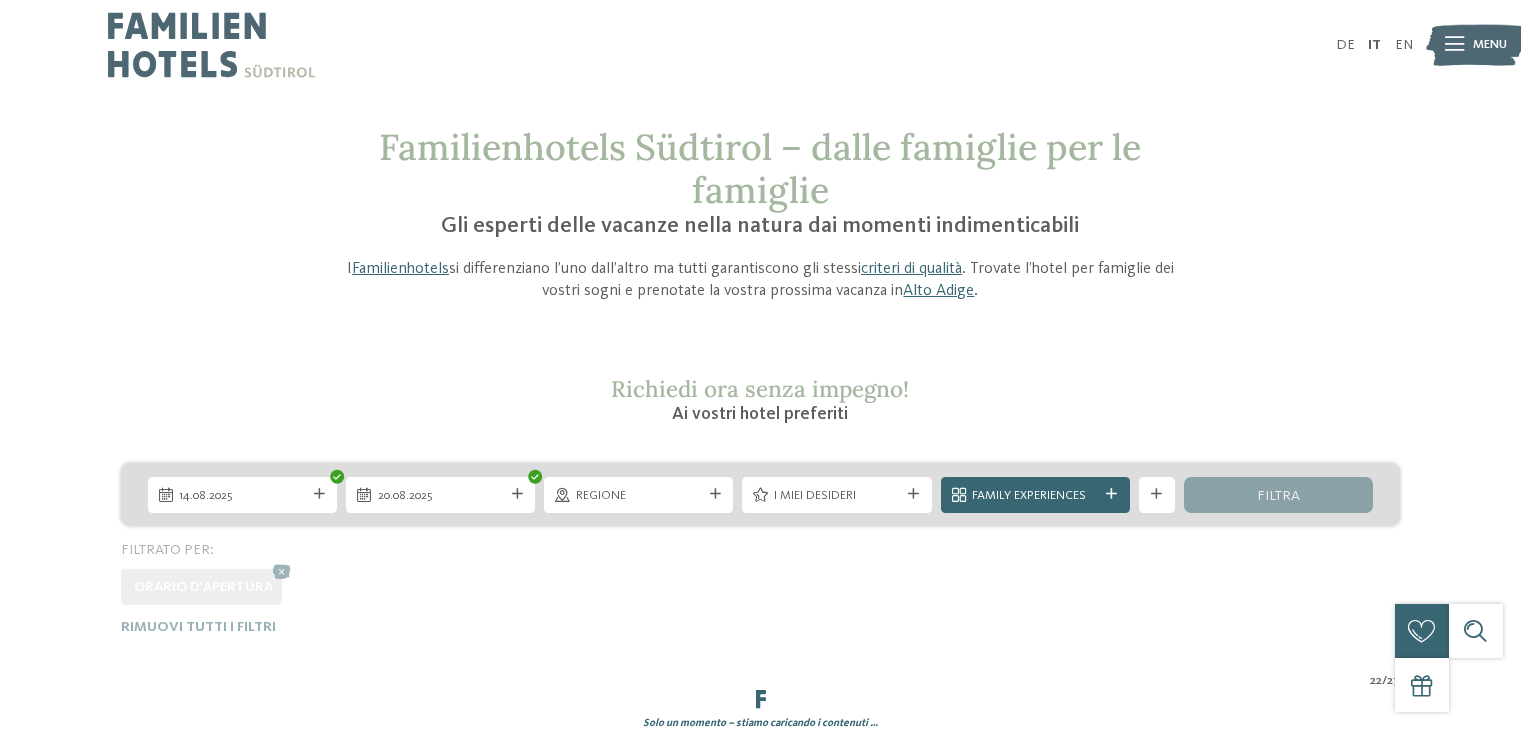 scroll, scrollTop: 0, scrollLeft: 0, axis: both 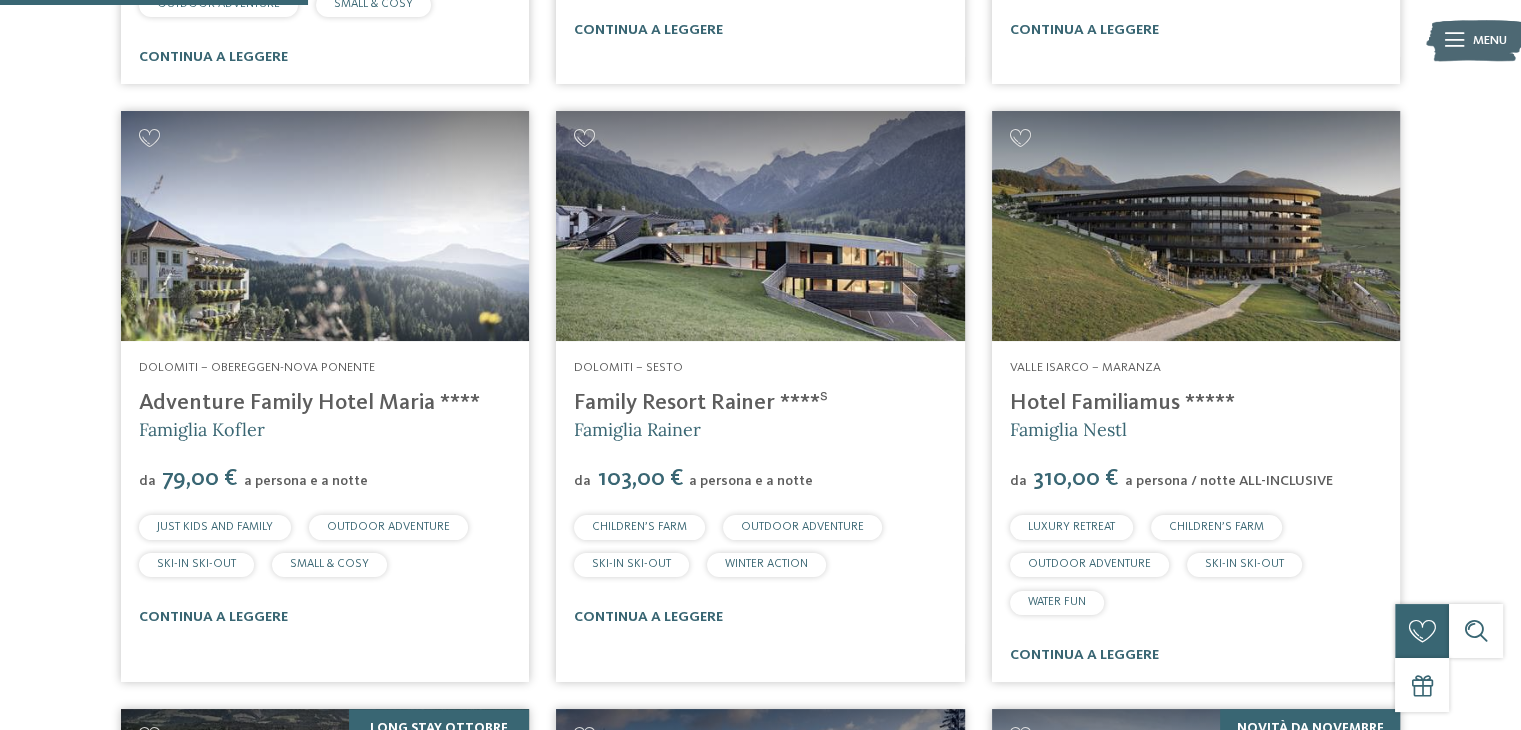 click on "Famiglia Rainer" at bounding box center (637, 429) 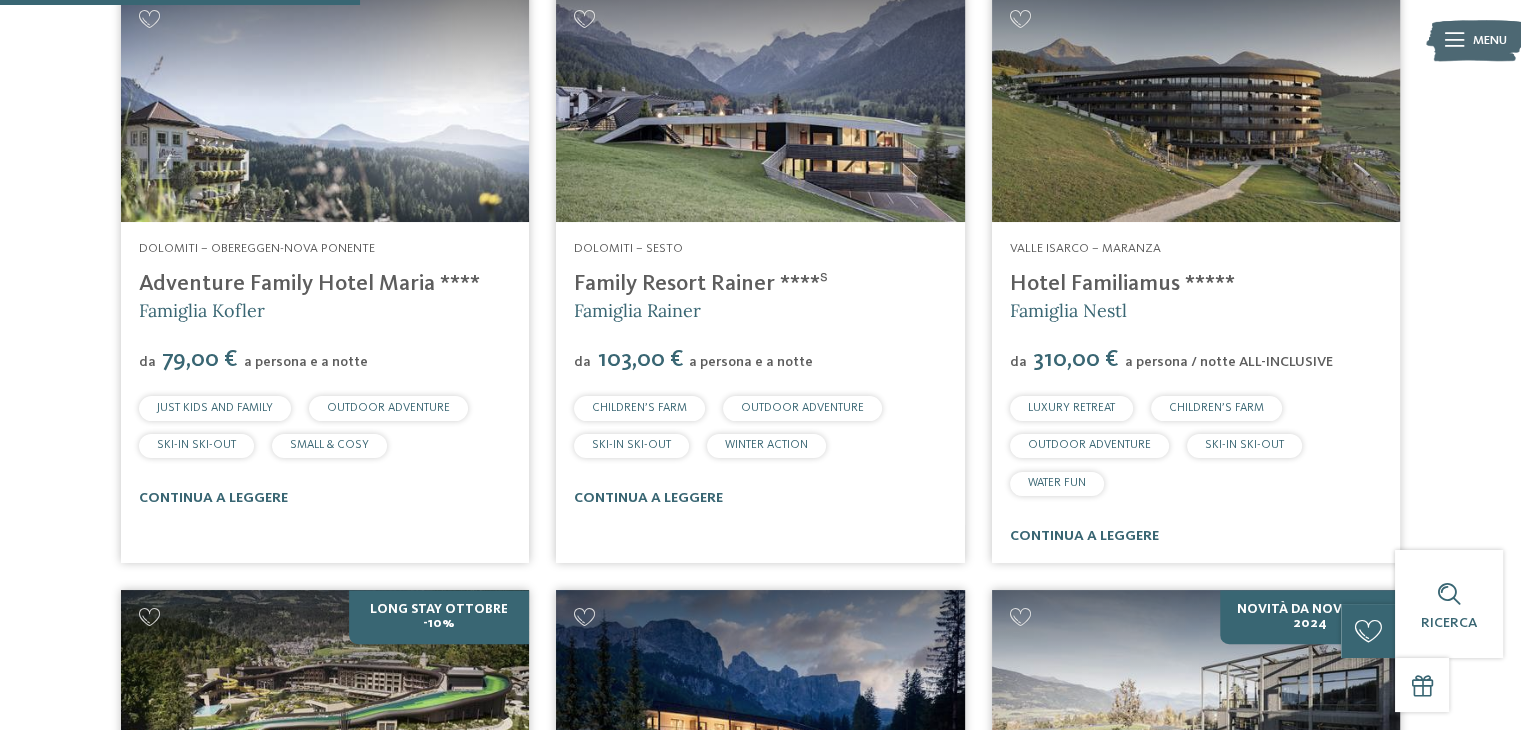scroll, scrollTop: 1379, scrollLeft: 0, axis: vertical 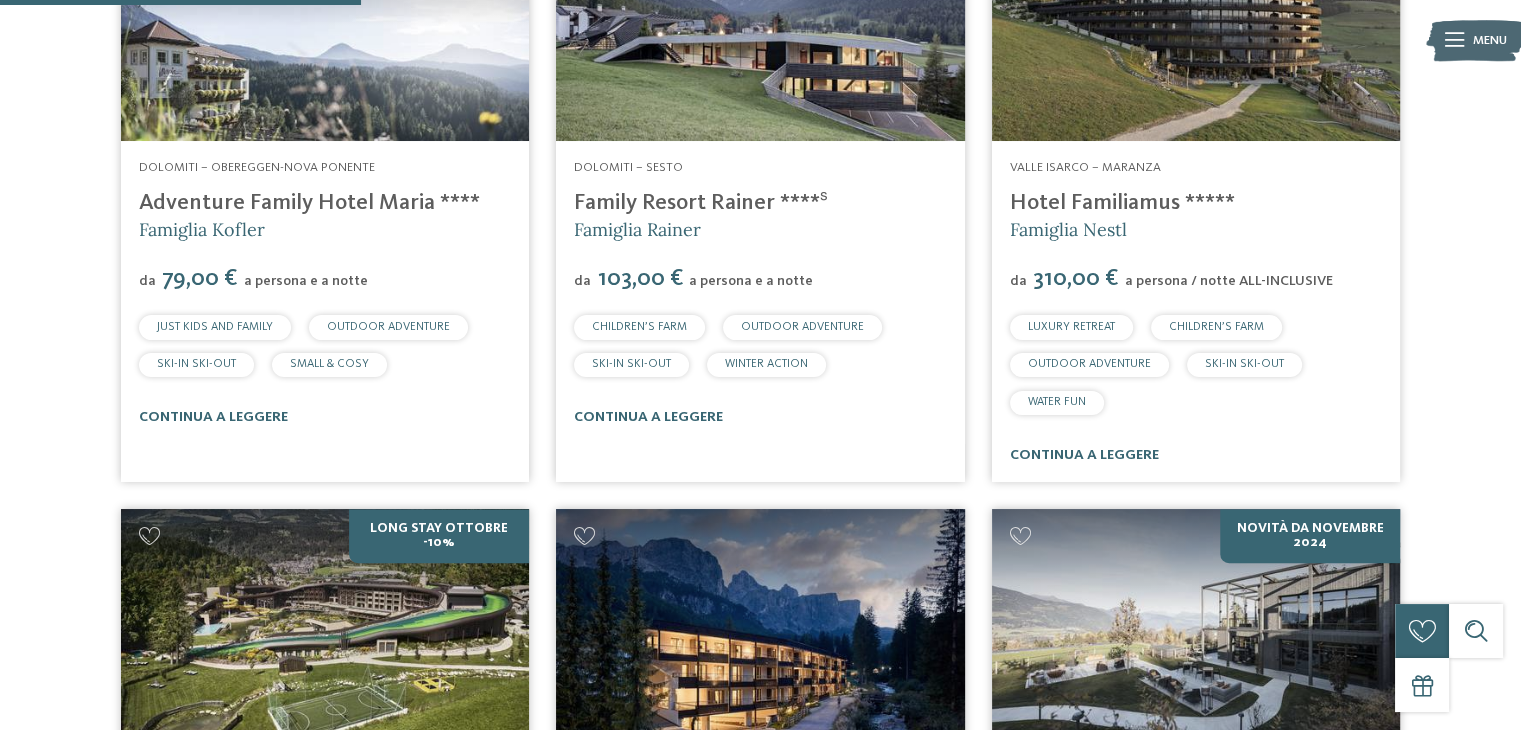 click on "Family Resort Rainer ****ˢ" at bounding box center [701, 203] 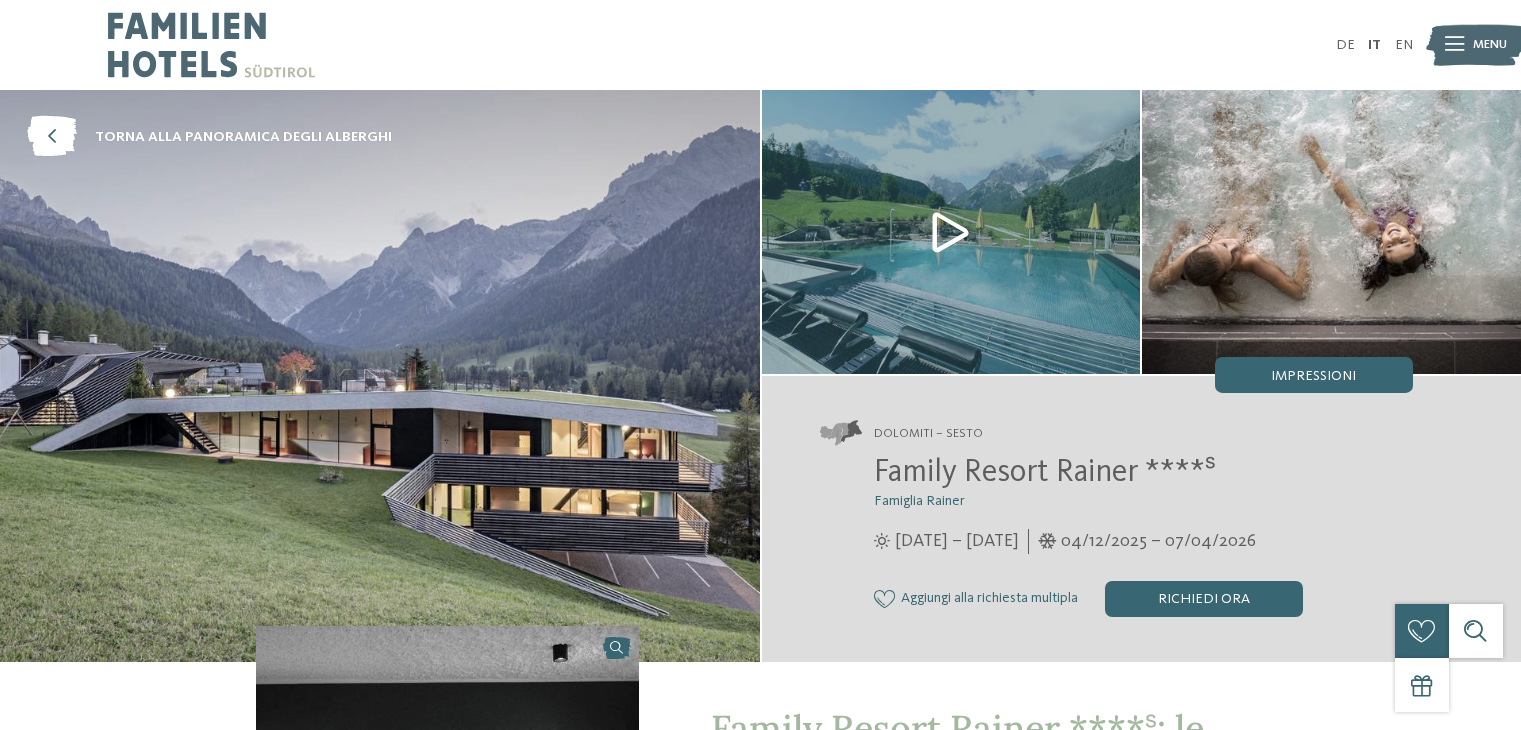 scroll, scrollTop: 0, scrollLeft: 0, axis: both 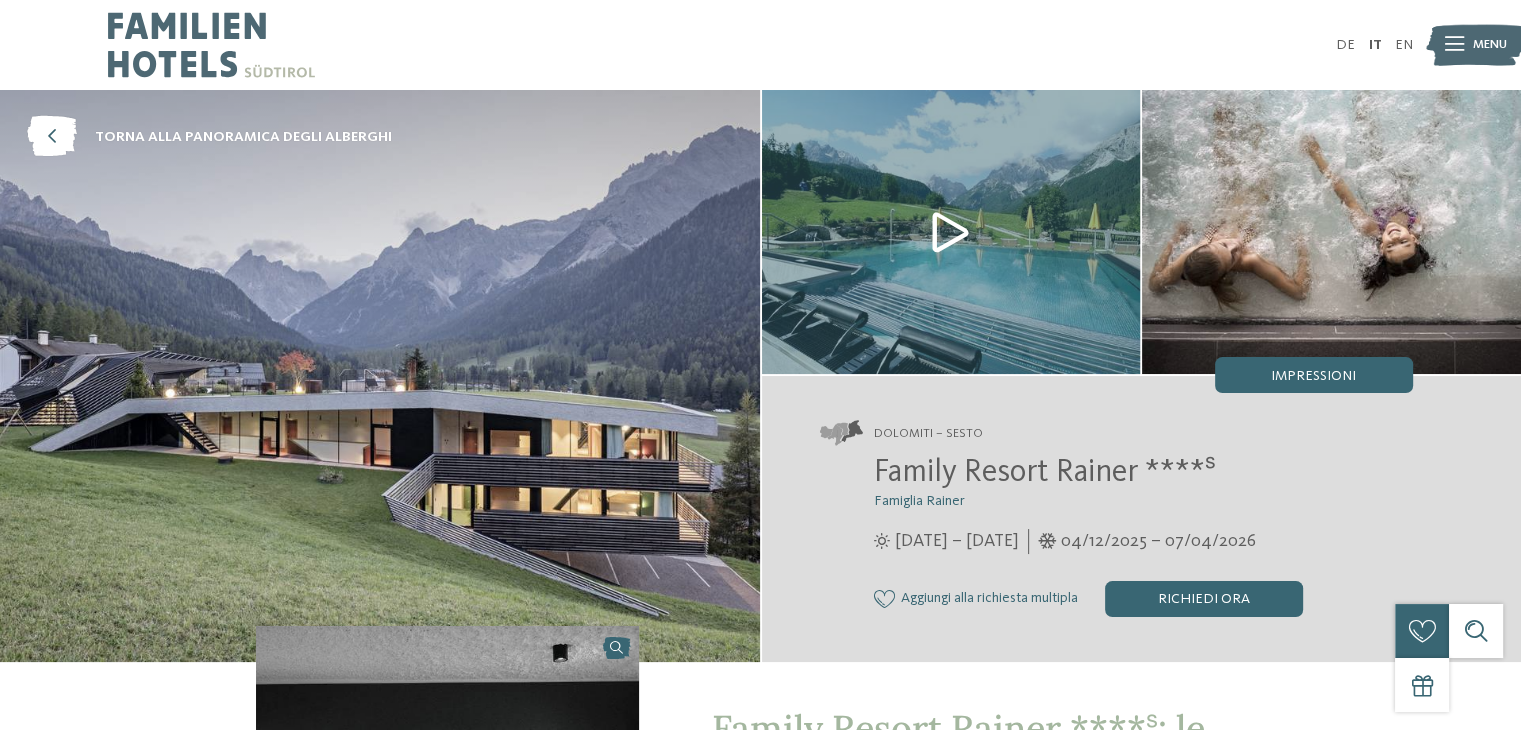 click at bounding box center (951, 232) 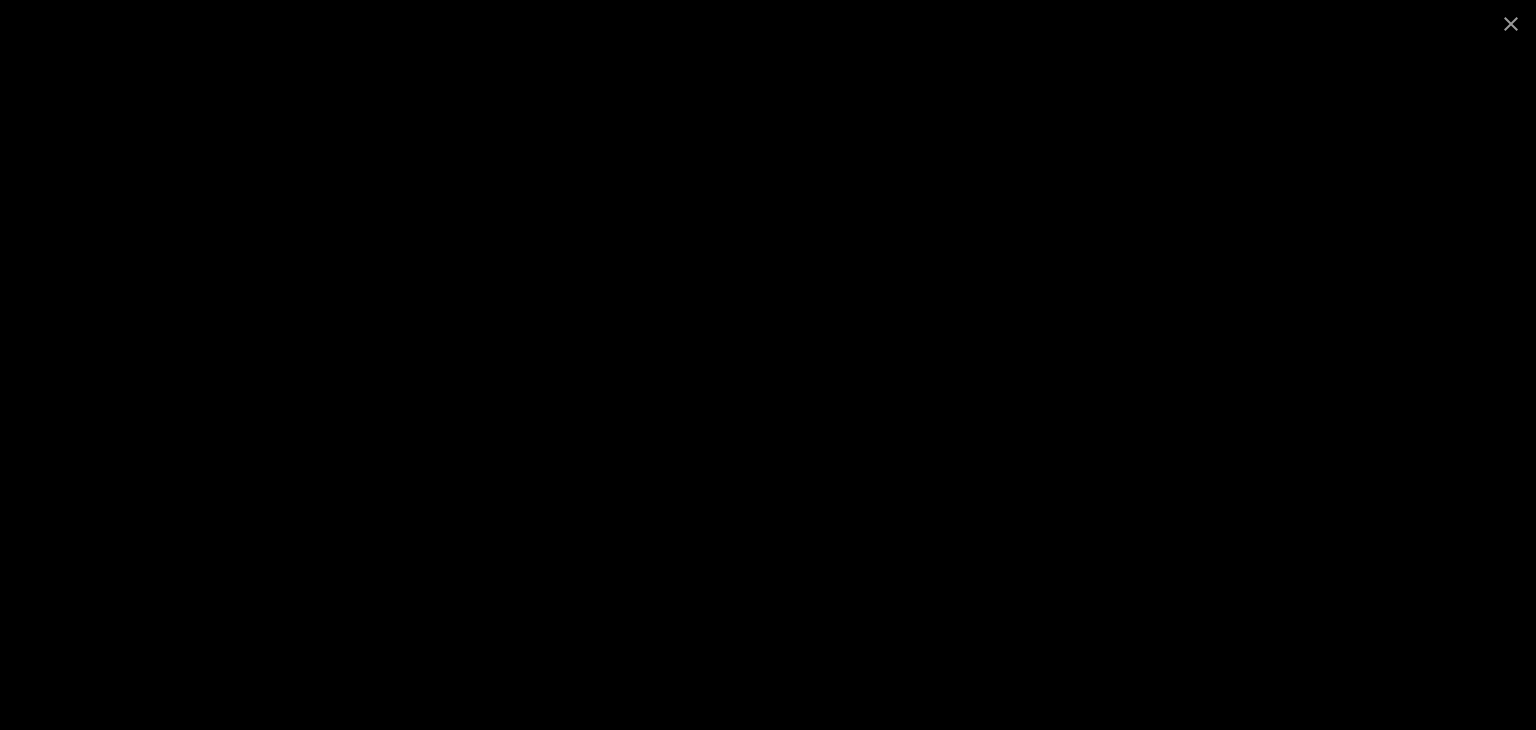click at bounding box center [768, 365] 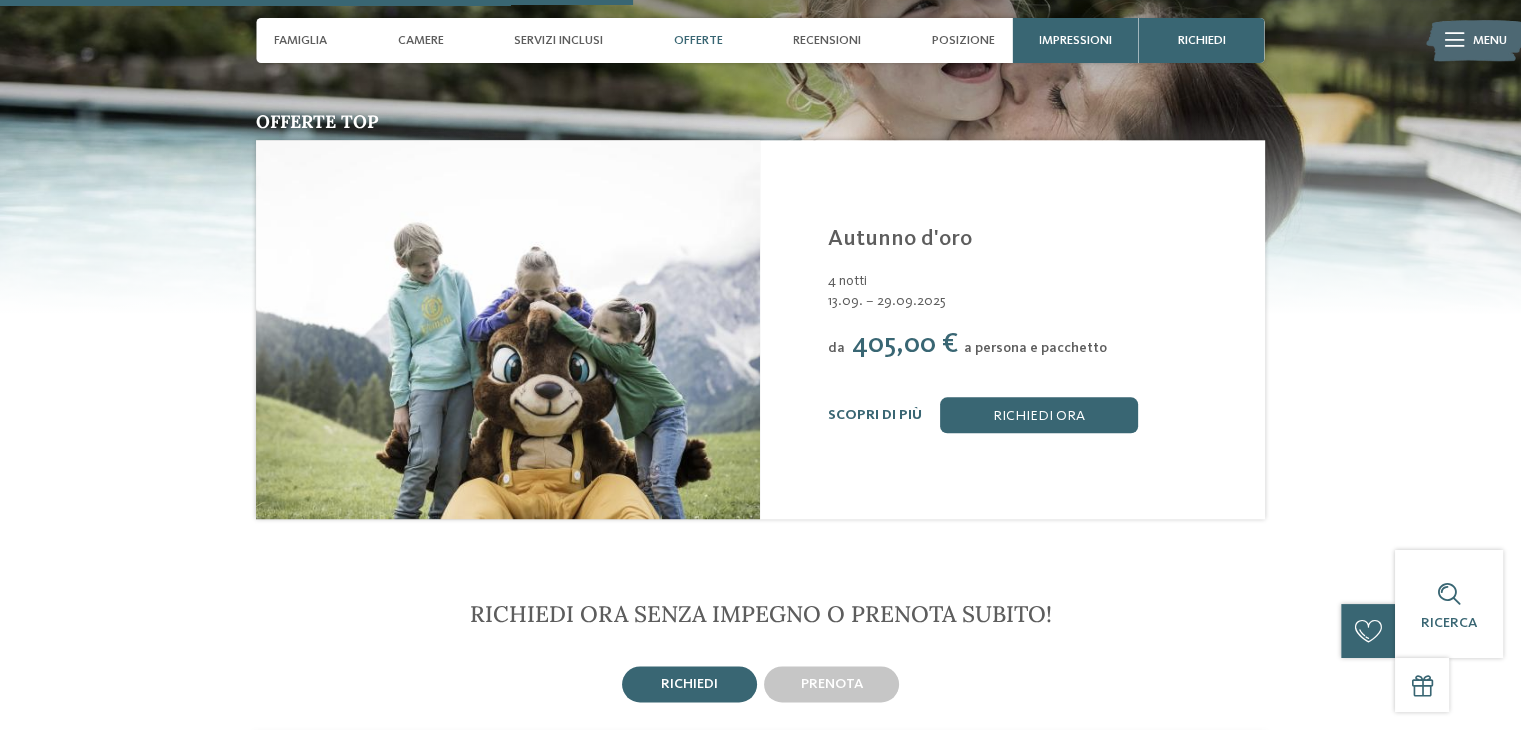 scroll, scrollTop: 2300, scrollLeft: 0, axis: vertical 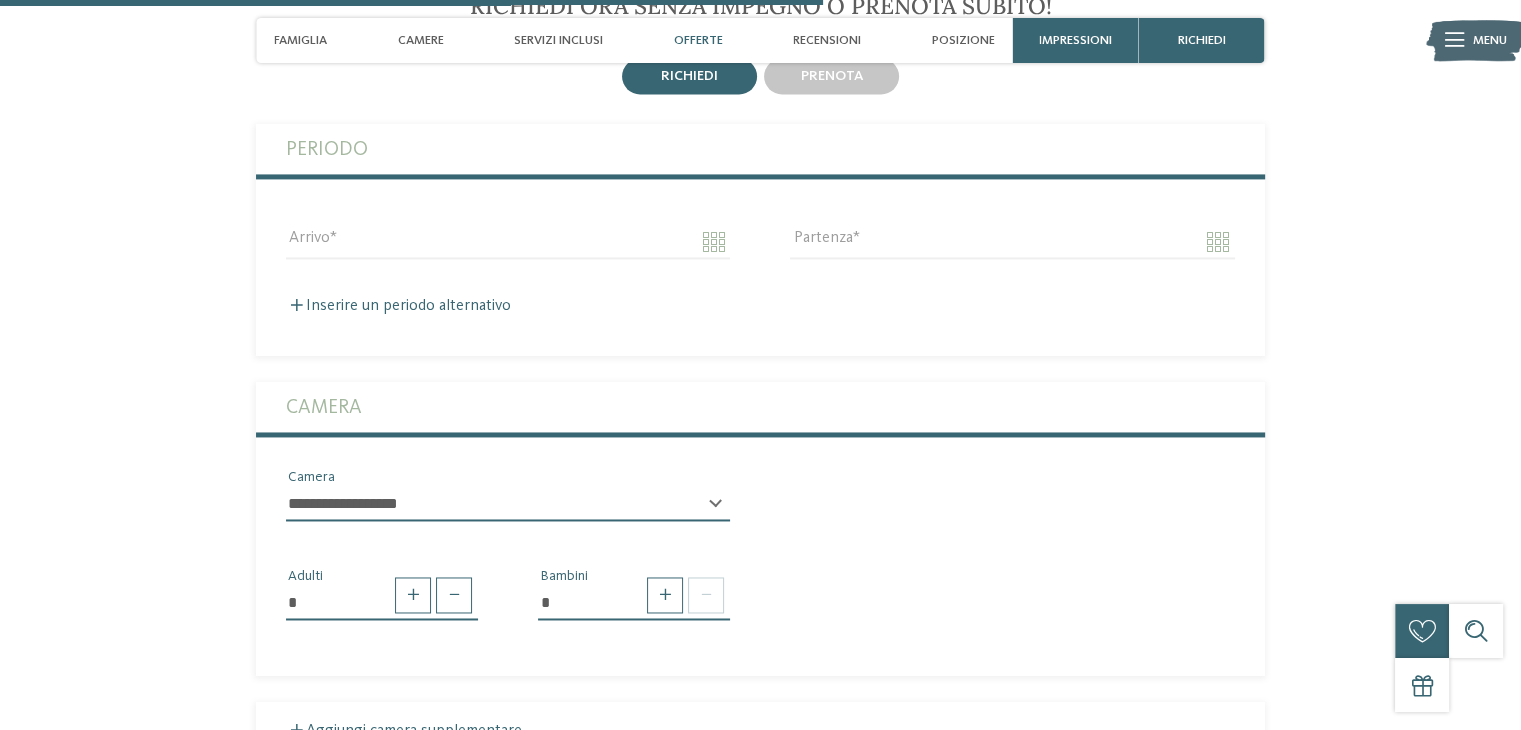 click on "Offerte" at bounding box center (698, 40) 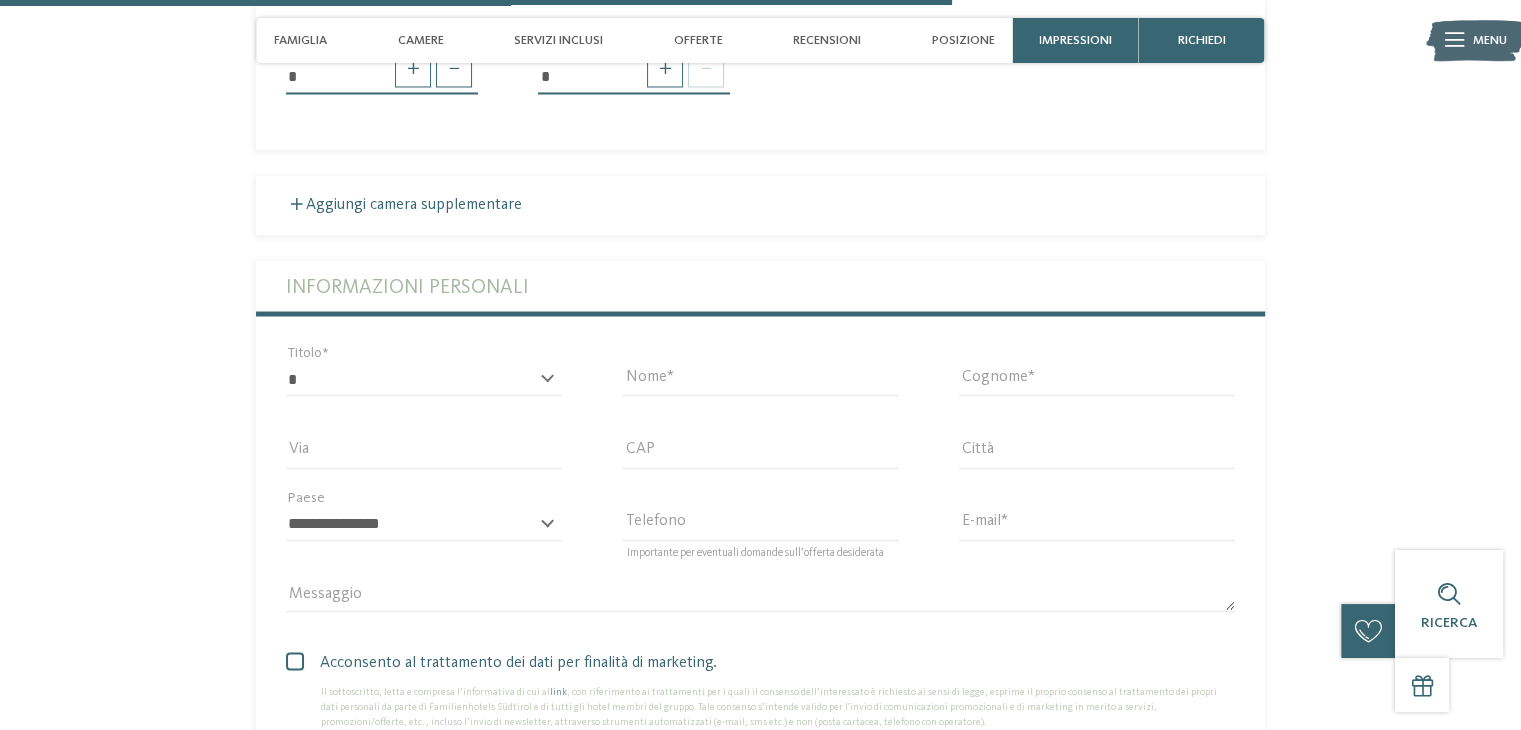 scroll, scrollTop: 3492, scrollLeft: 0, axis: vertical 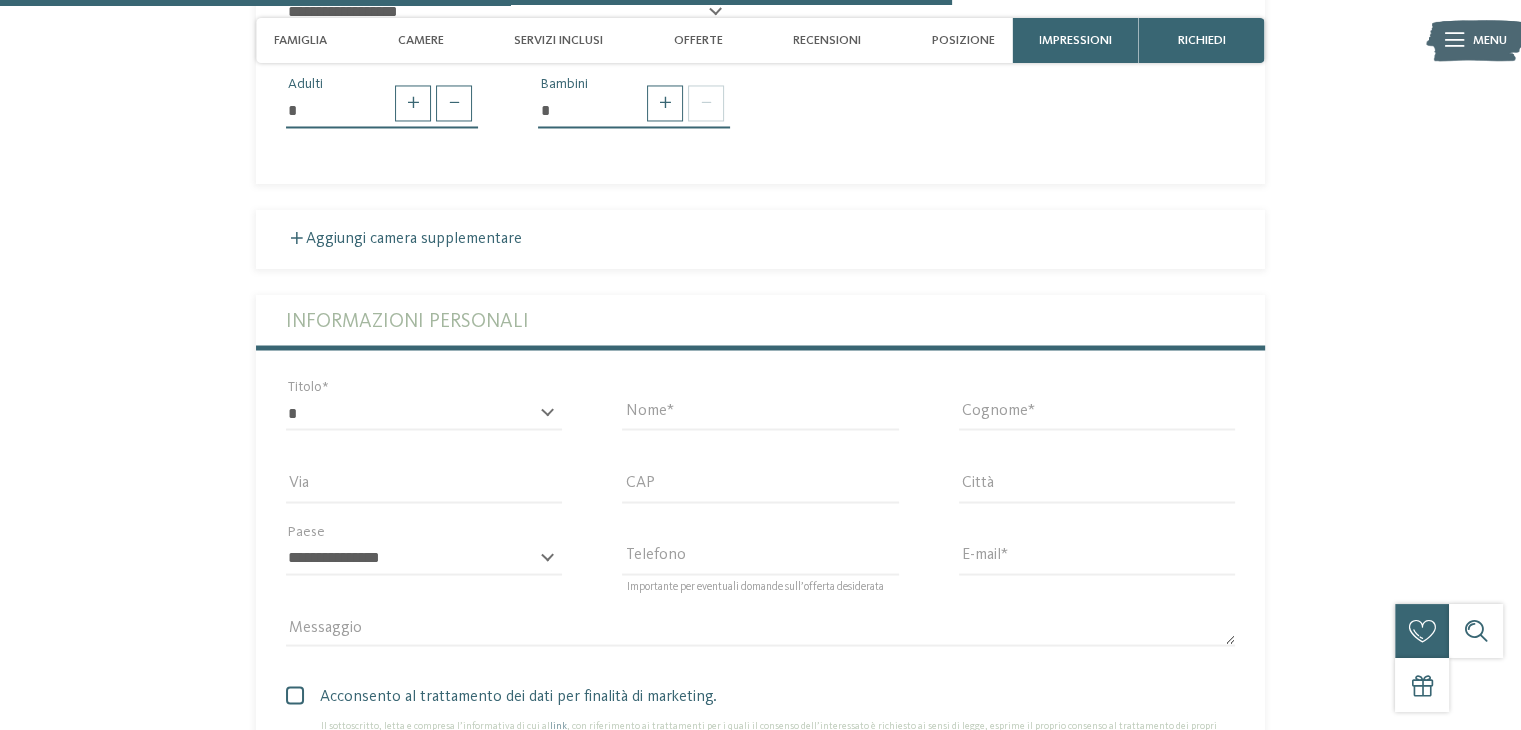 click on "* ****** ******* ******** ******
Titolo" at bounding box center (424, 422) 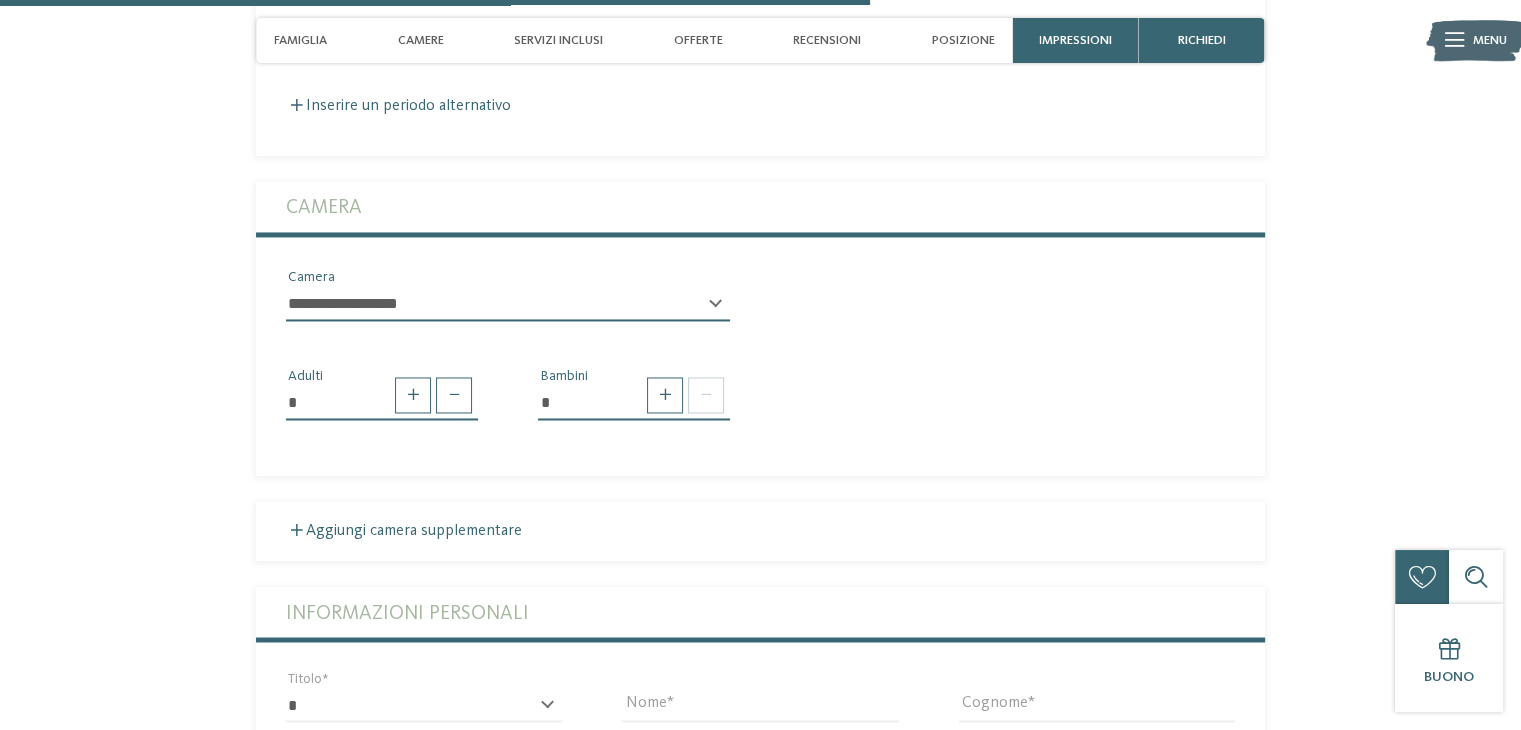 scroll, scrollTop: 2900, scrollLeft: 0, axis: vertical 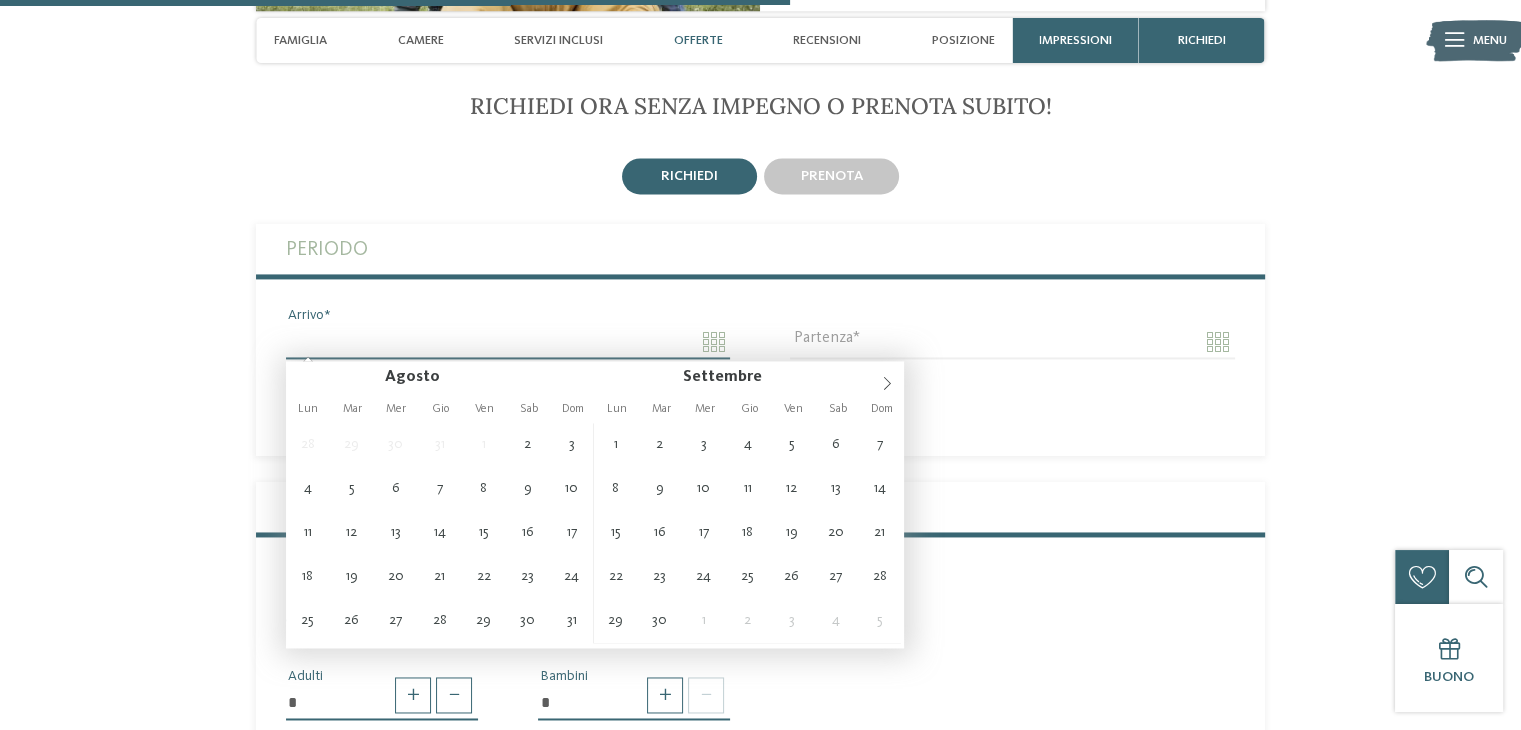 click on "Arrivo" at bounding box center (508, 342) 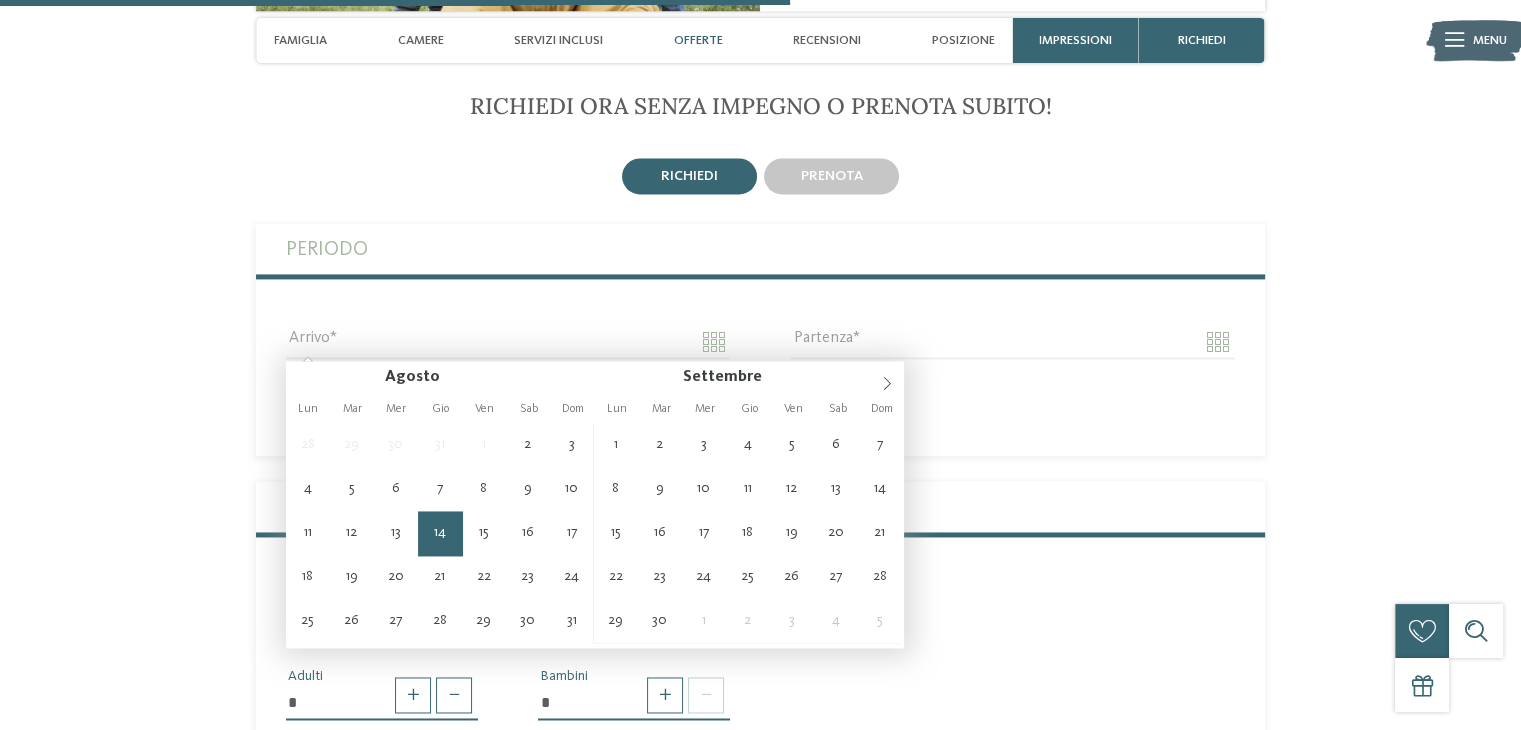 type on "**********" 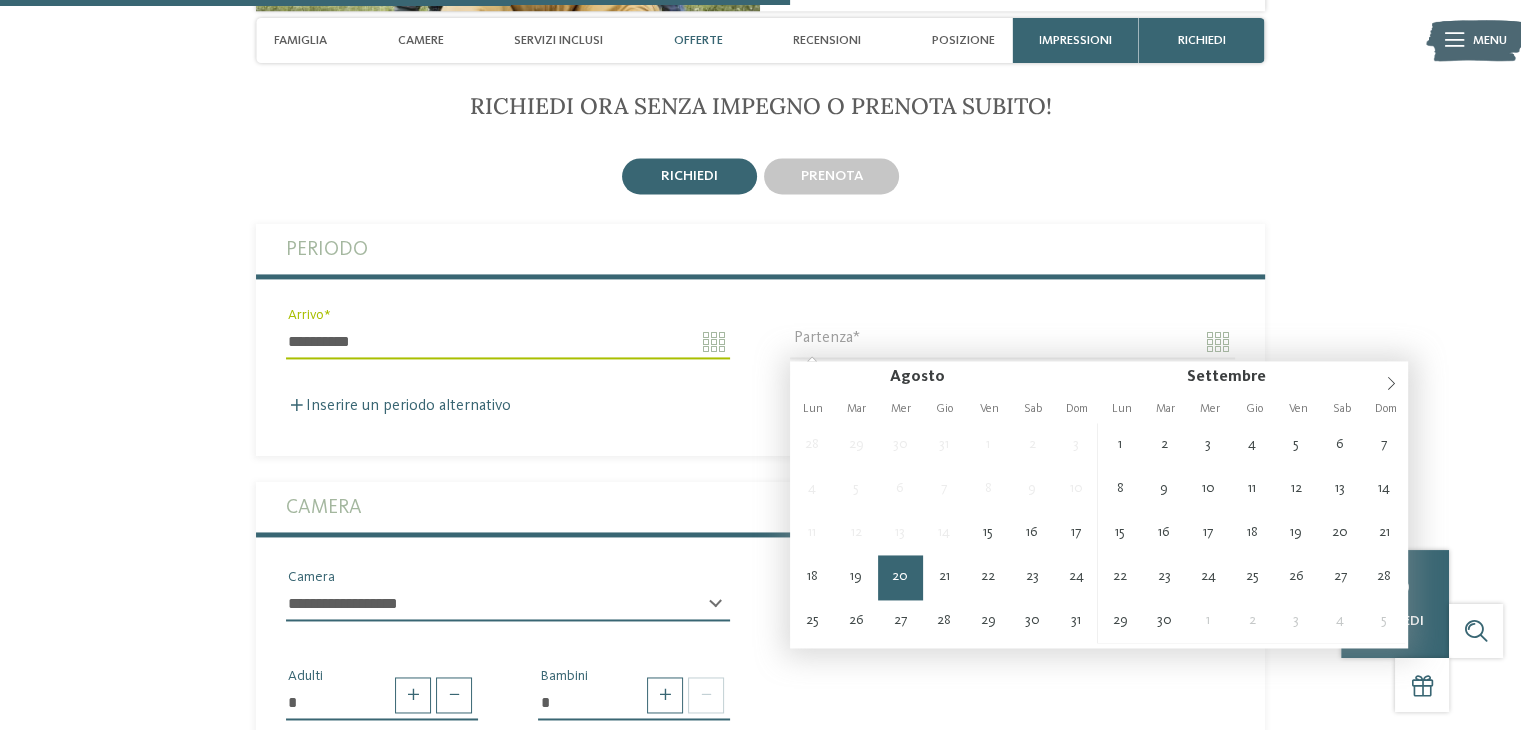 type on "**********" 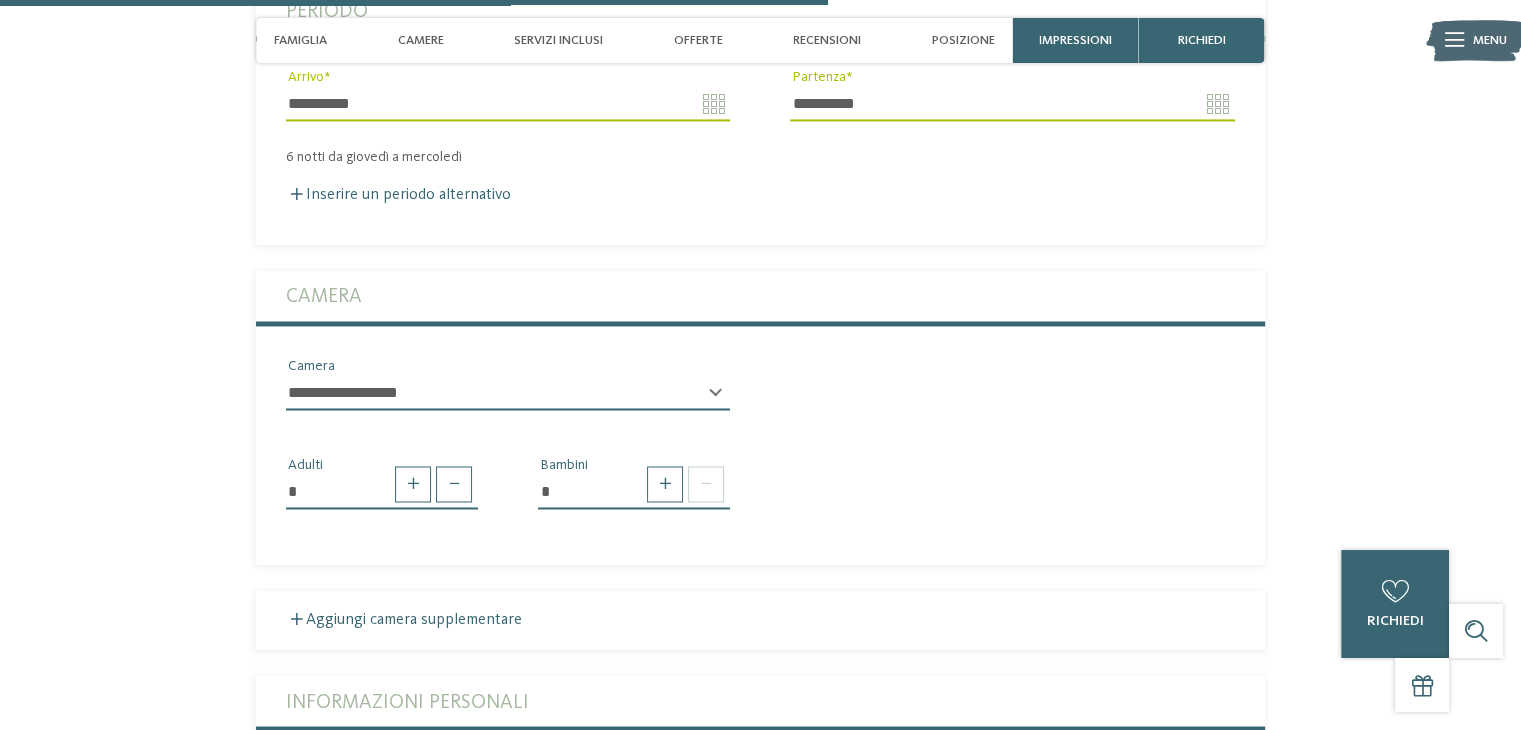 scroll, scrollTop: 3300, scrollLeft: 0, axis: vertical 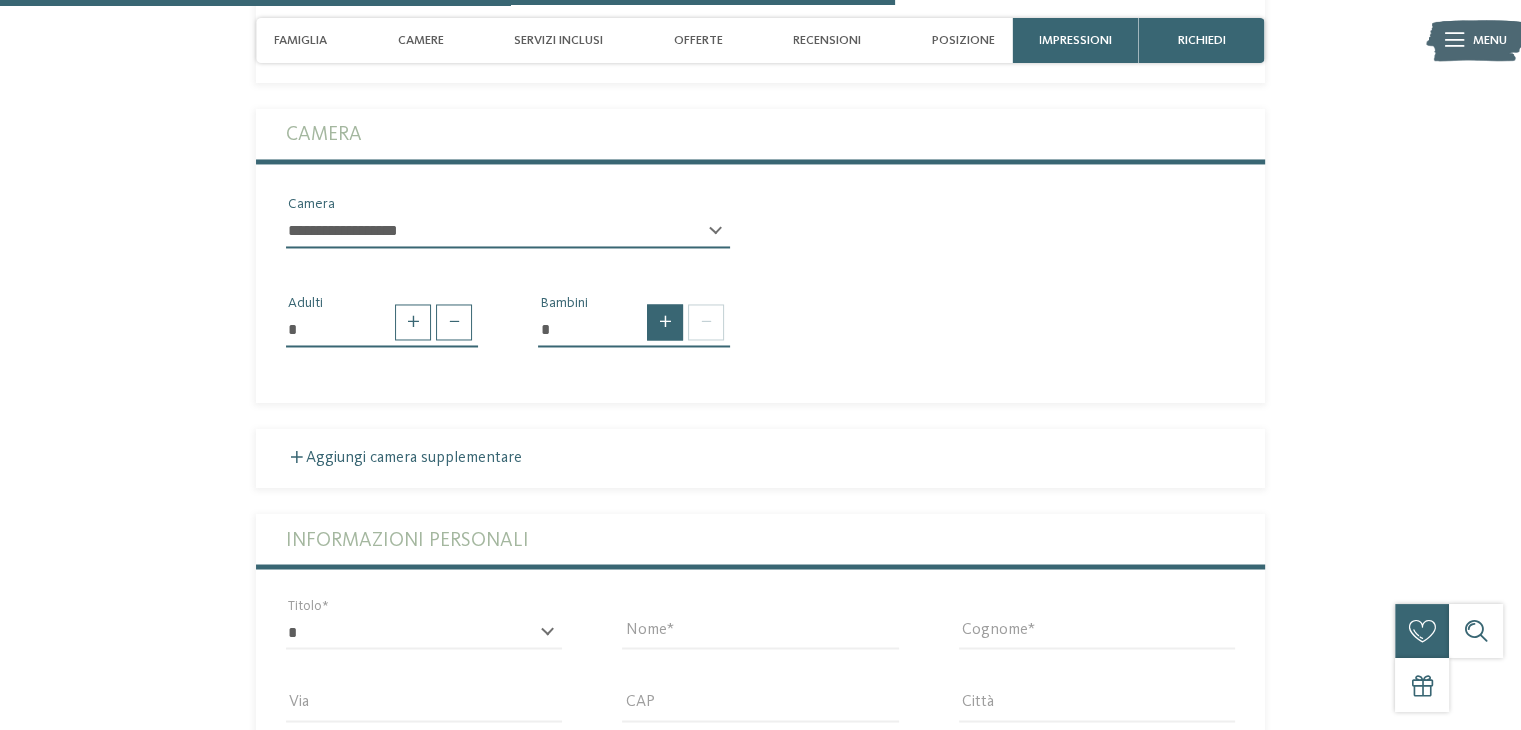 click at bounding box center (665, 322) 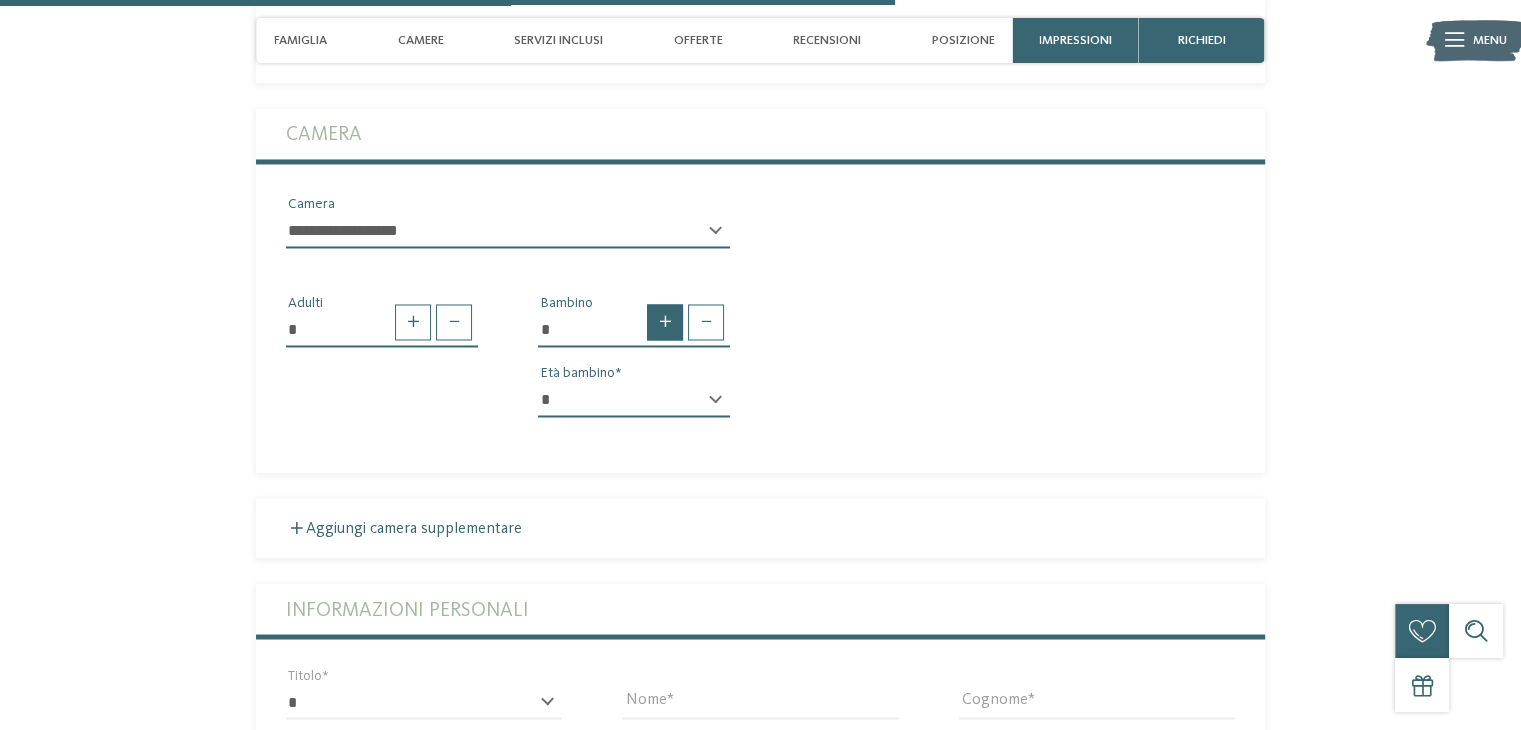 click at bounding box center (665, 322) 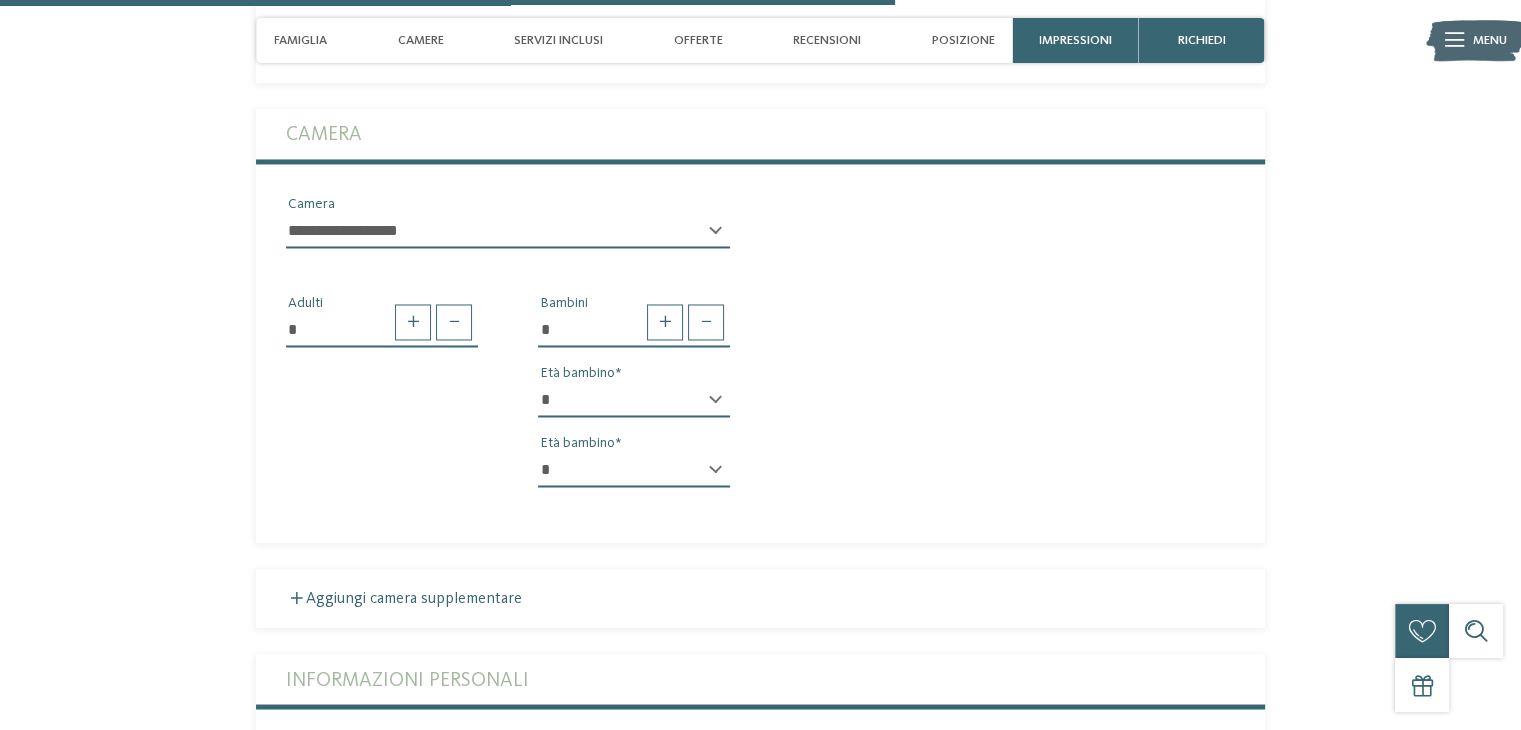 click on "* * * * * * * * * * * ** ** ** ** ** ** ** **     Età bambino" at bounding box center (634, 408) 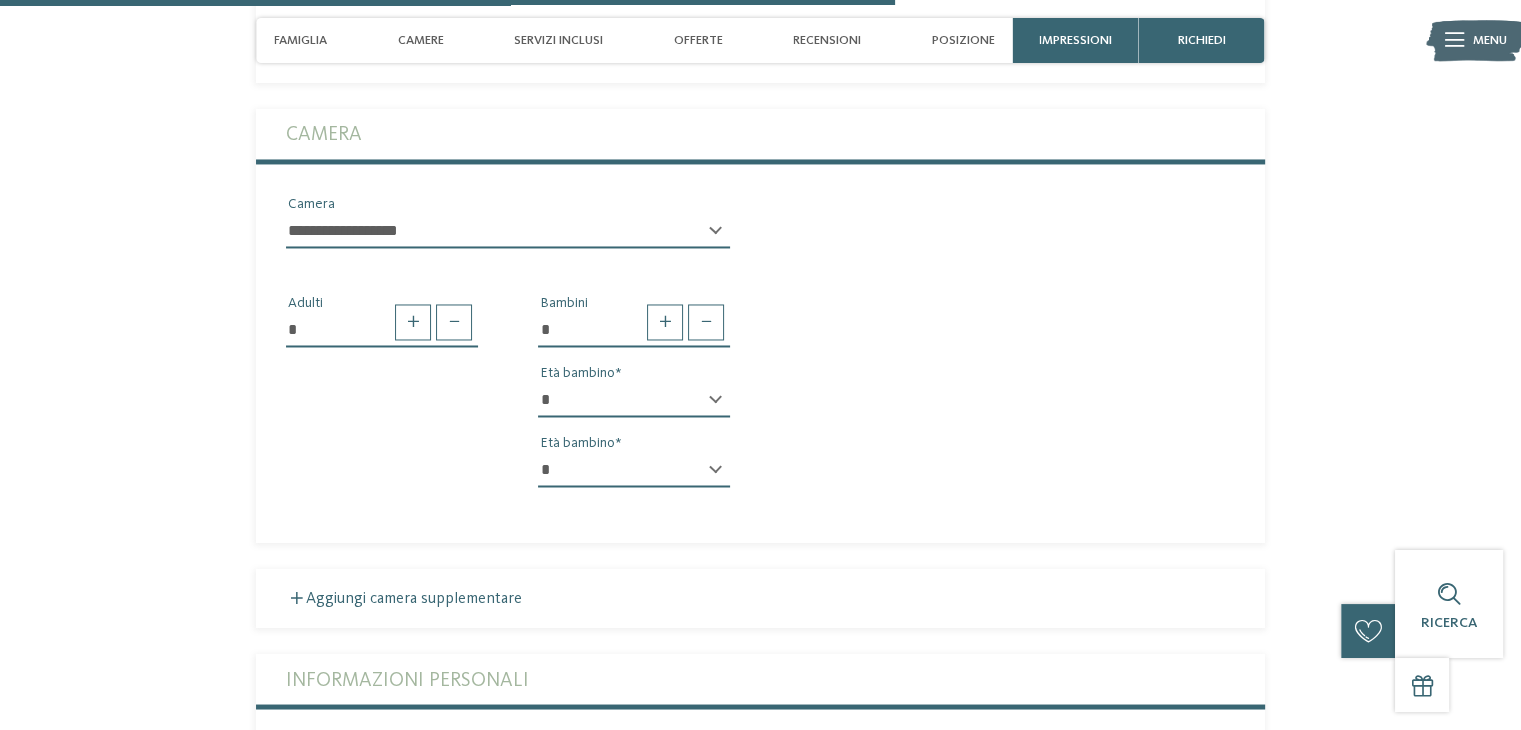 click on "* * * * * * * * * * * ** ** ** ** ** ** ** **" at bounding box center [634, 470] 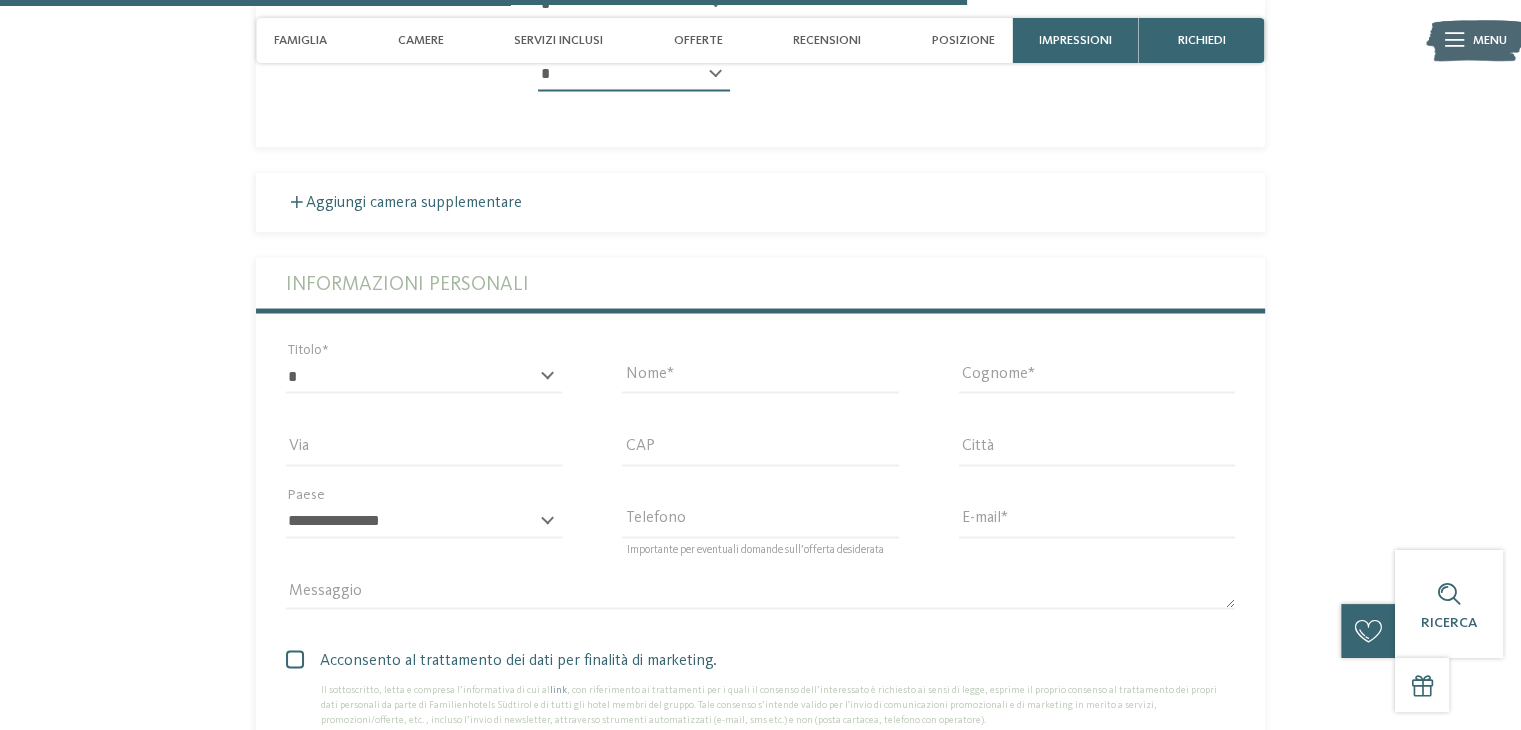 scroll, scrollTop: 3700, scrollLeft: 0, axis: vertical 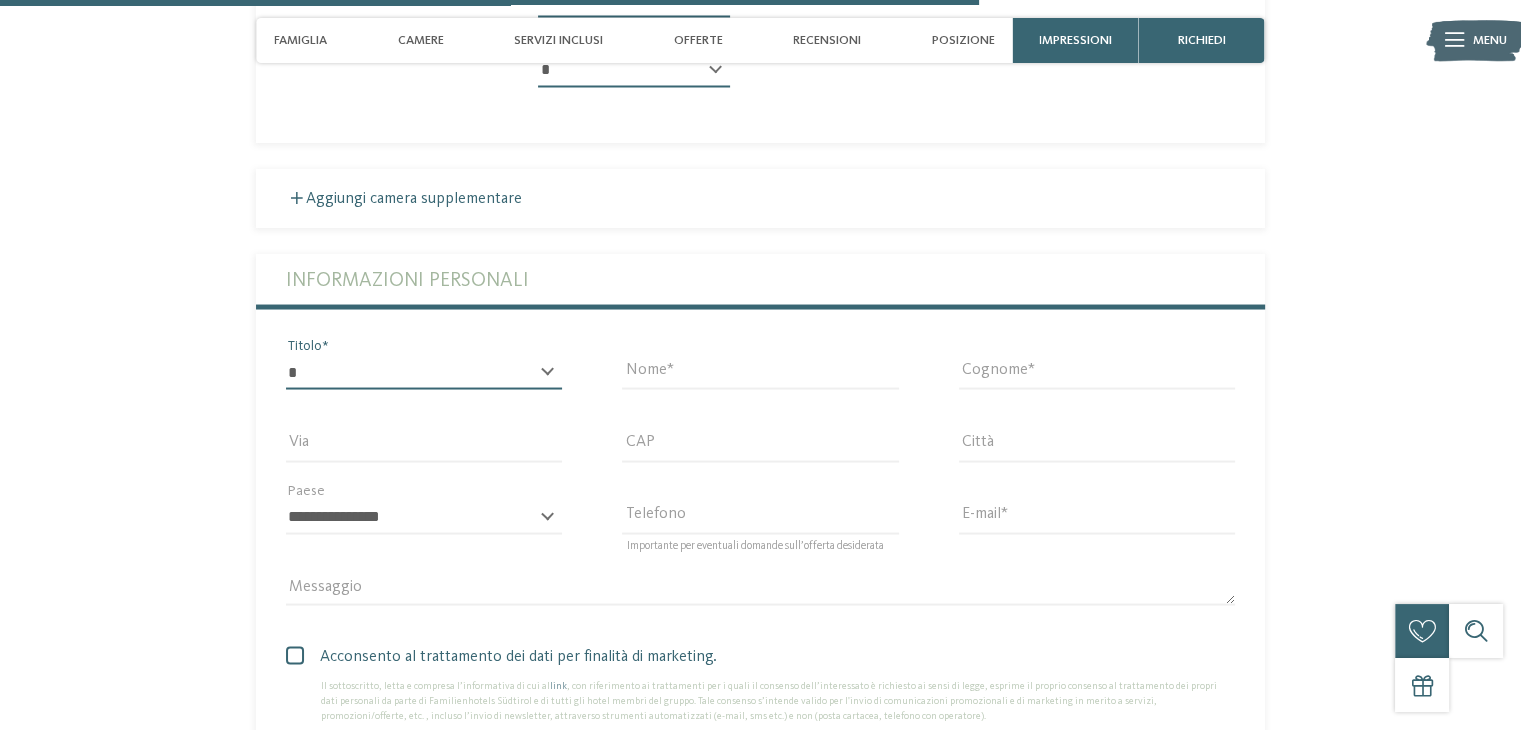 click on "* ****** ******* ******** ******" at bounding box center [424, 372] 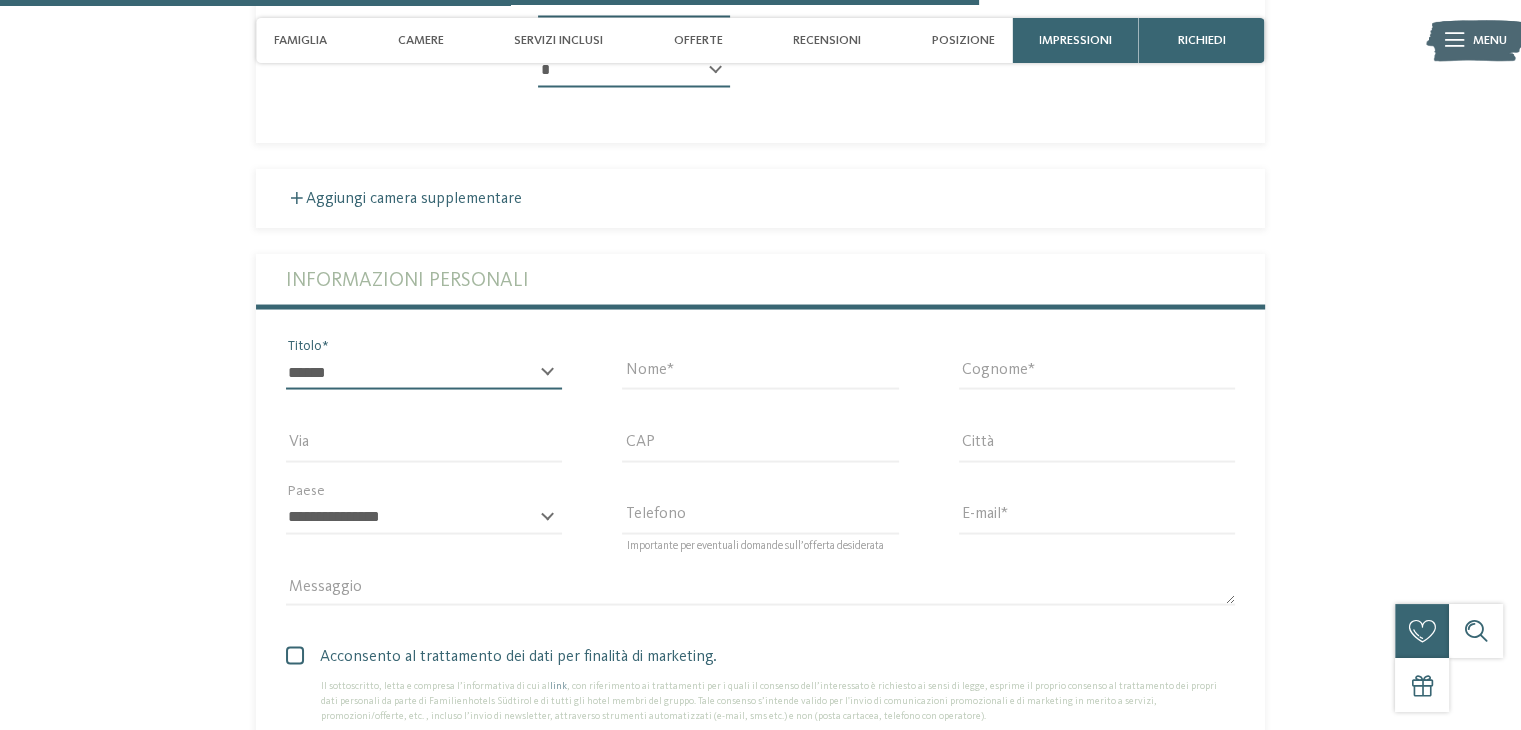 click on "* ****** ******* ******** ******" at bounding box center [424, 372] 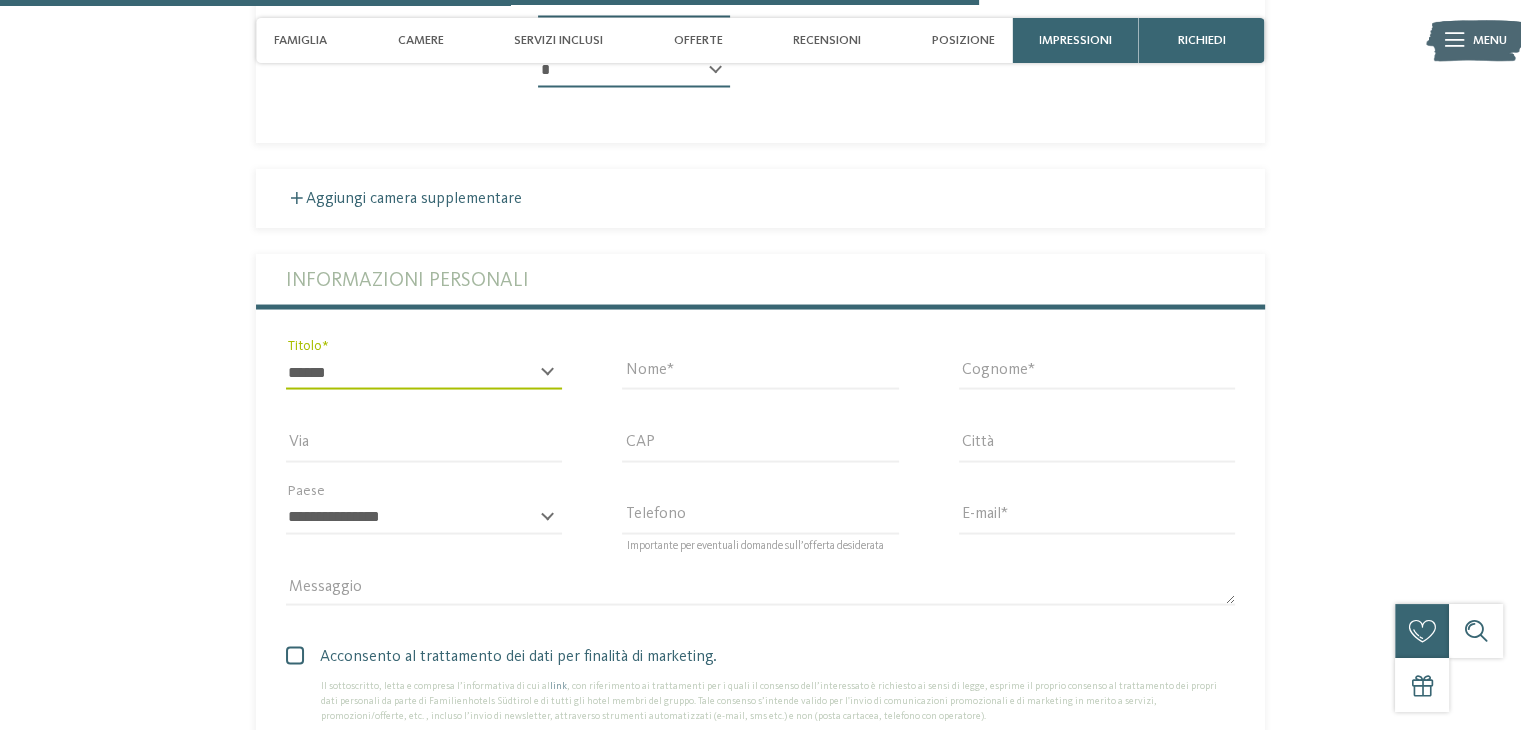 click on "Nome" at bounding box center (760, 371) 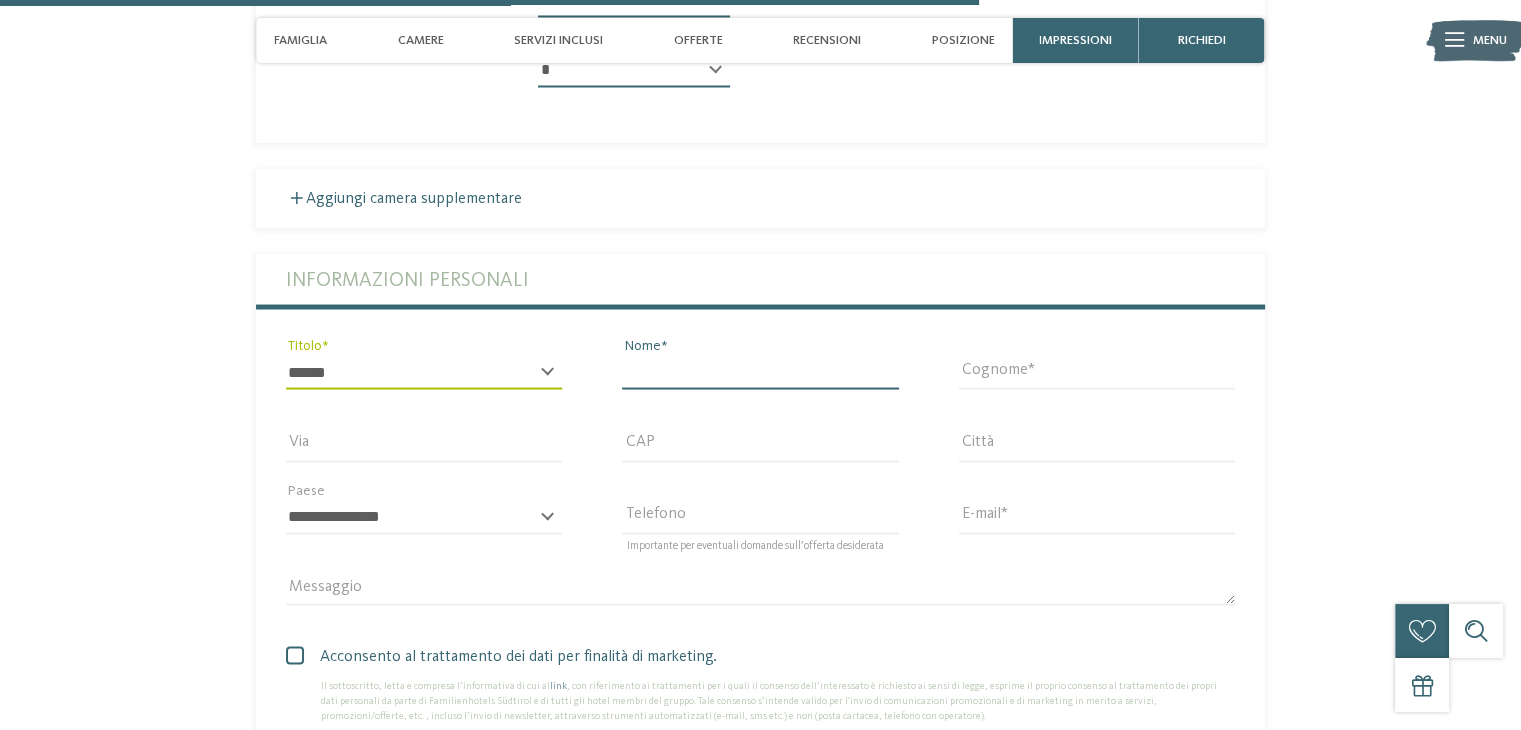 click on "Nome" at bounding box center (760, 372) 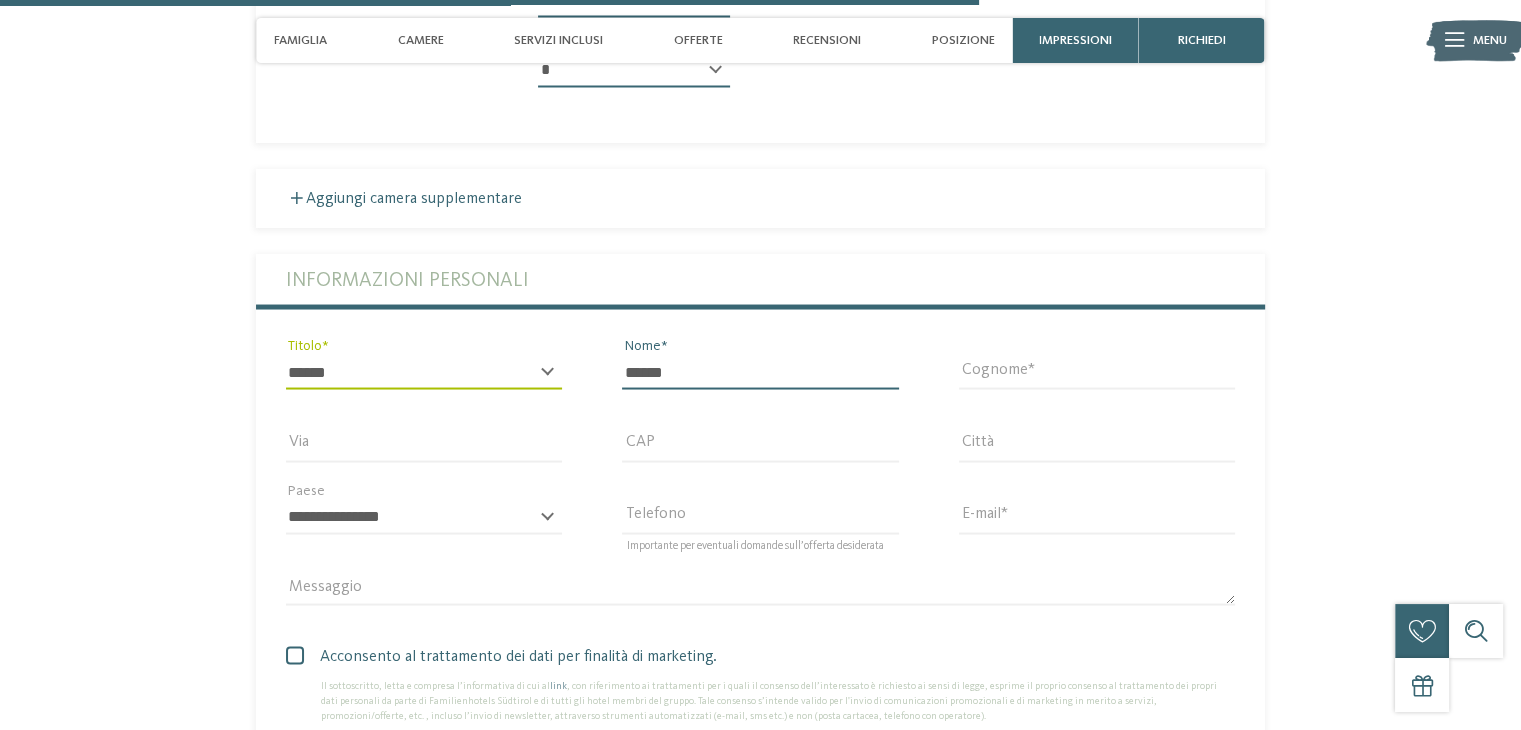 type on "******" 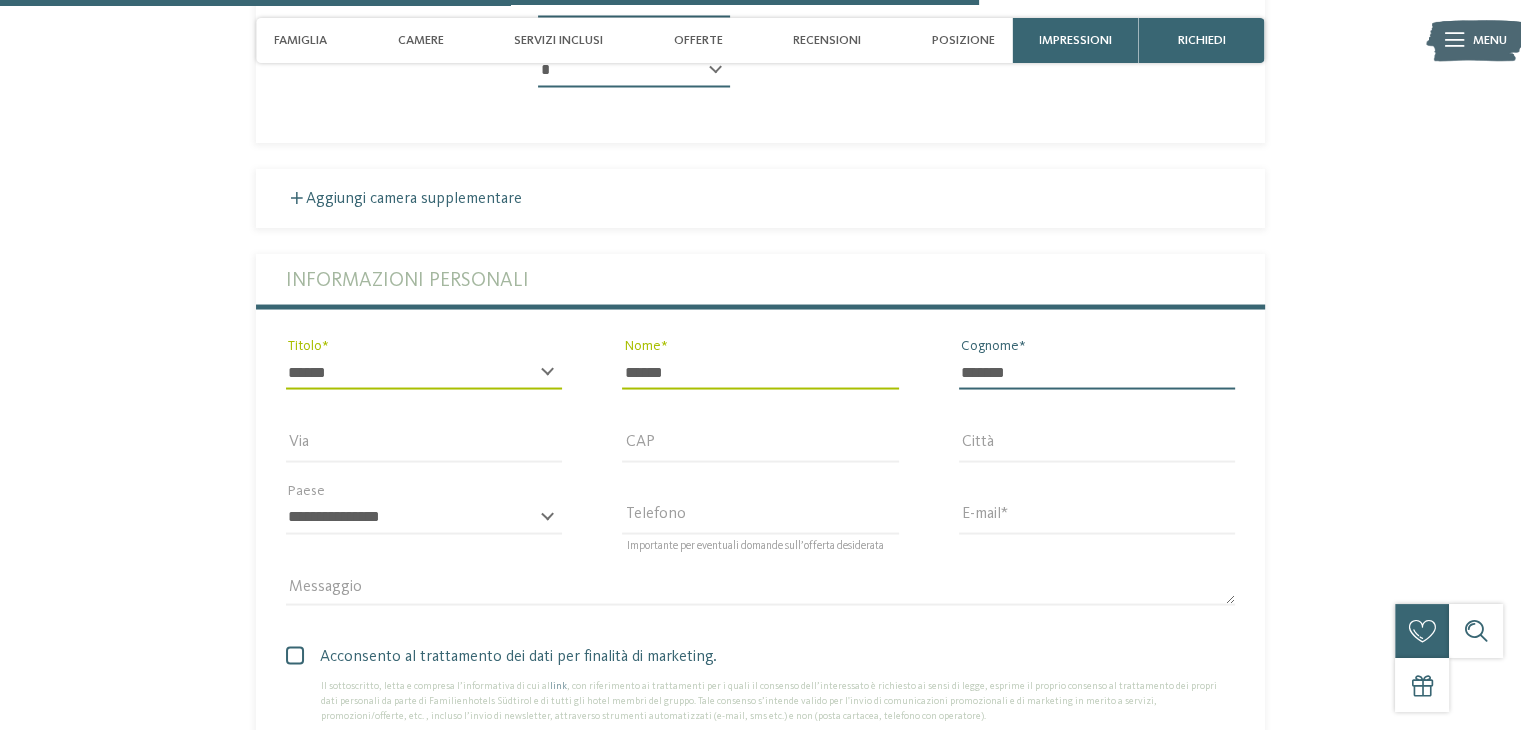 type on "*******" 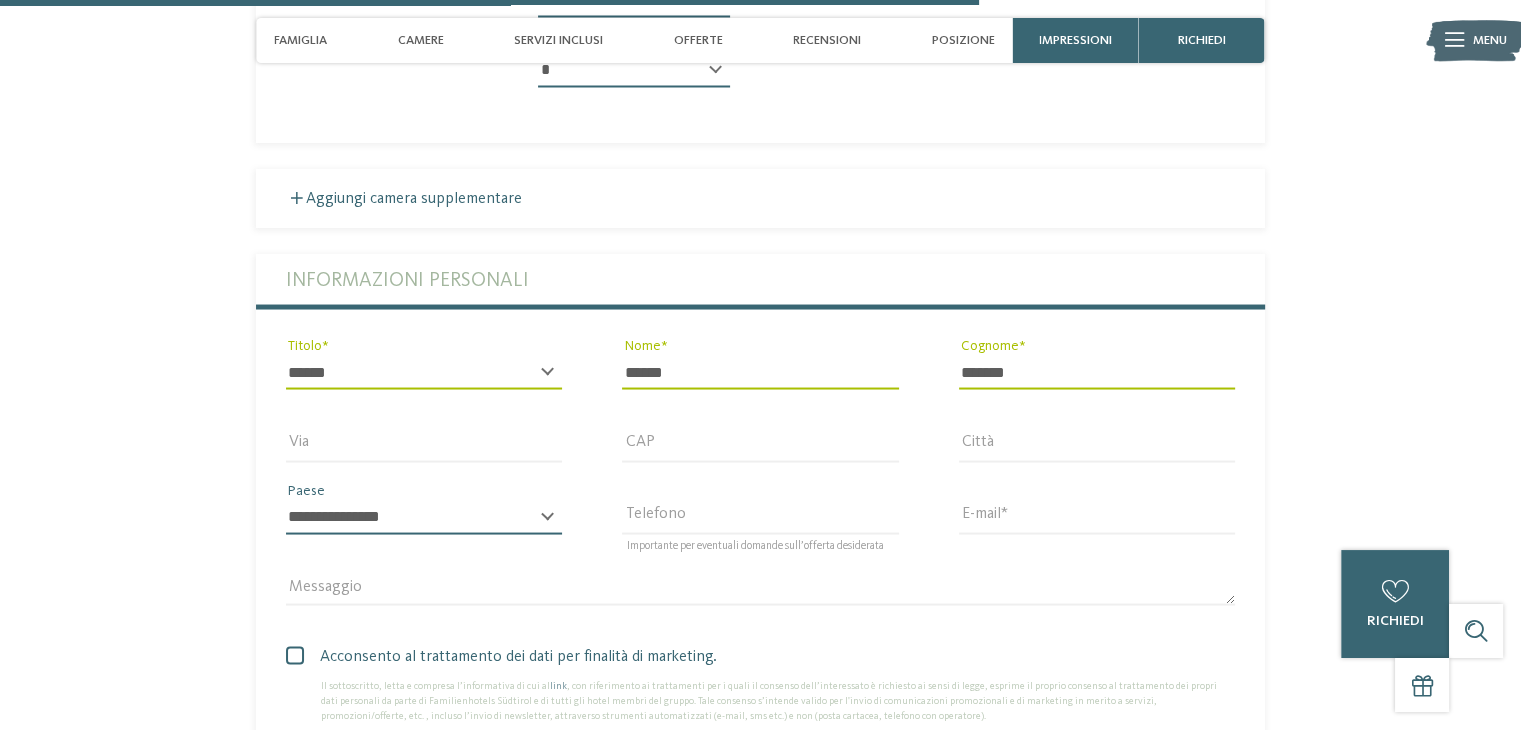select on "**" 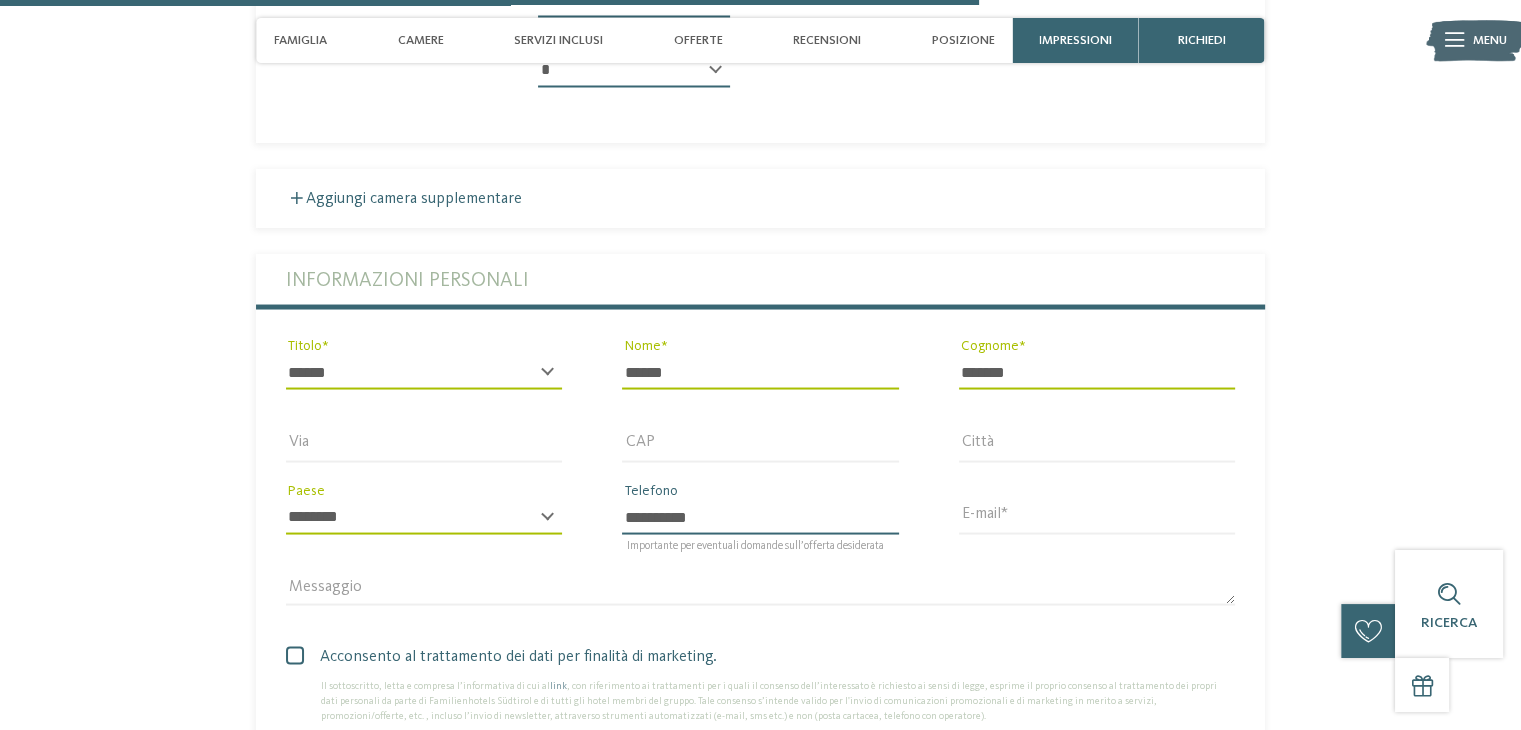 type on "**********" 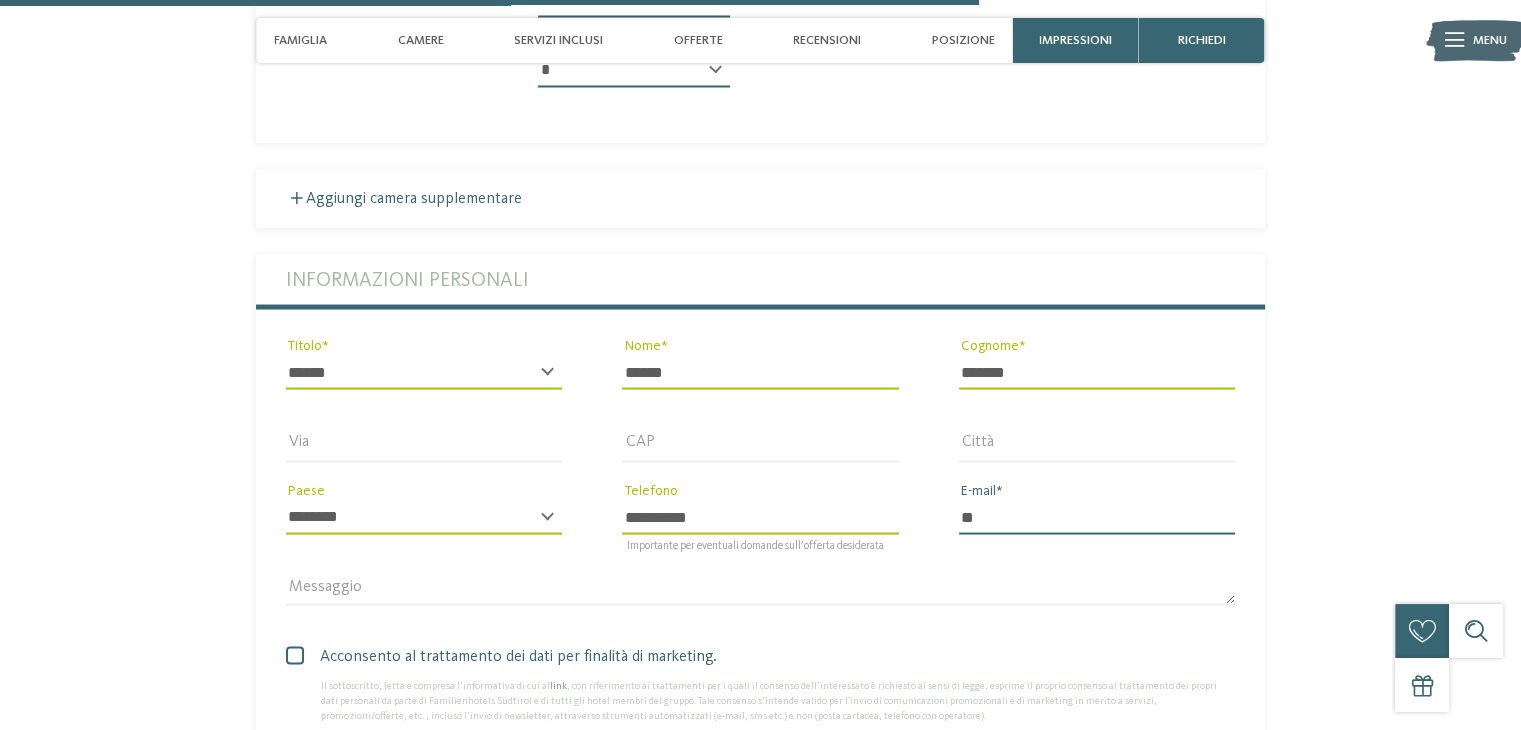 type on "*" 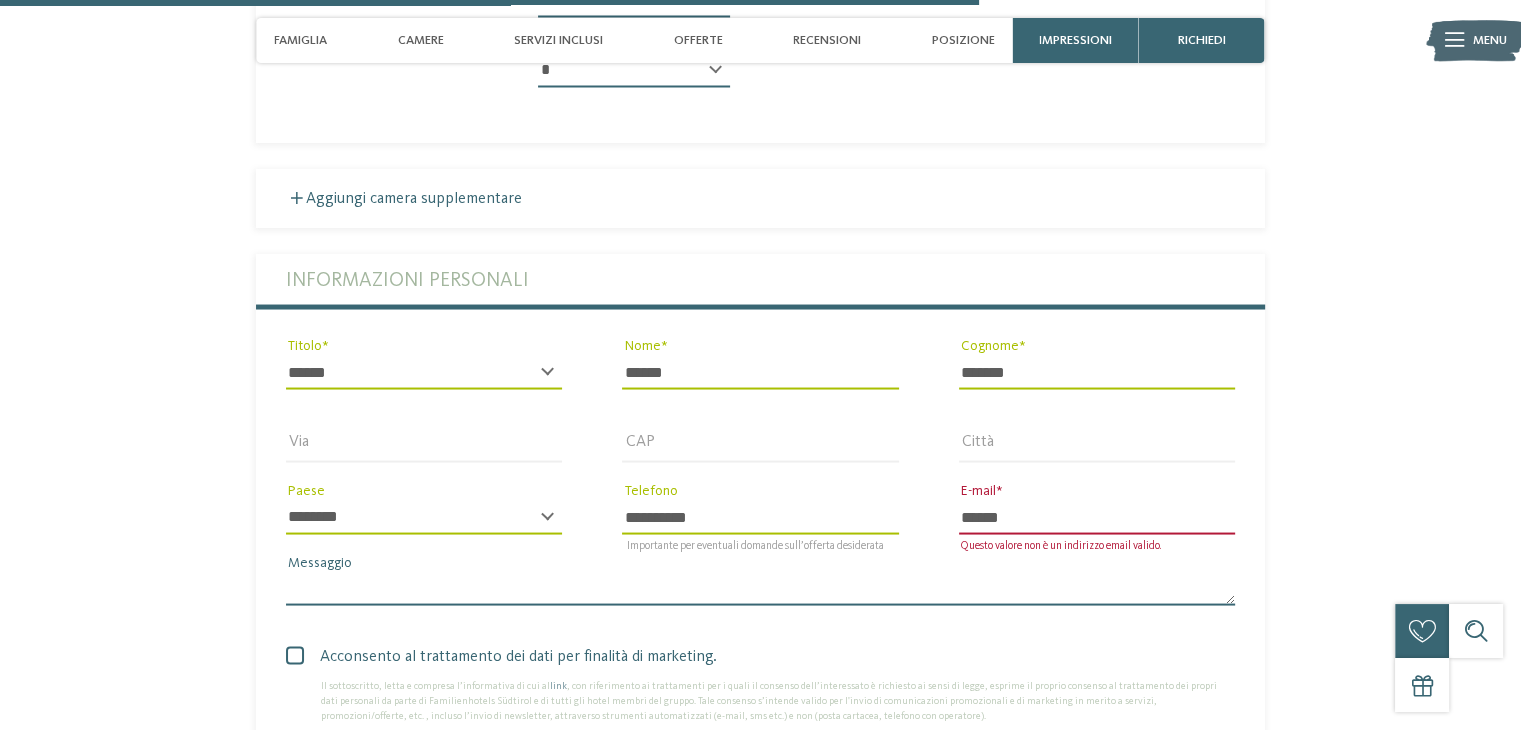 type on "**********" 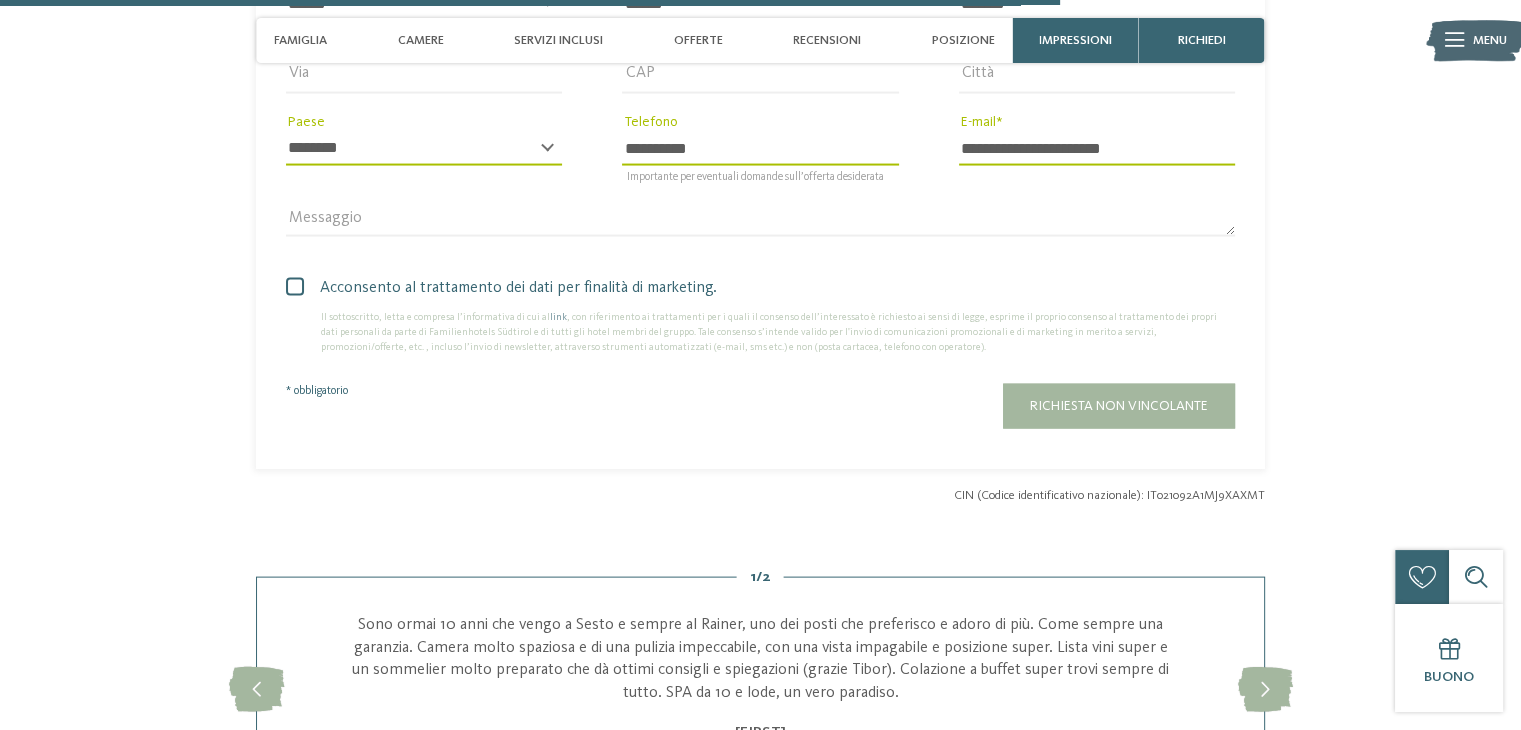 scroll, scrollTop: 4100, scrollLeft: 0, axis: vertical 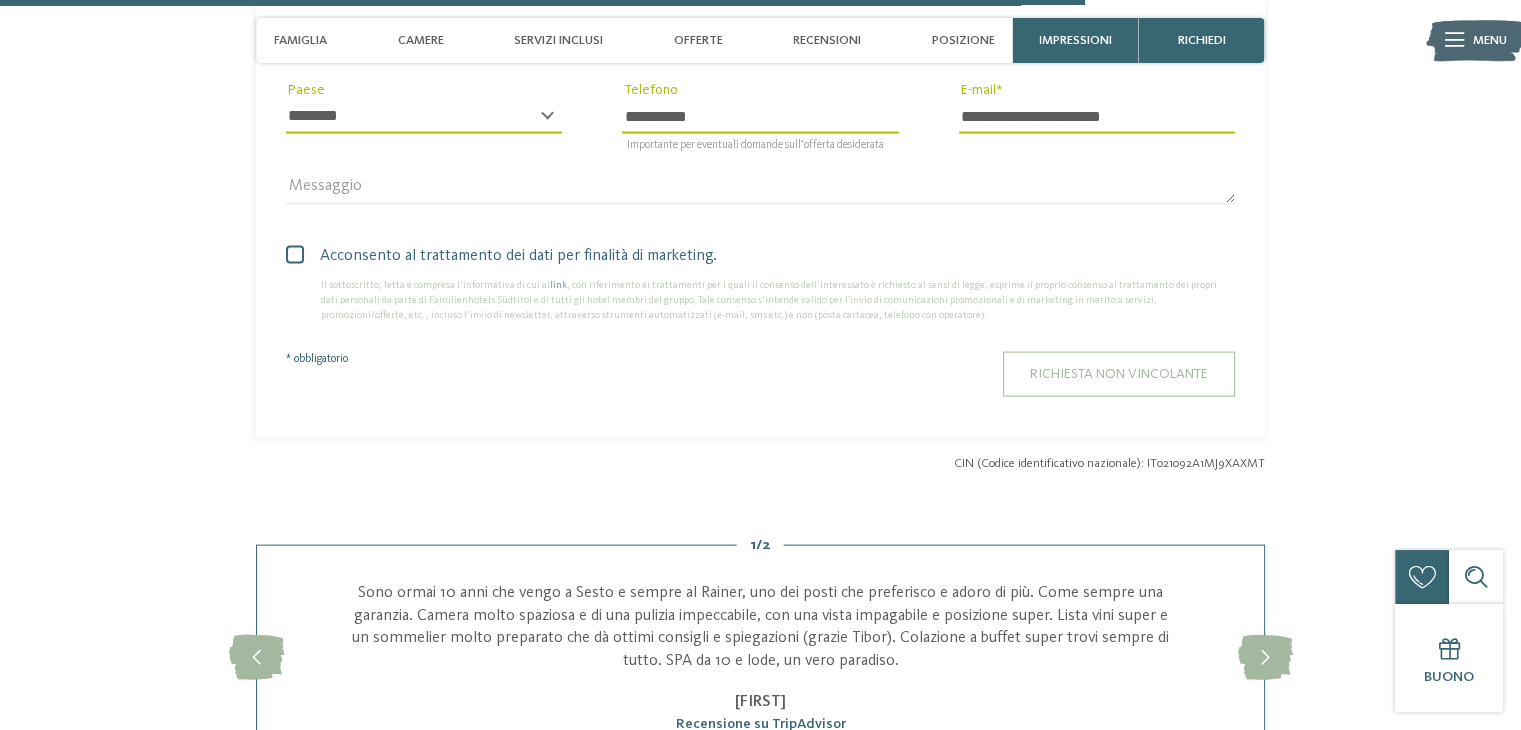 click on "Richiesta non vincolante" at bounding box center (1119, 374) 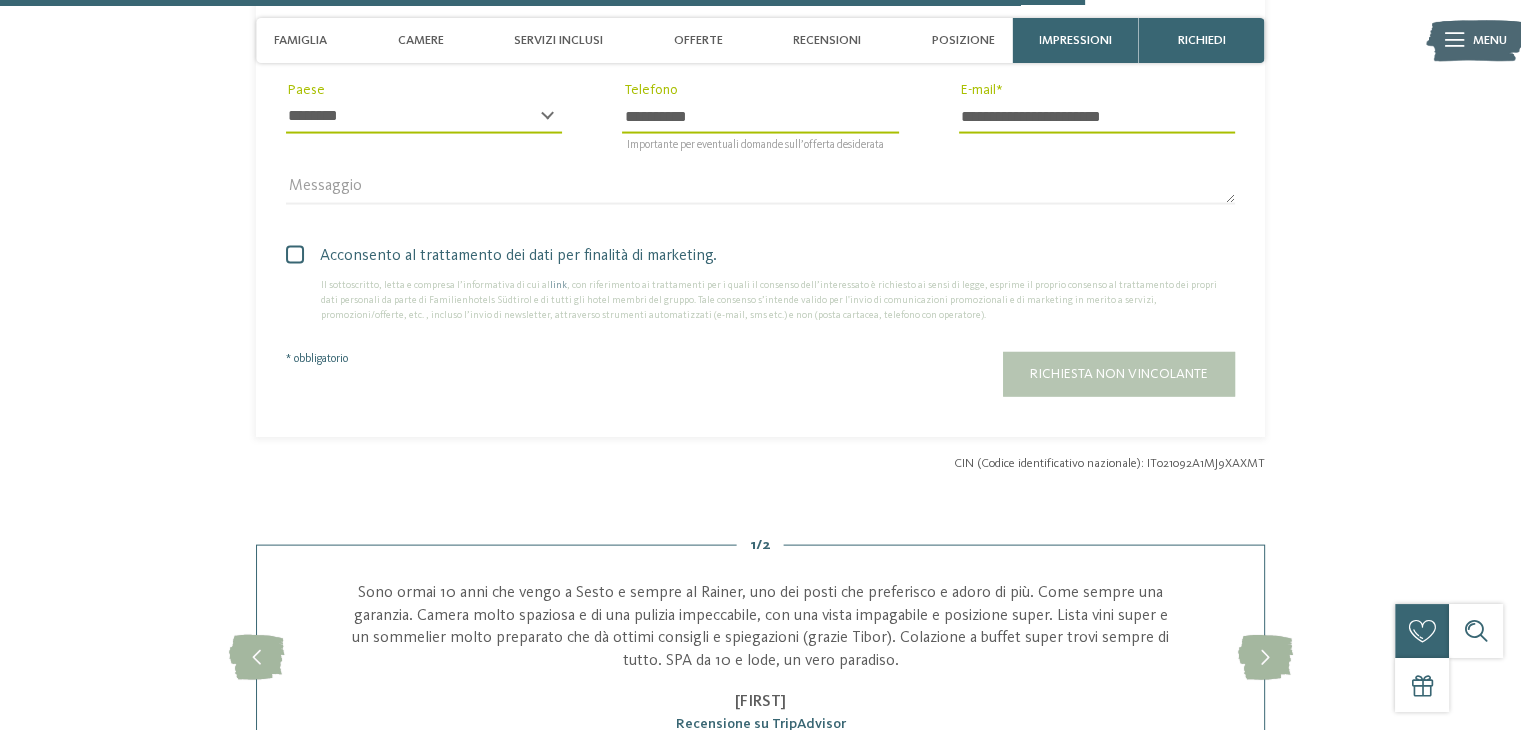 scroll, scrollTop: 4172, scrollLeft: 0, axis: vertical 